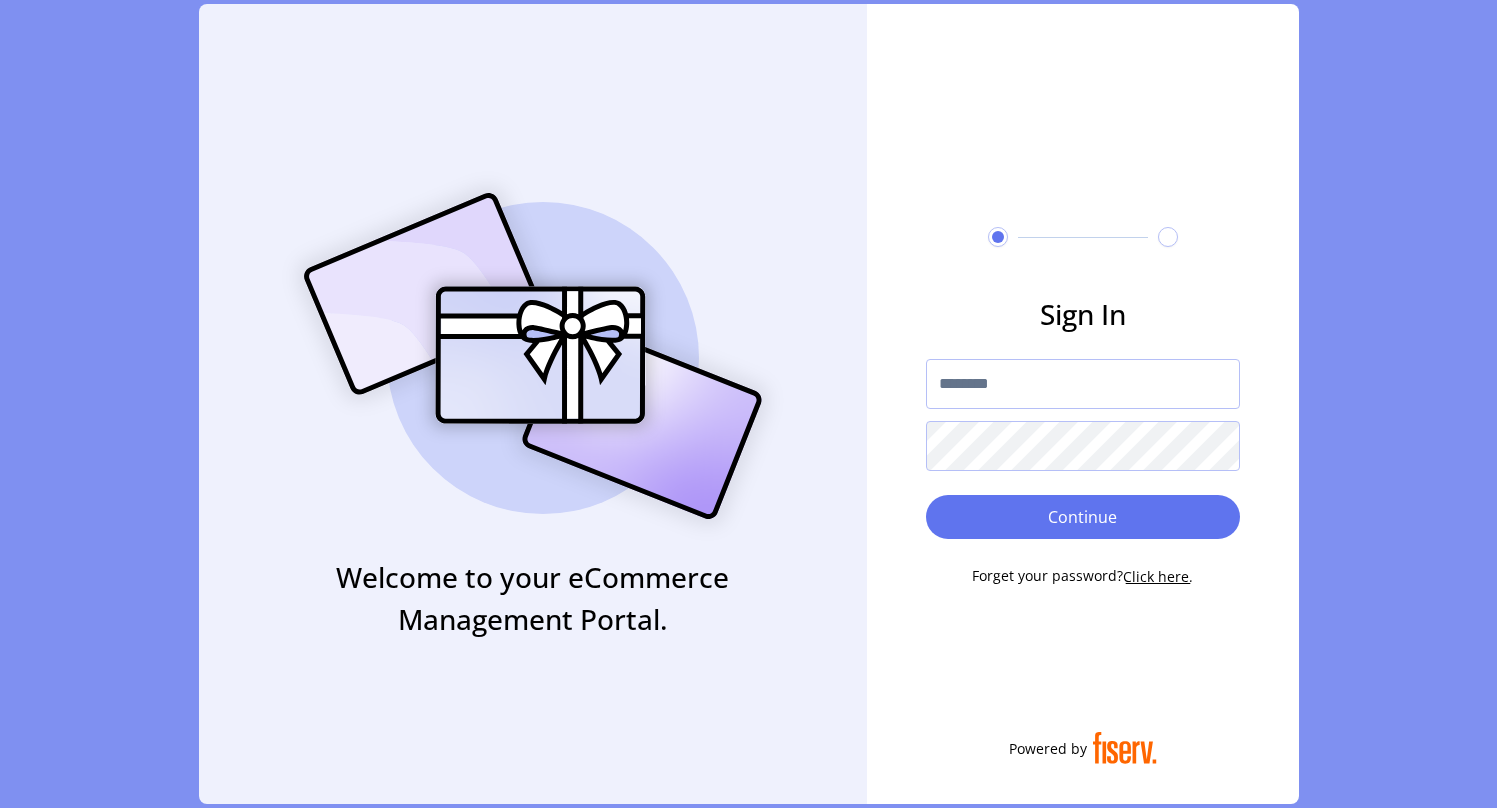 scroll, scrollTop: 0, scrollLeft: 0, axis: both 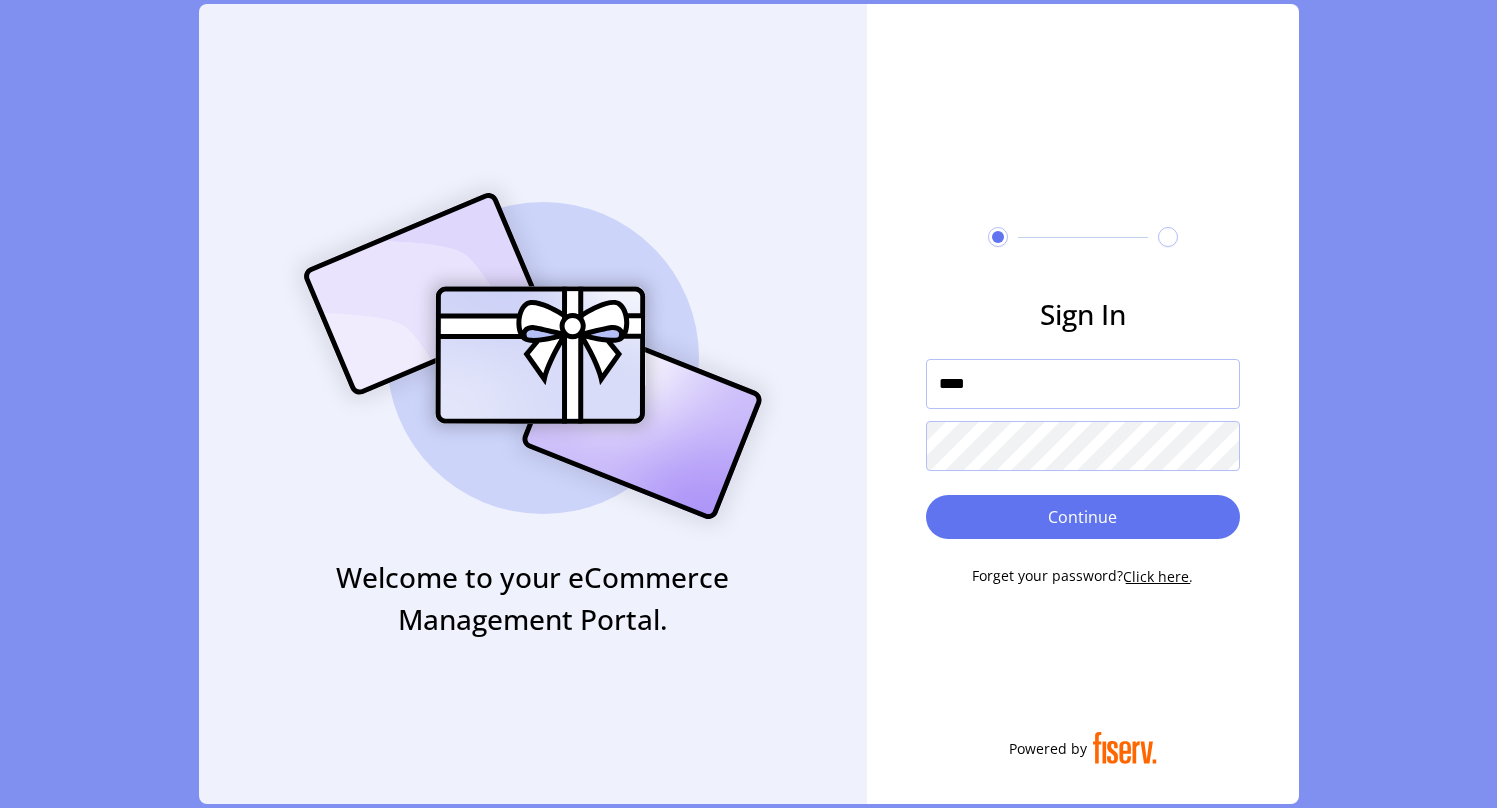 click on "****" at bounding box center [1083, 384] 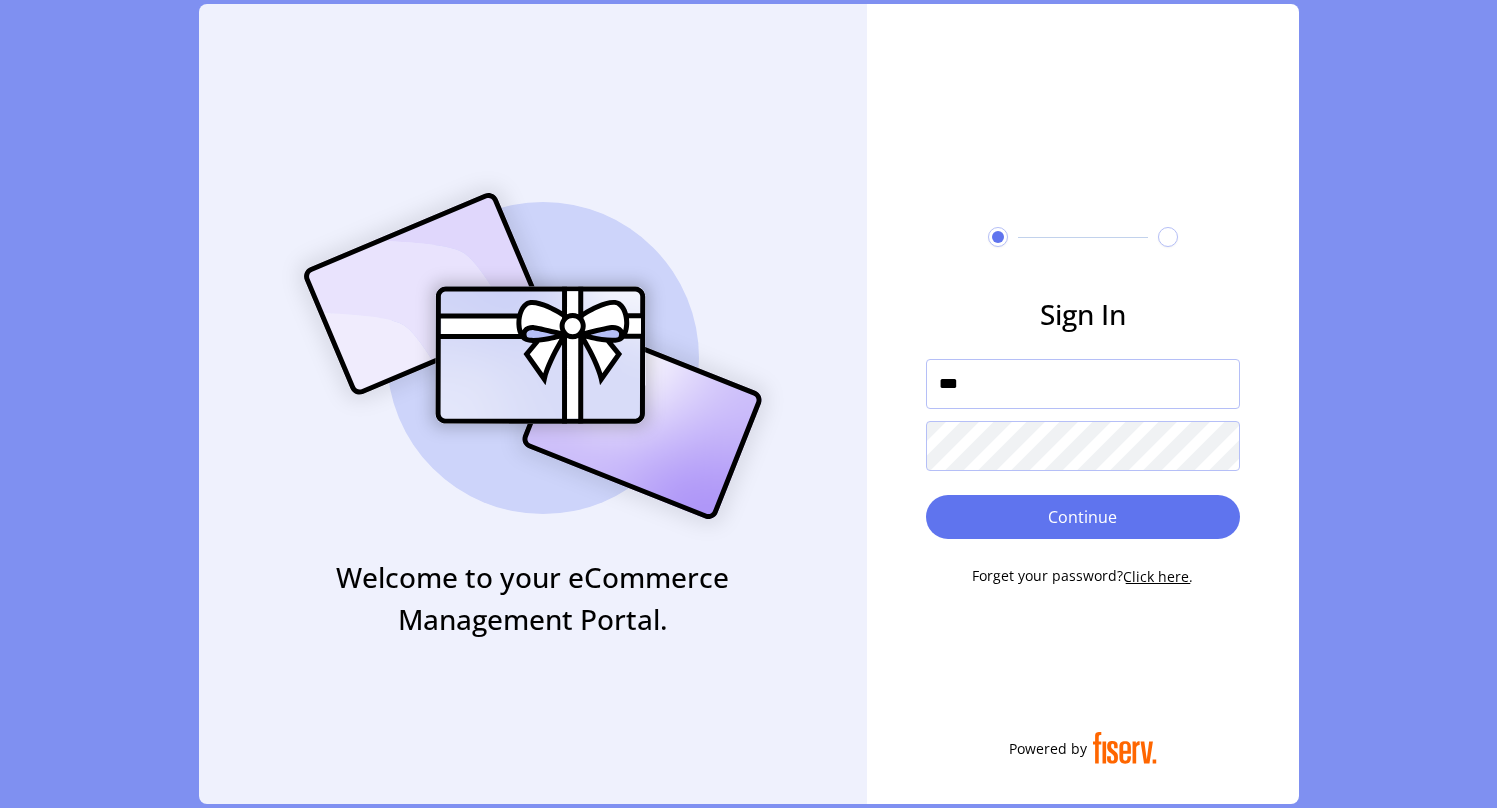 type on "**********" 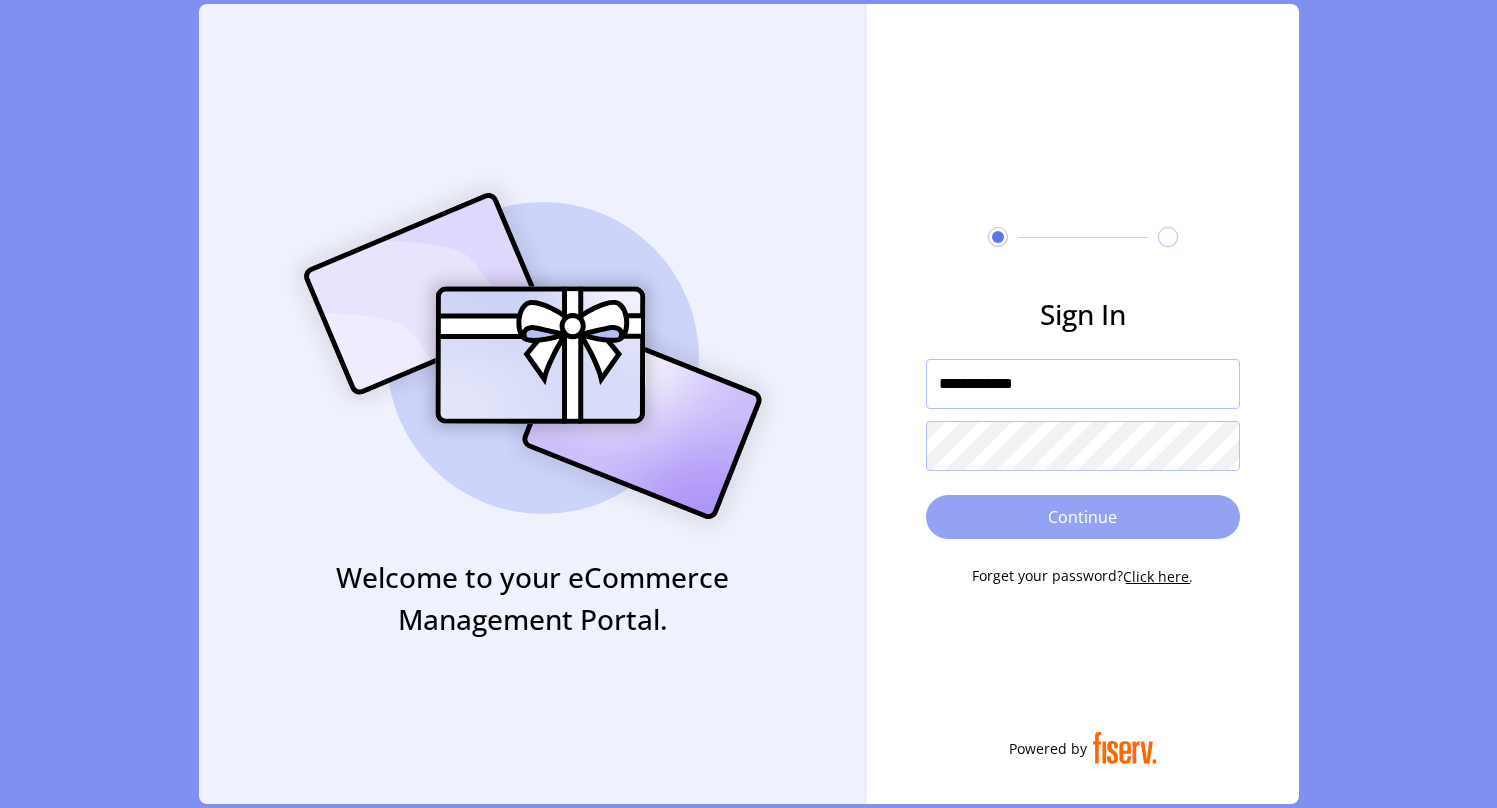 click on "Continue" at bounding box center [1083, 517] 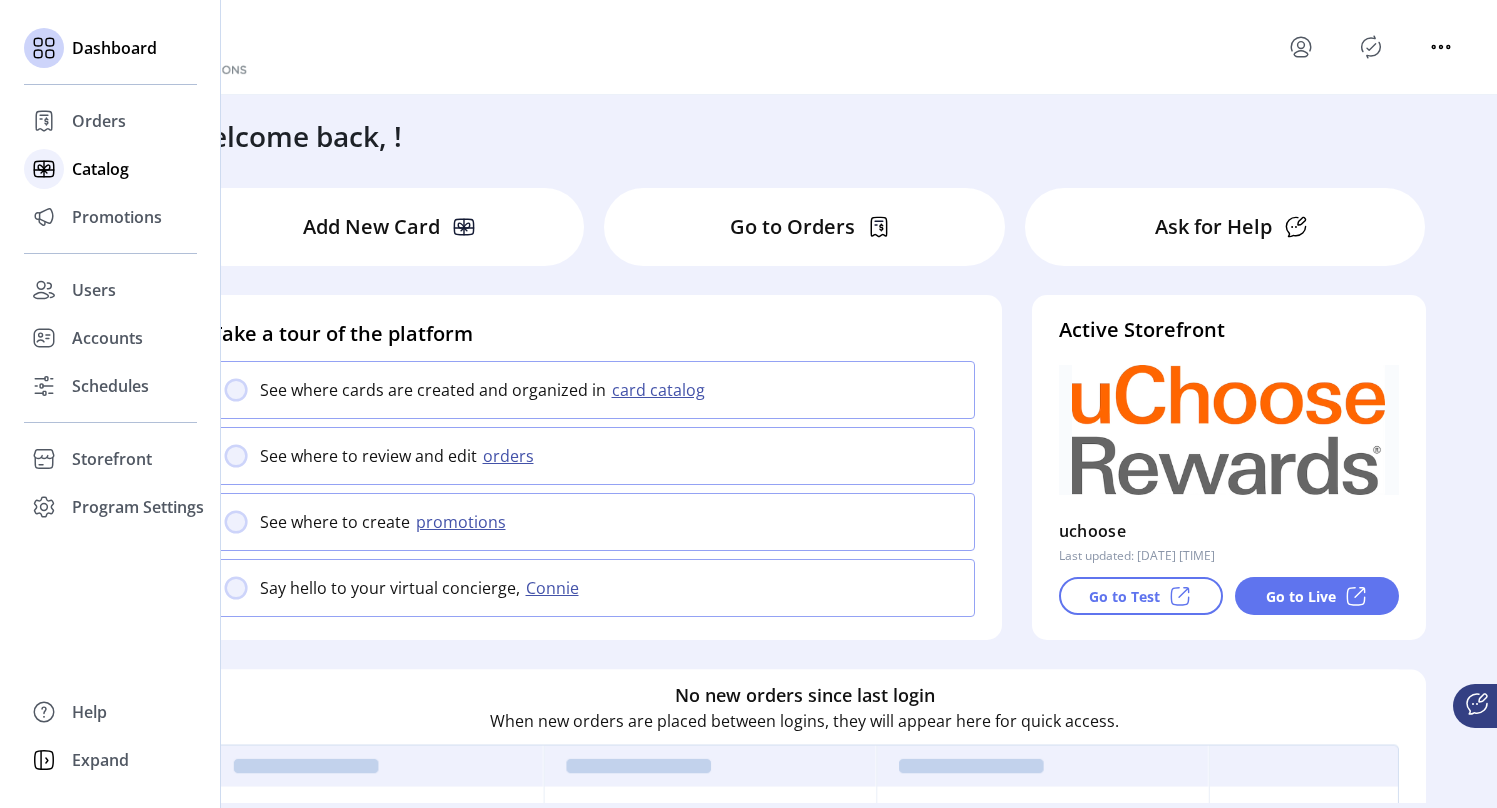 click on "Catalog" 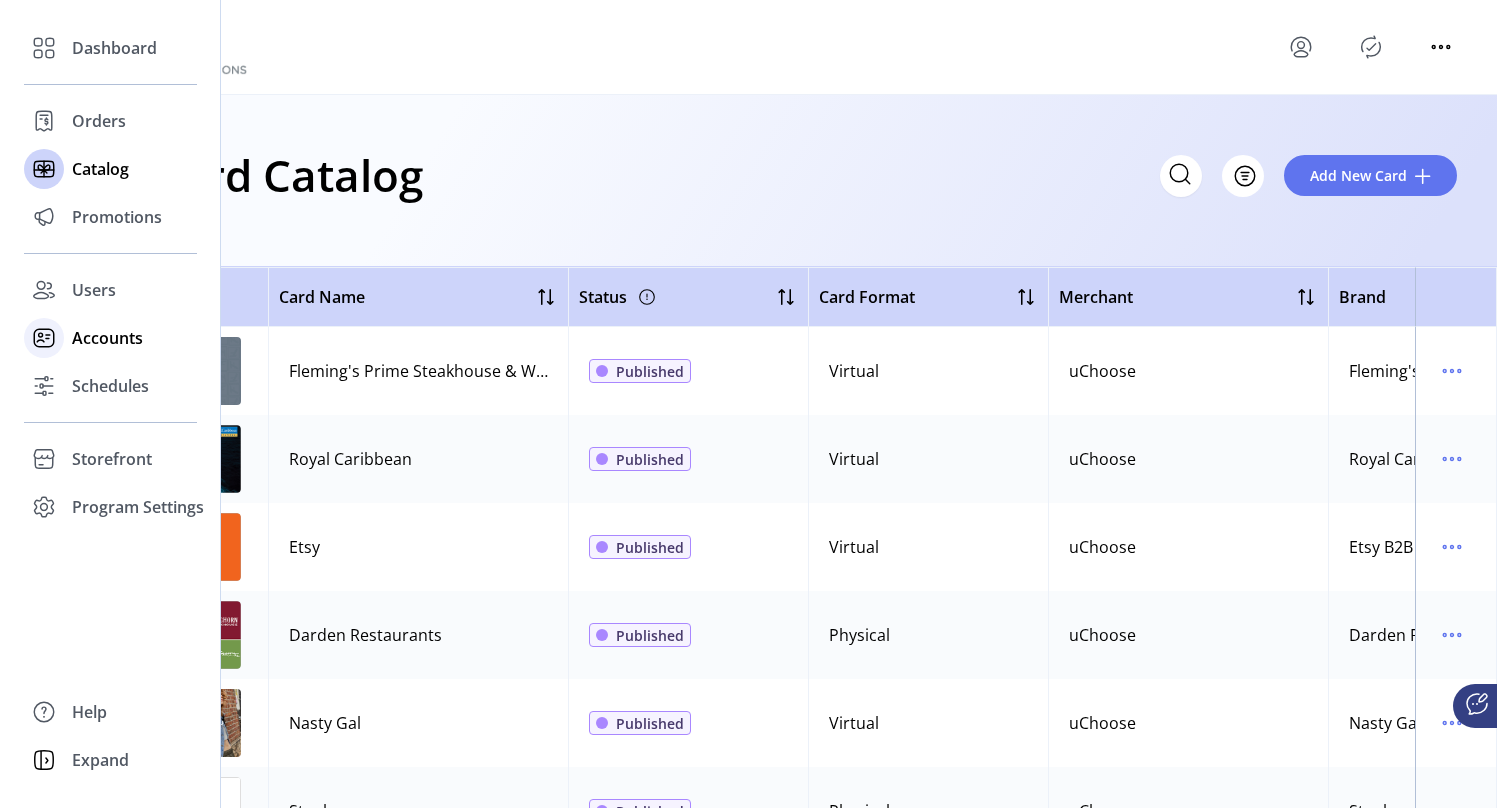 click on "Accounts" 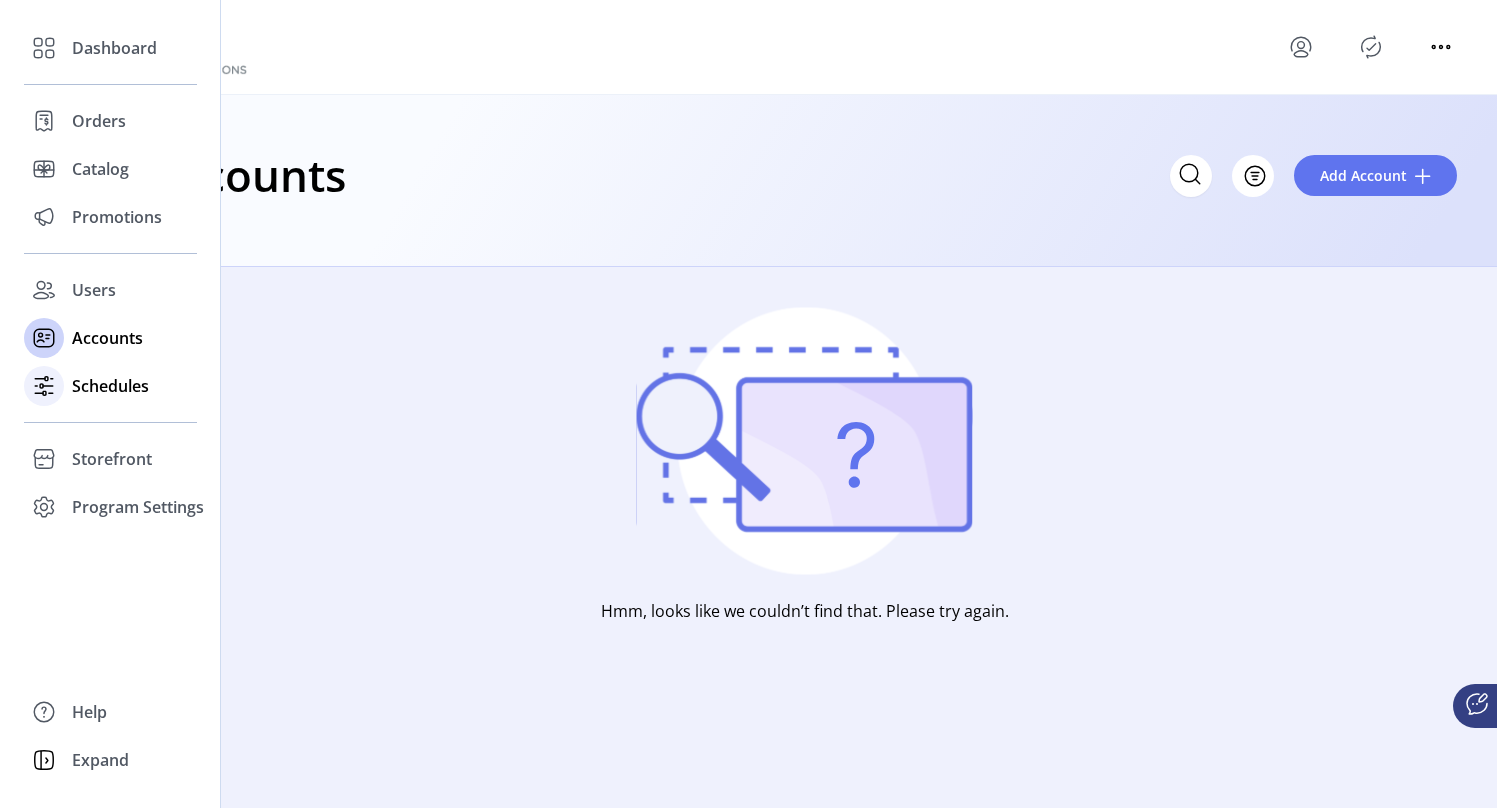 click on "Schedules" 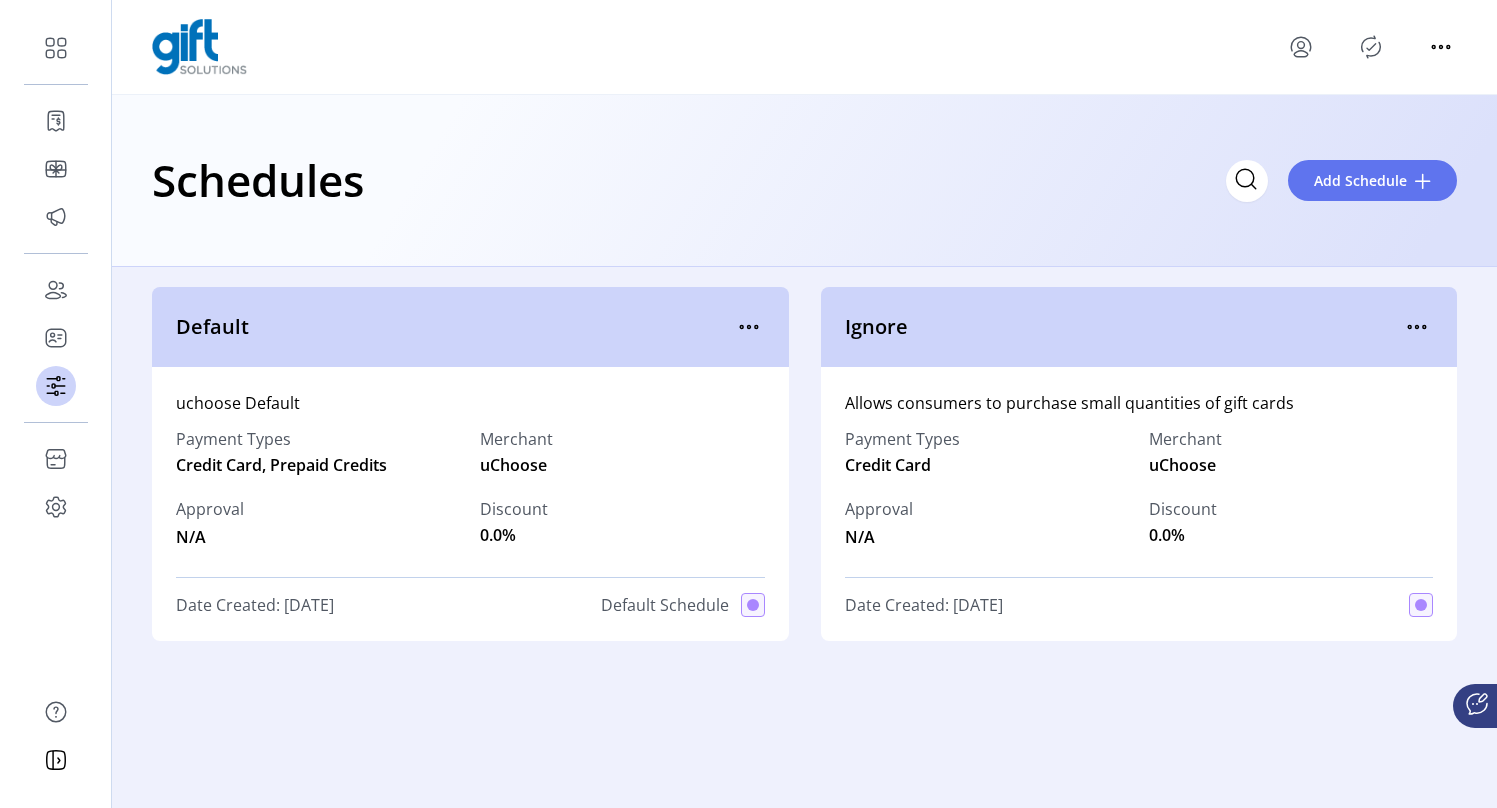 click on "Ignore" 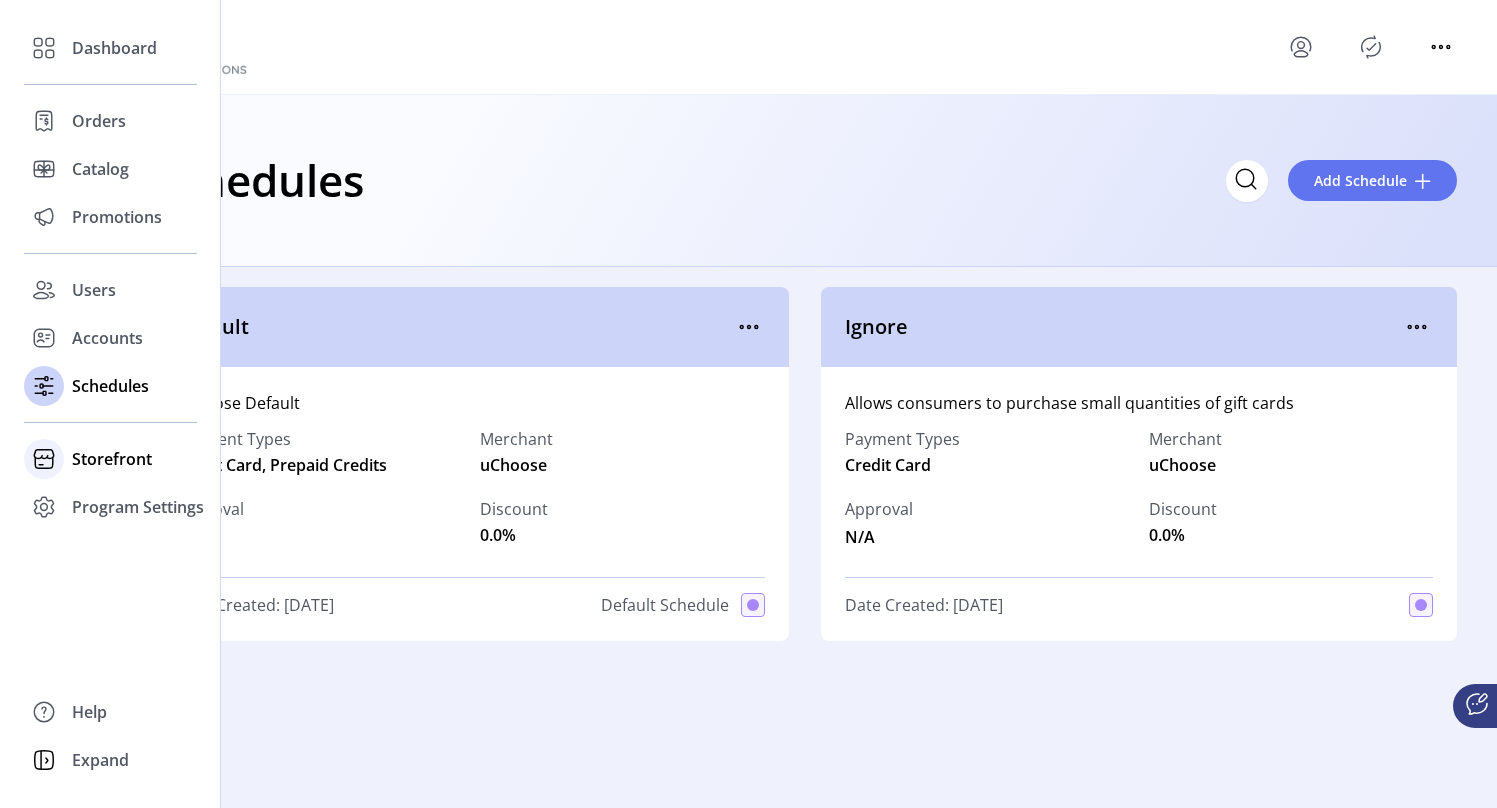 click on "Storefront" 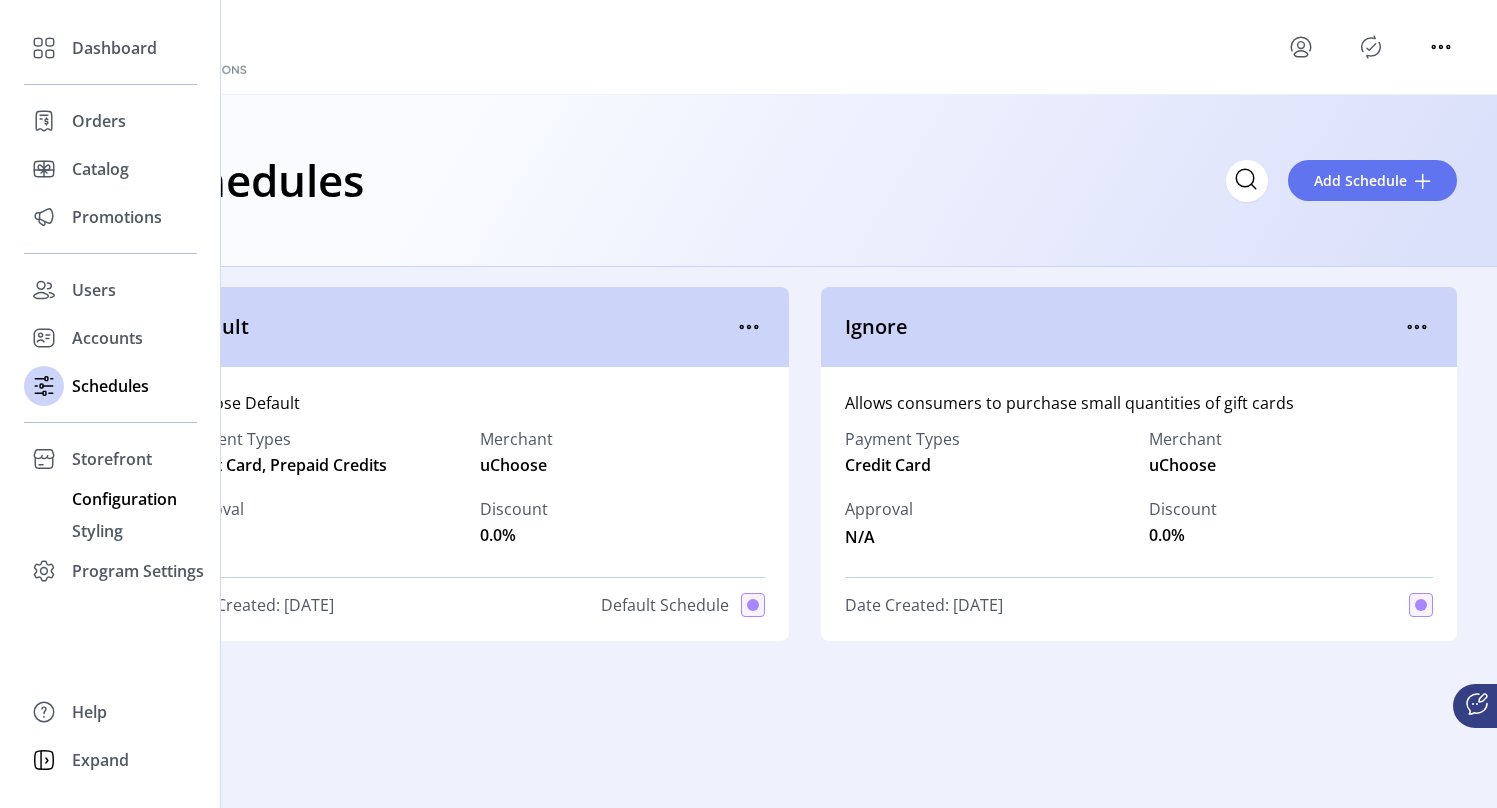 click on "Configuration" 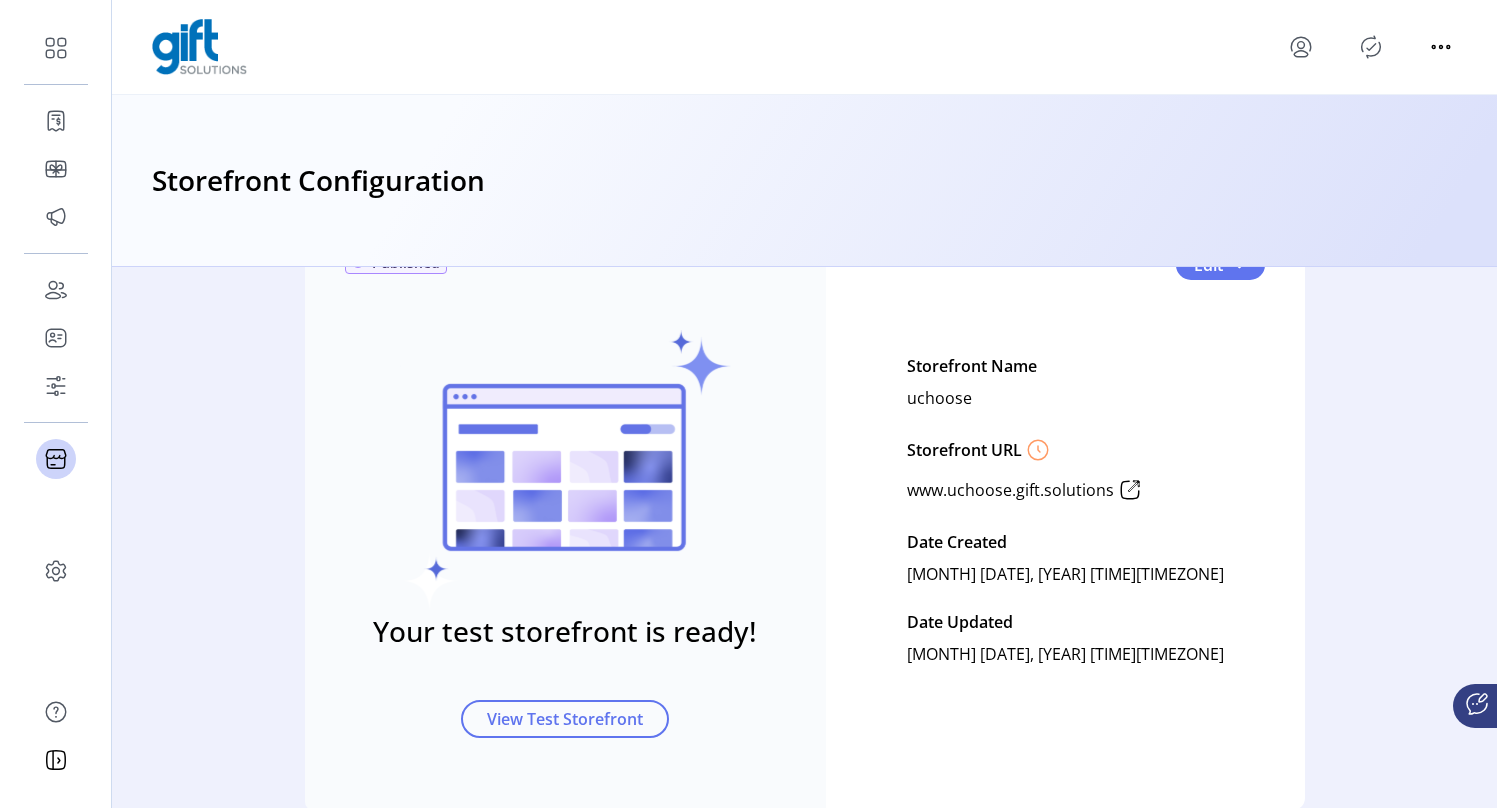 scroll, scrollTop: 136, scrollLeft: 0, axis: vertical 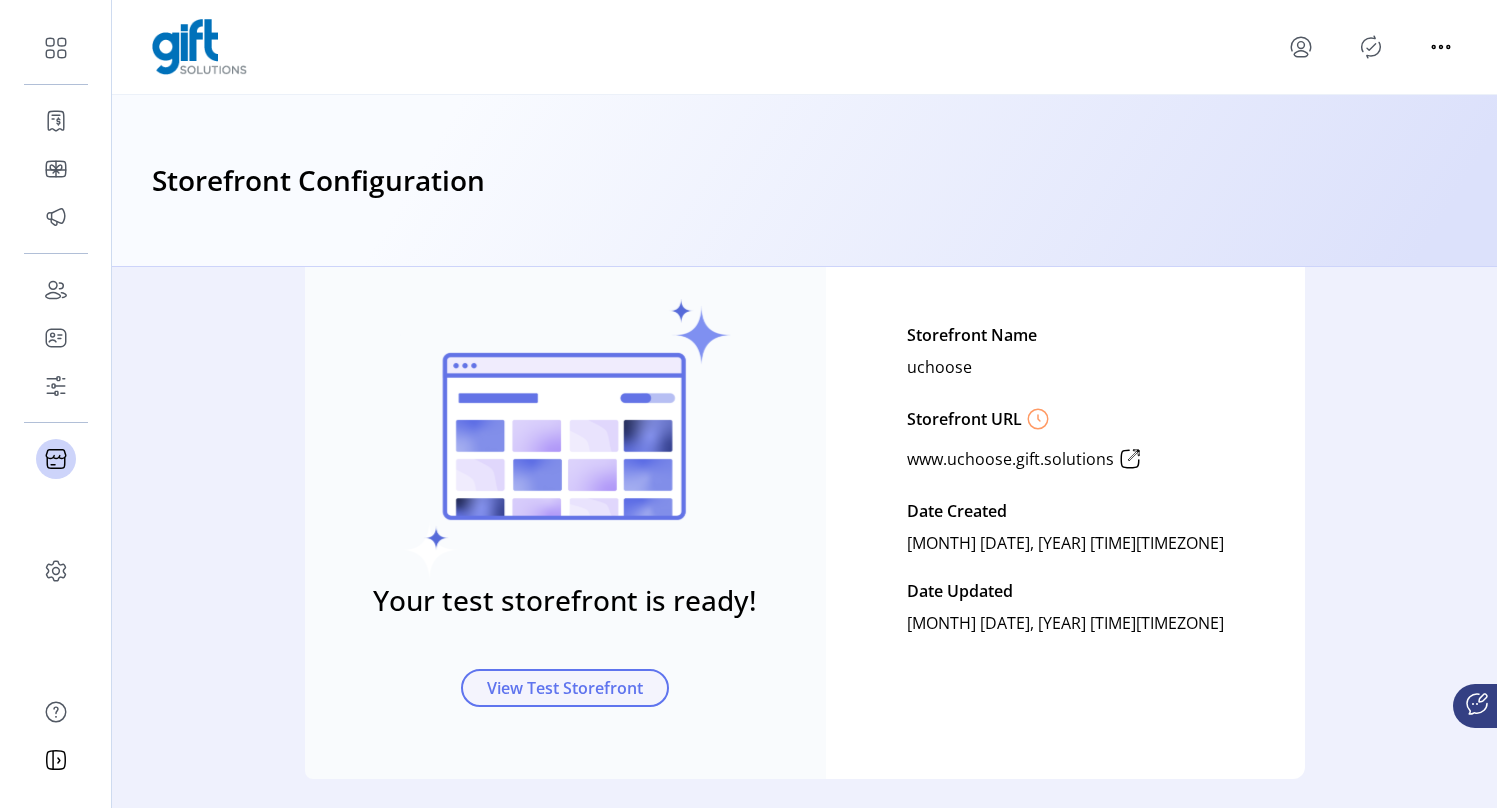 click on "View Test Storefront" 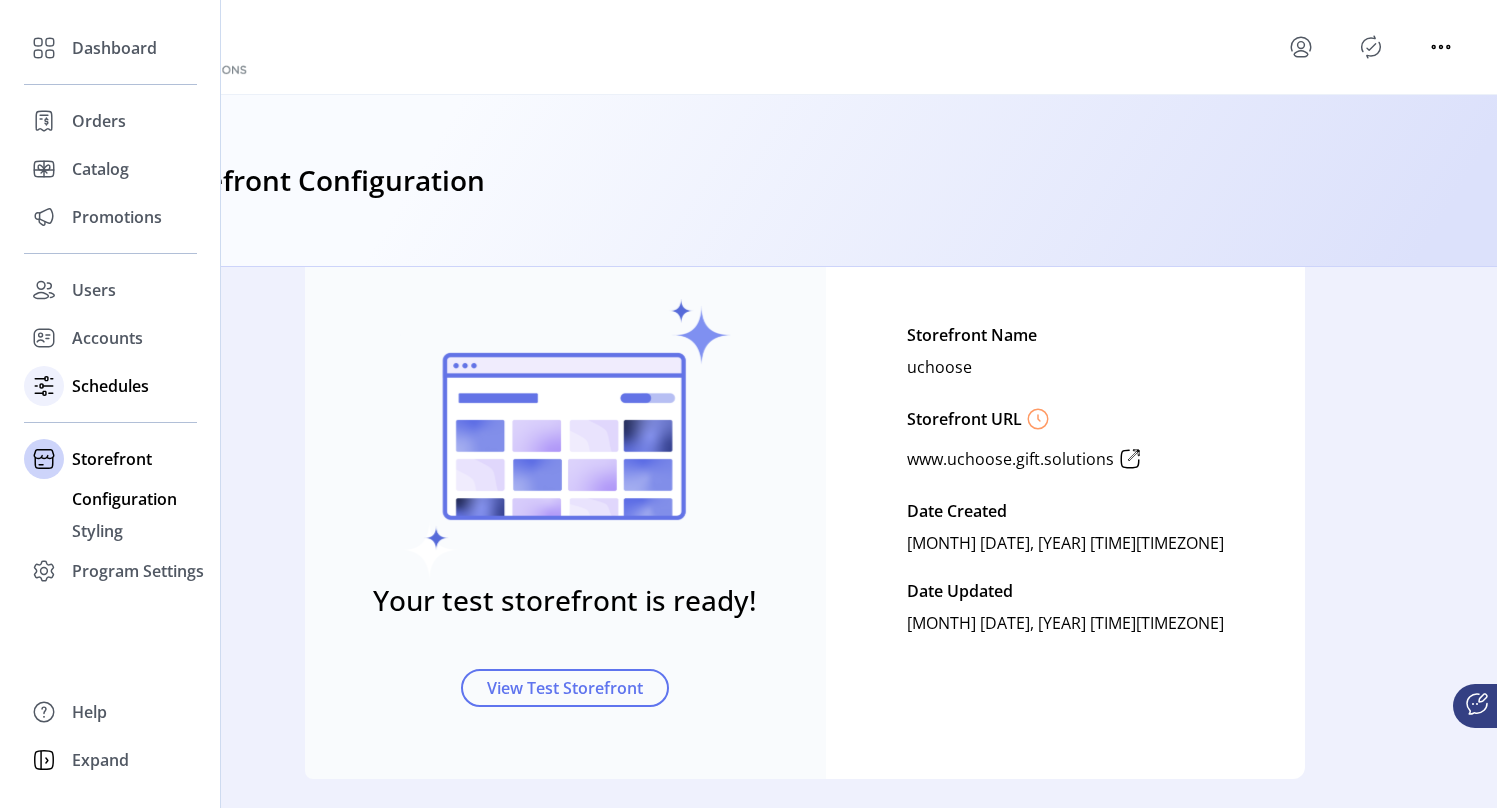 click on "Schedules" 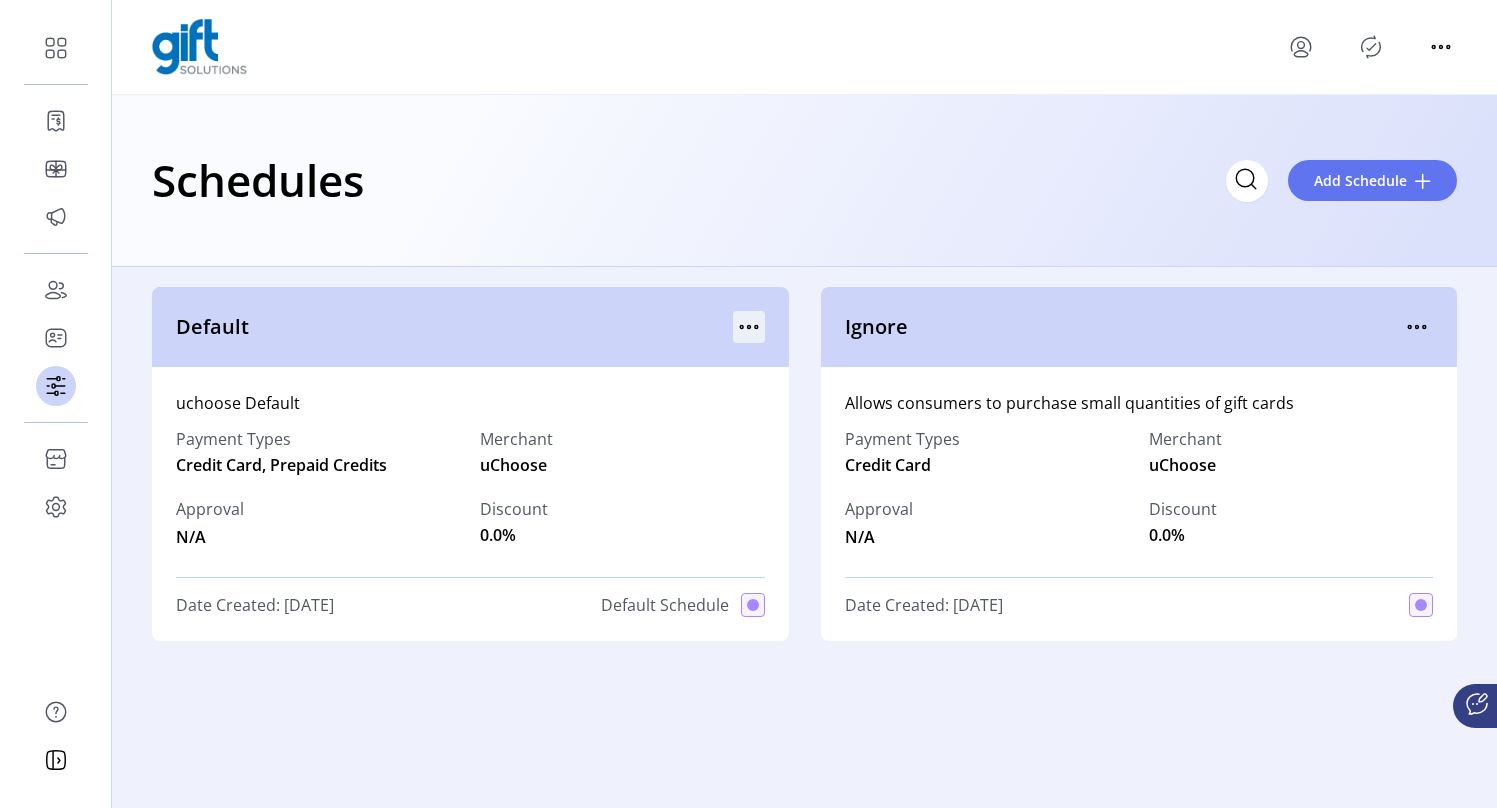 click 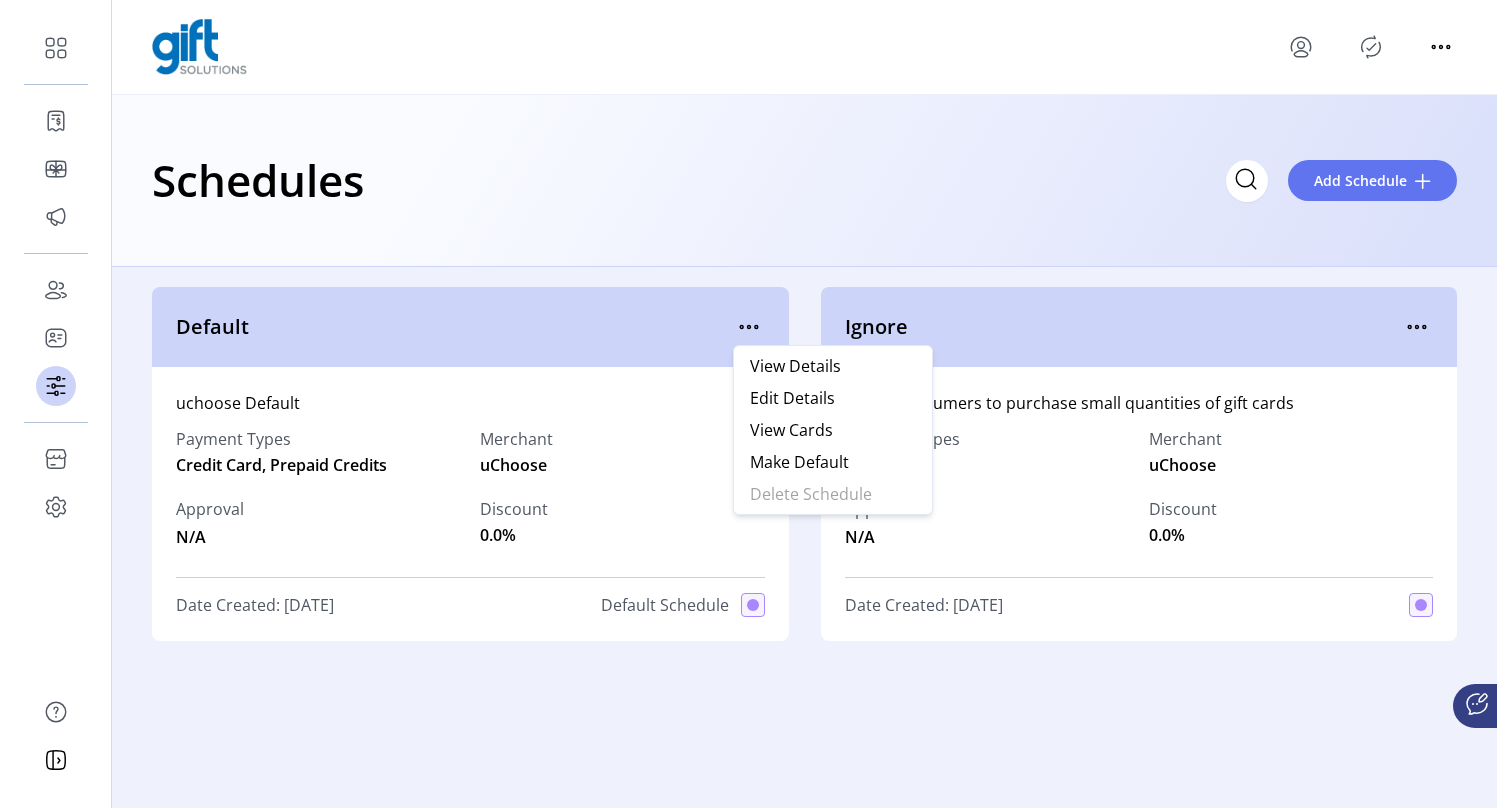 click on "Default
uchoose Default Payment Types Credit Card, Prepaid Credits  Merchant   uChoose  Approval N/A  Discount   0.0%  Date Created: [DATE] Default Schedule  Ignore
Allows consumers to purchase small quantities of gift cards  Payment Types   Credit Card   Merchant   uChoose  Approval N/A  Discount   0.0%  Date Created: [DATE]" 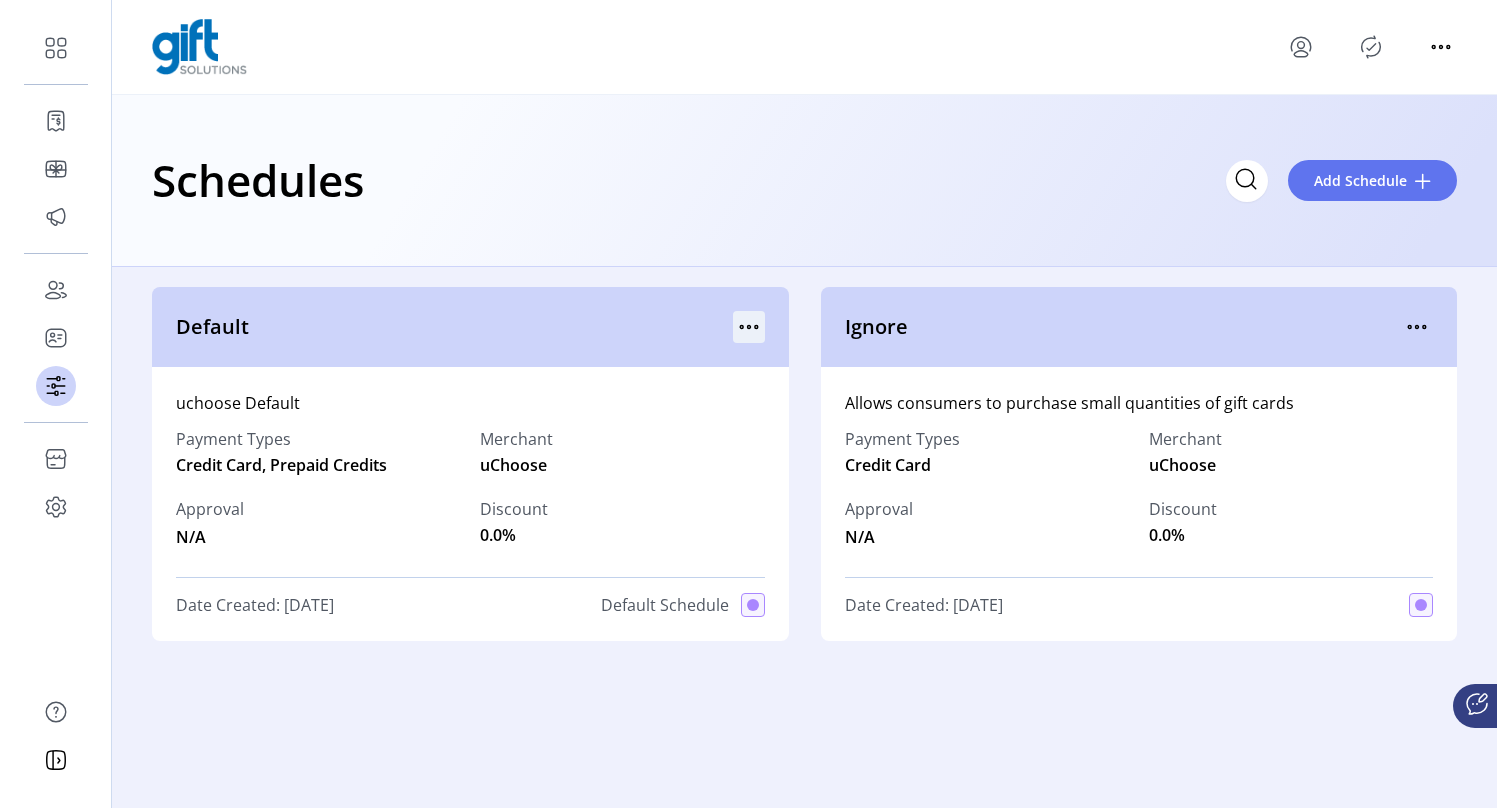 click 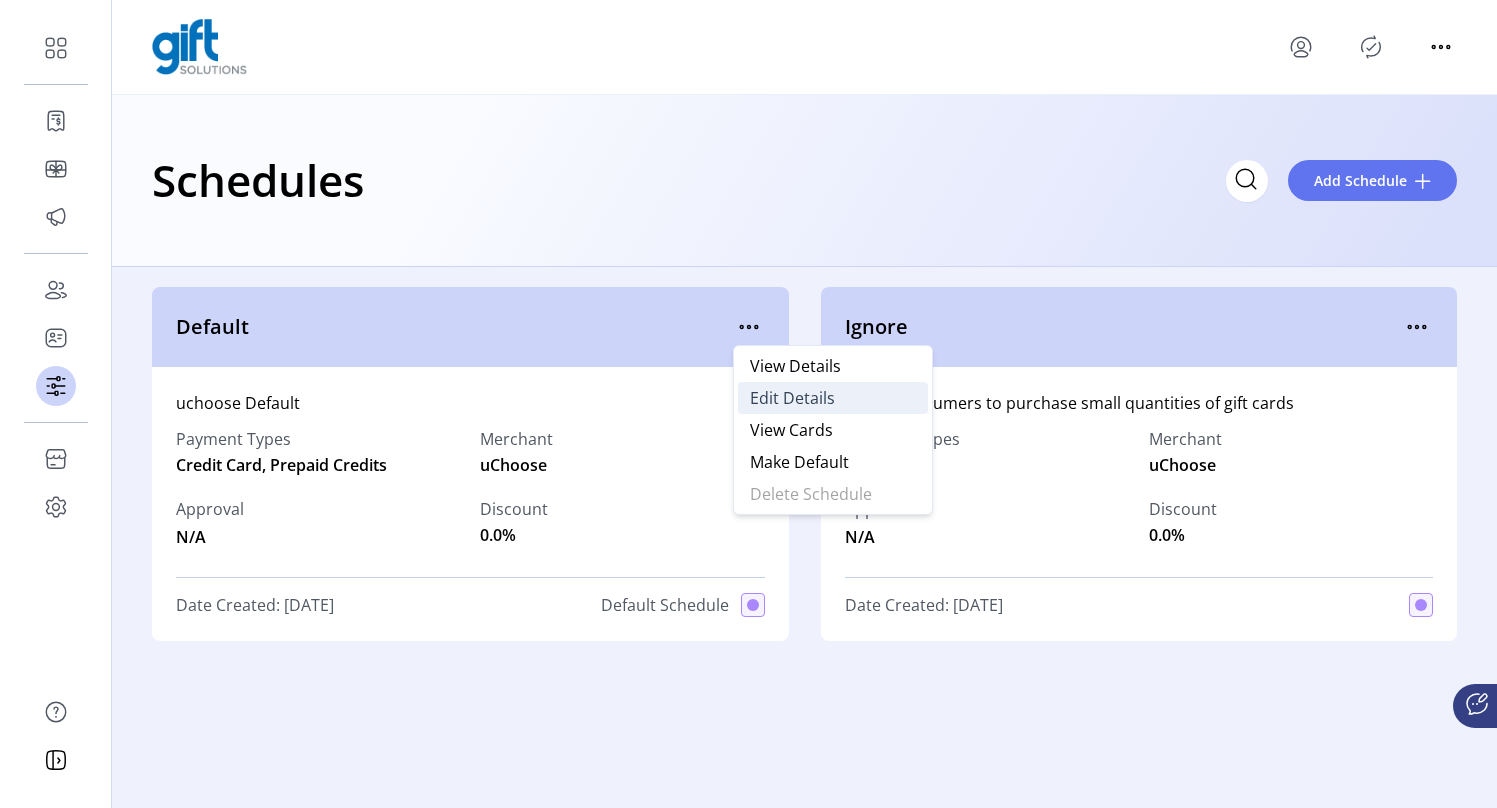 click on "Edit Details" at bounding box center (792, 398) 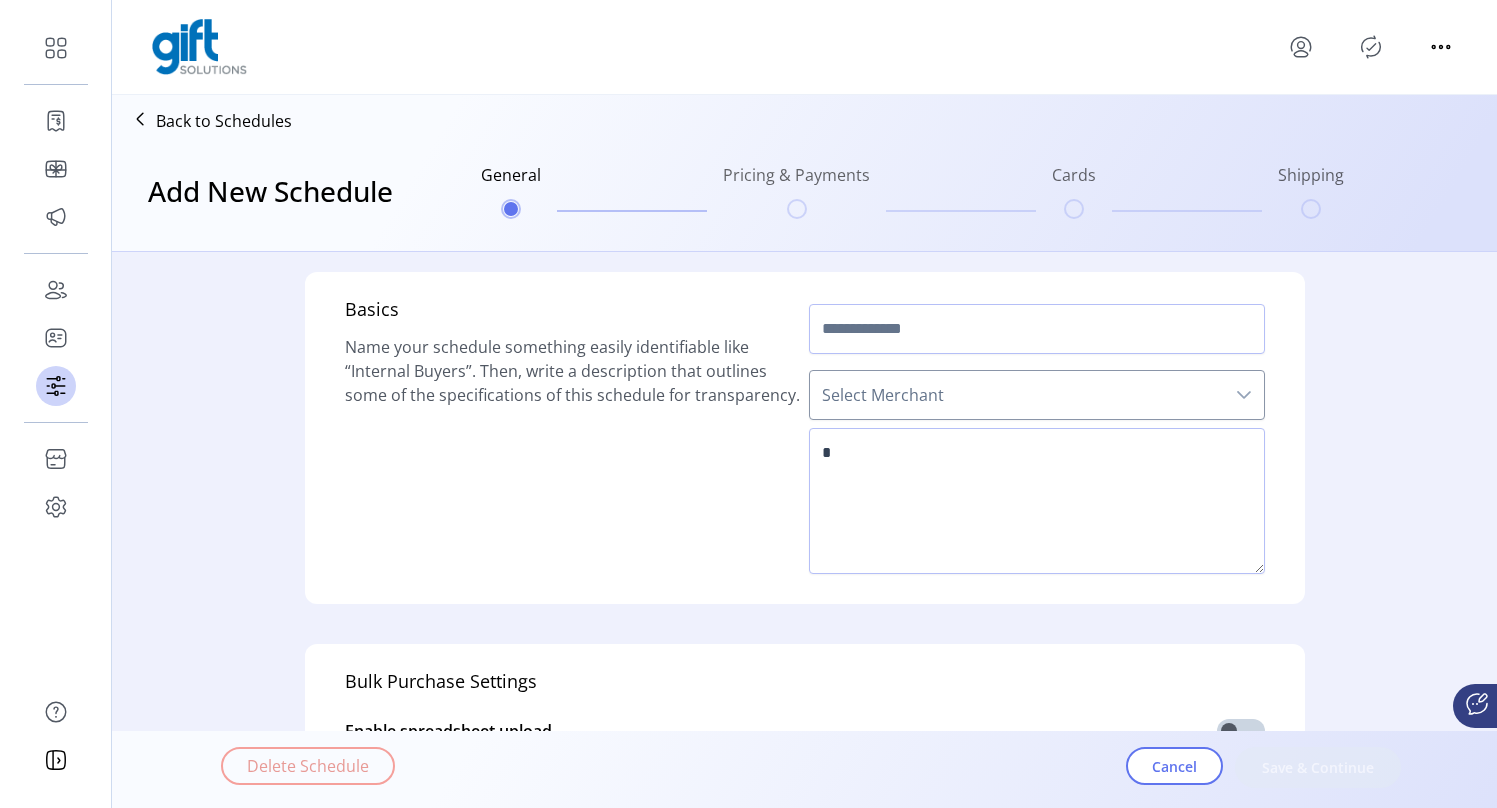 type on "*******" 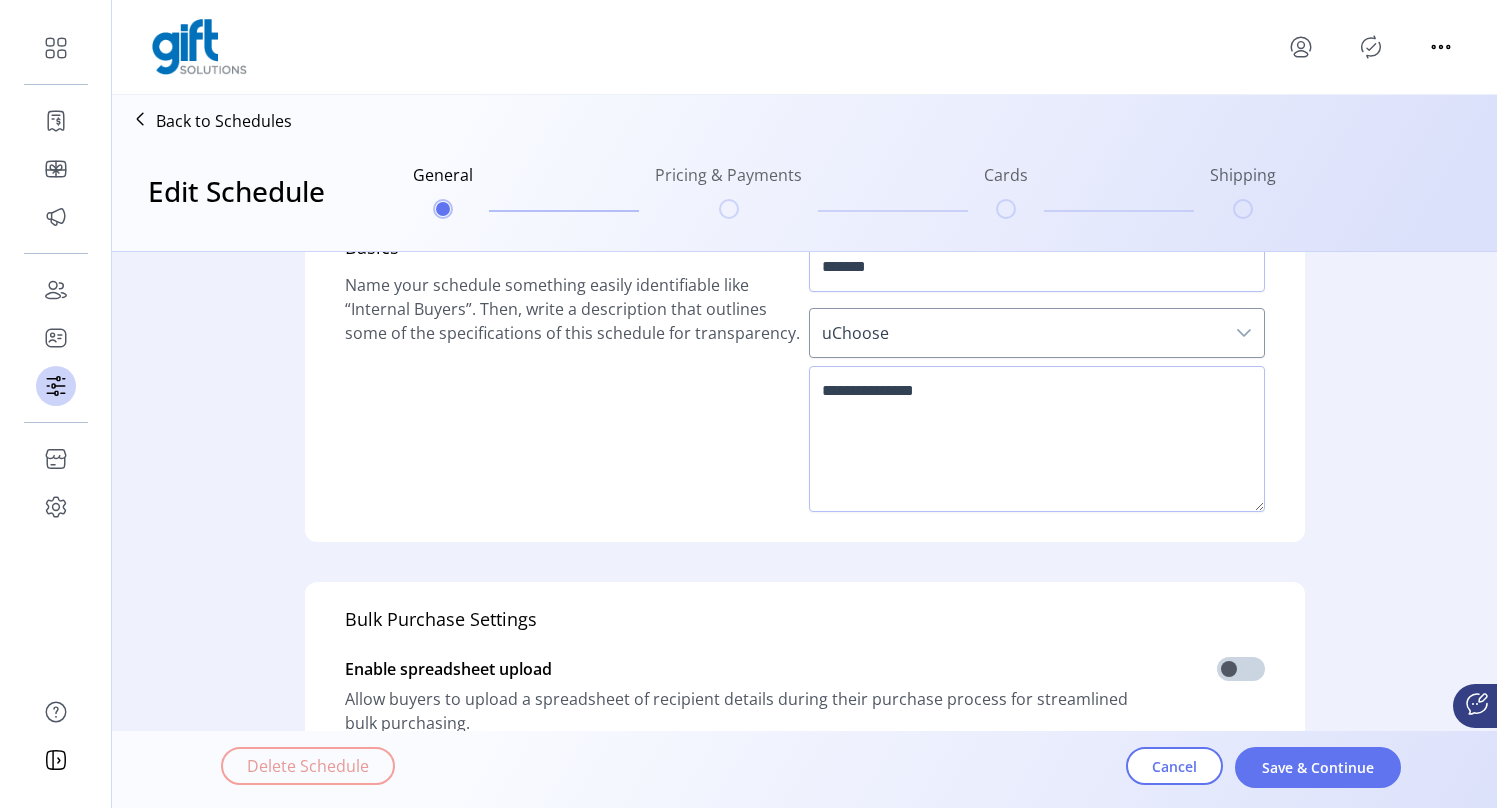 scroll, scrollTop: 0, scrollLeft: 0, axis: both 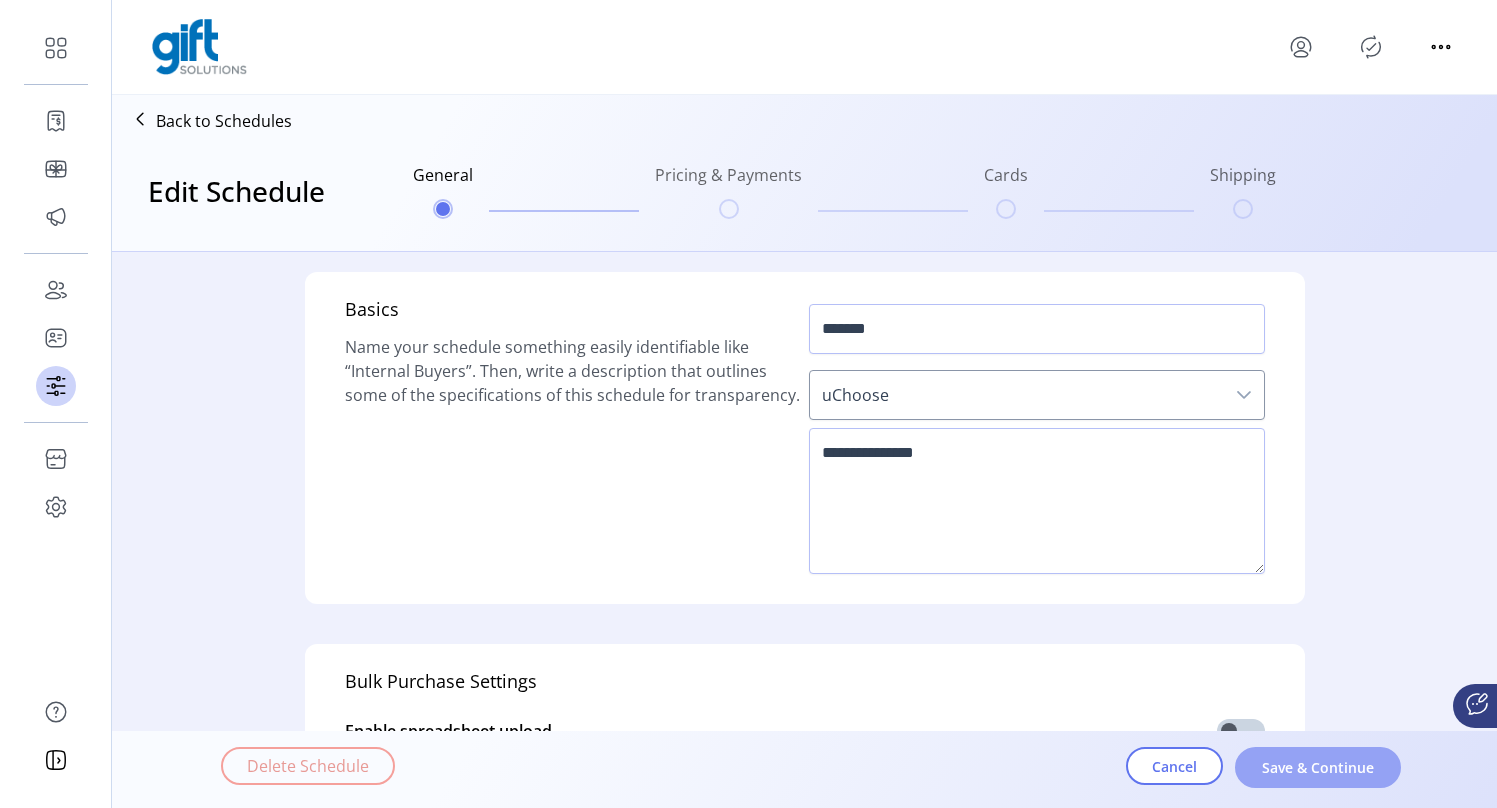 click on "Save & Continue" 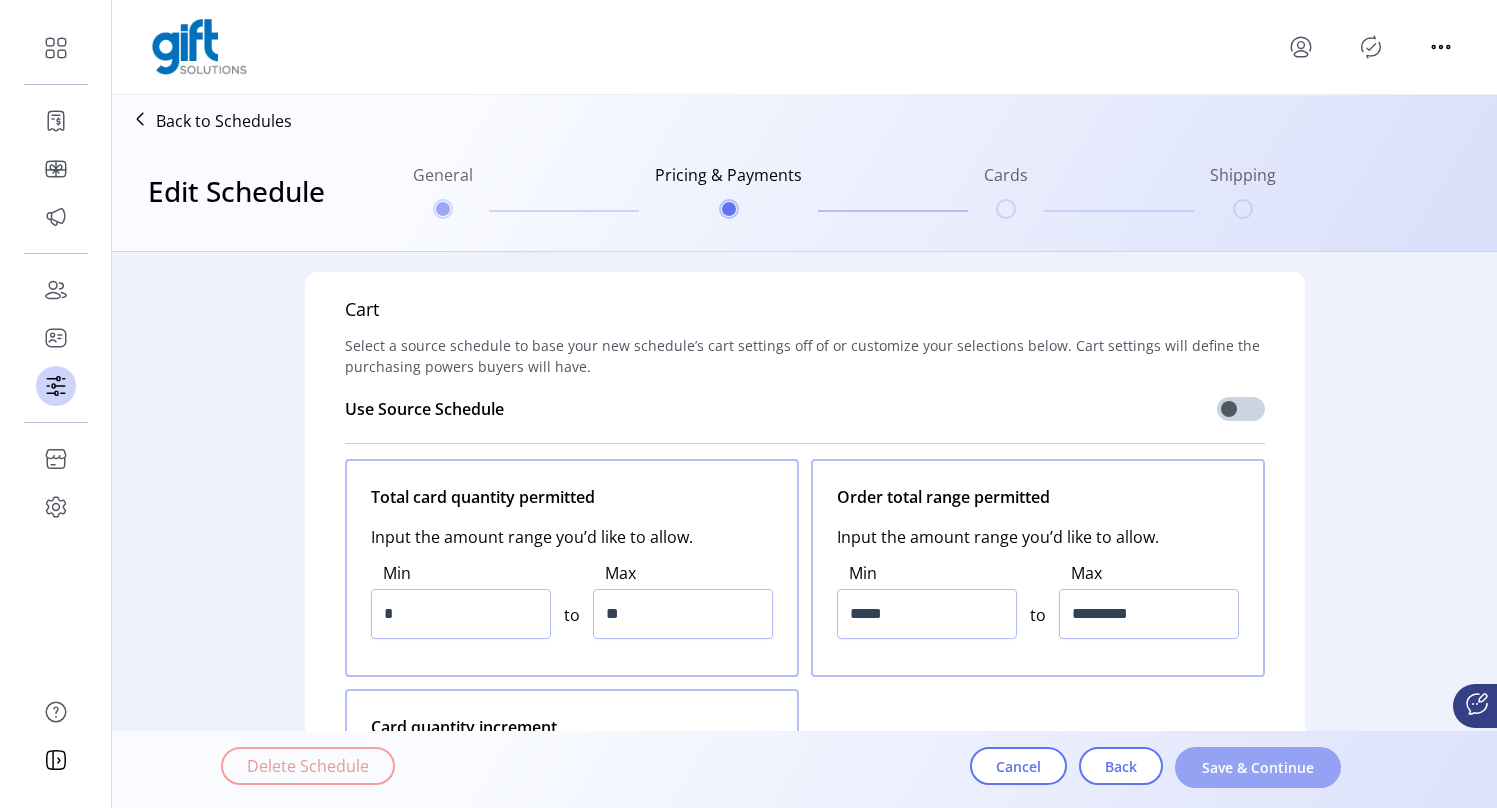 click on "Save & Continue" 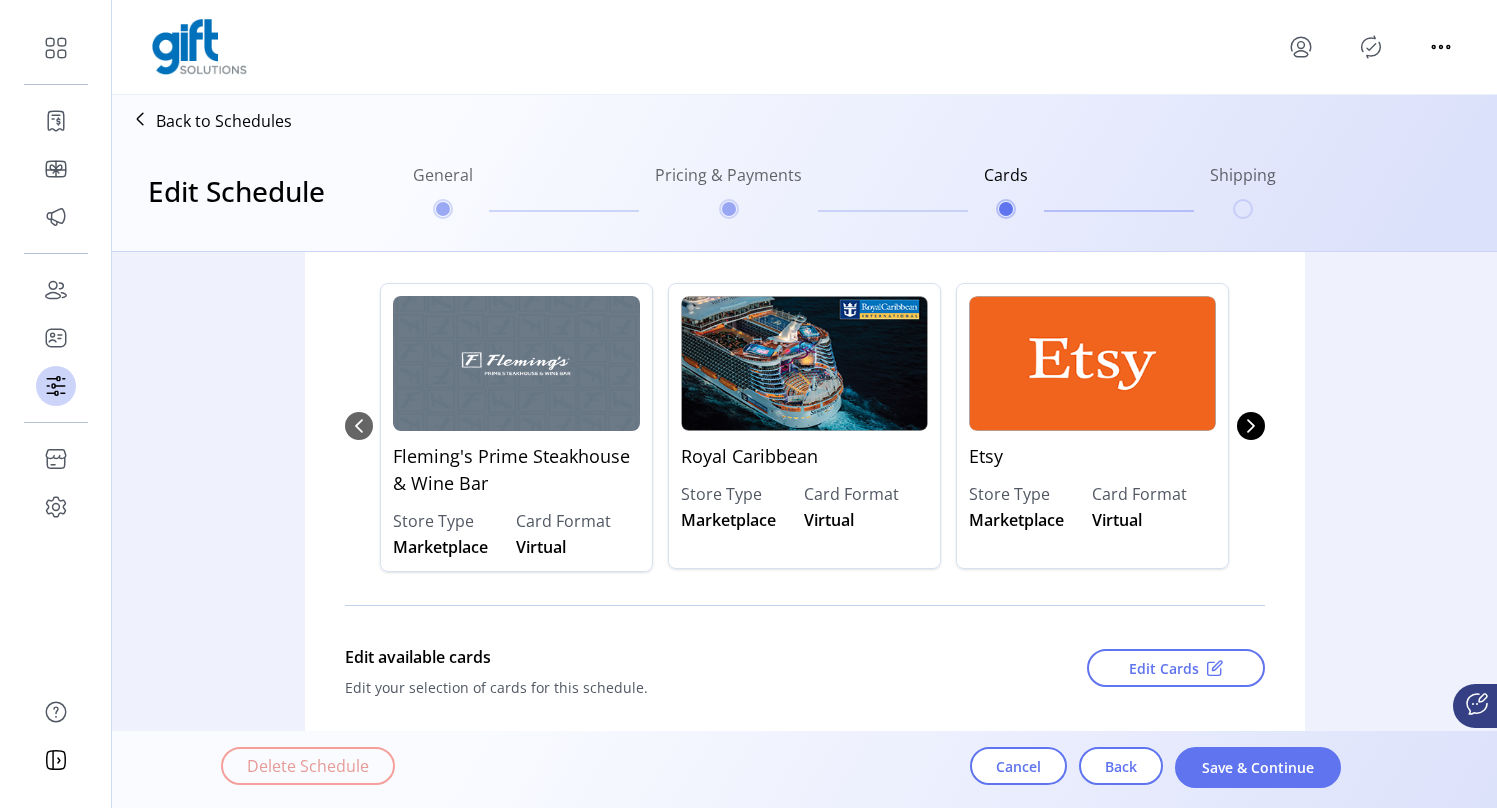 scroll, scrollTop: 240, scrollLeft: 0, axis: vertical 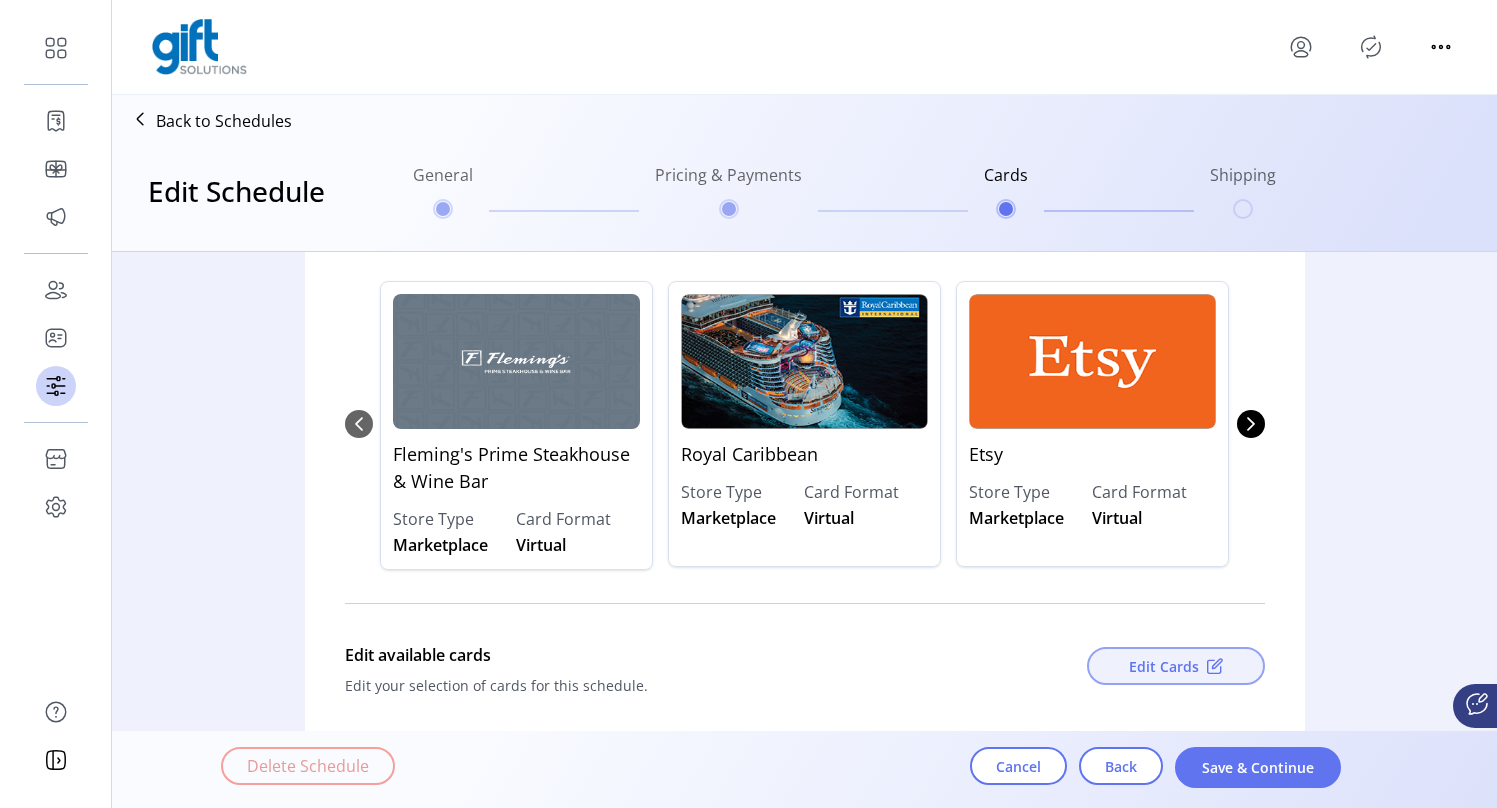 click on "Edit Cards" 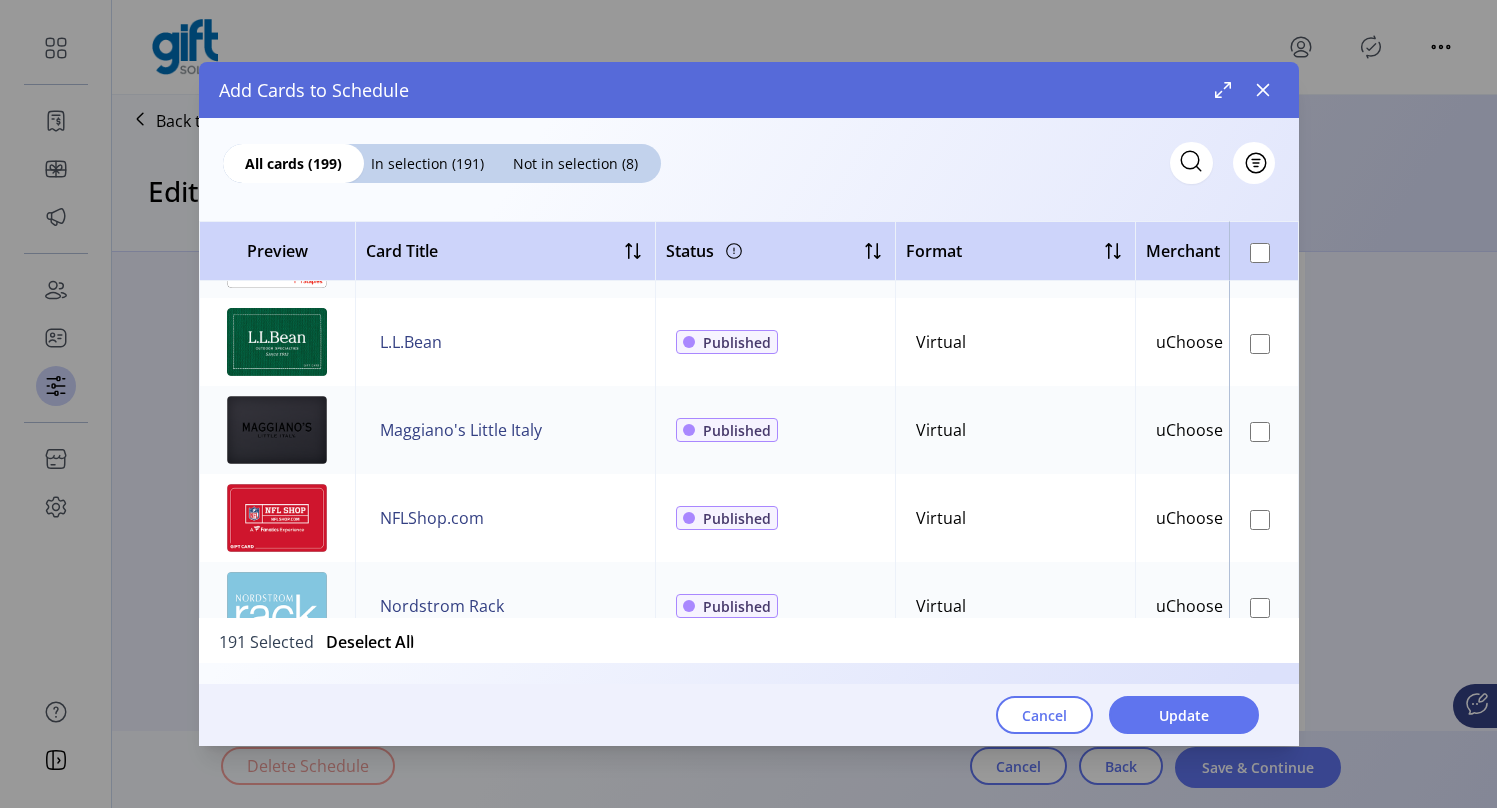 scroll, scrollTop: 1649, scrollLeft: 0, axis: vertical 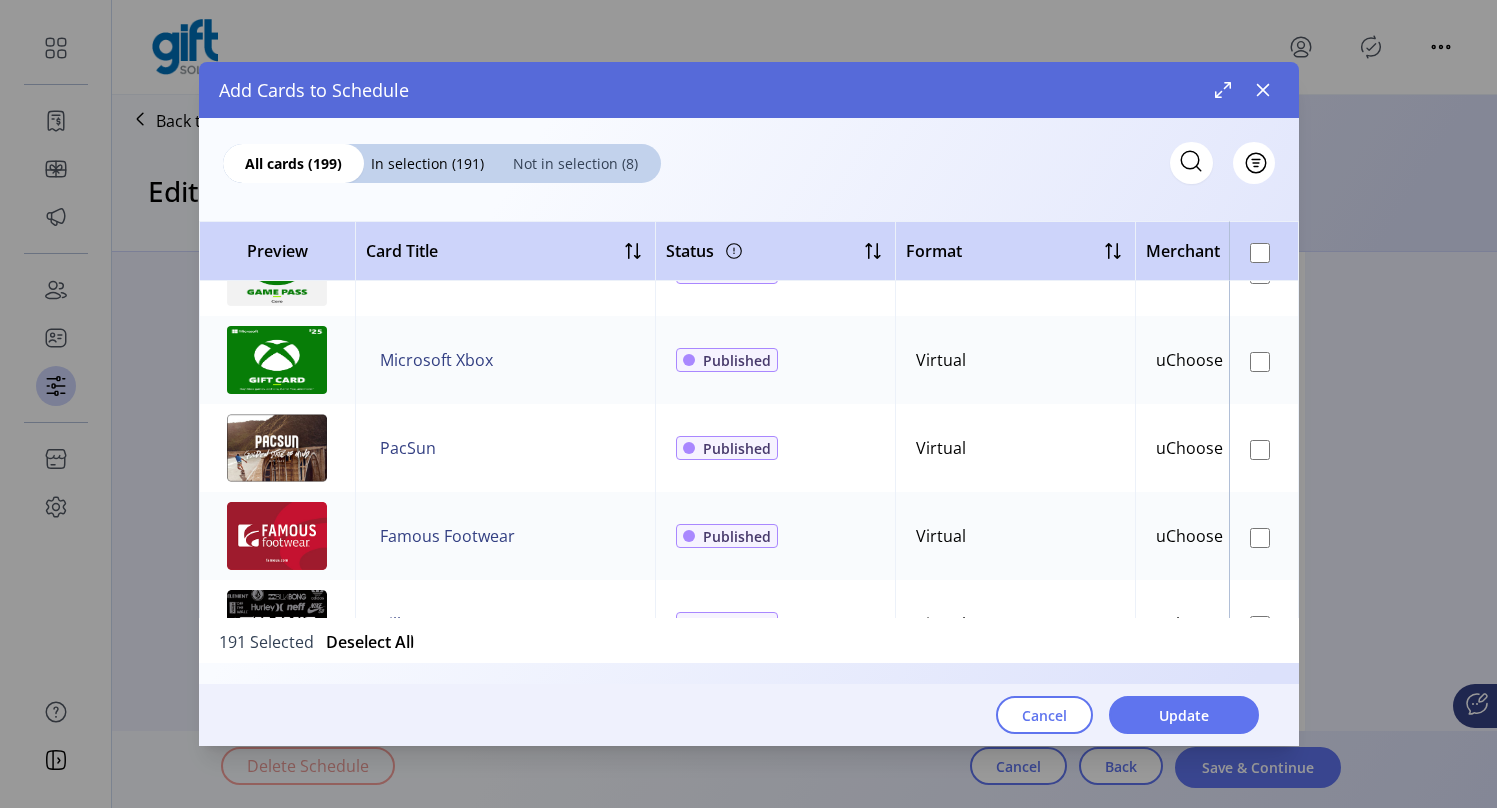 click on "Not in selection (8)" at bounding box center [576, 163] 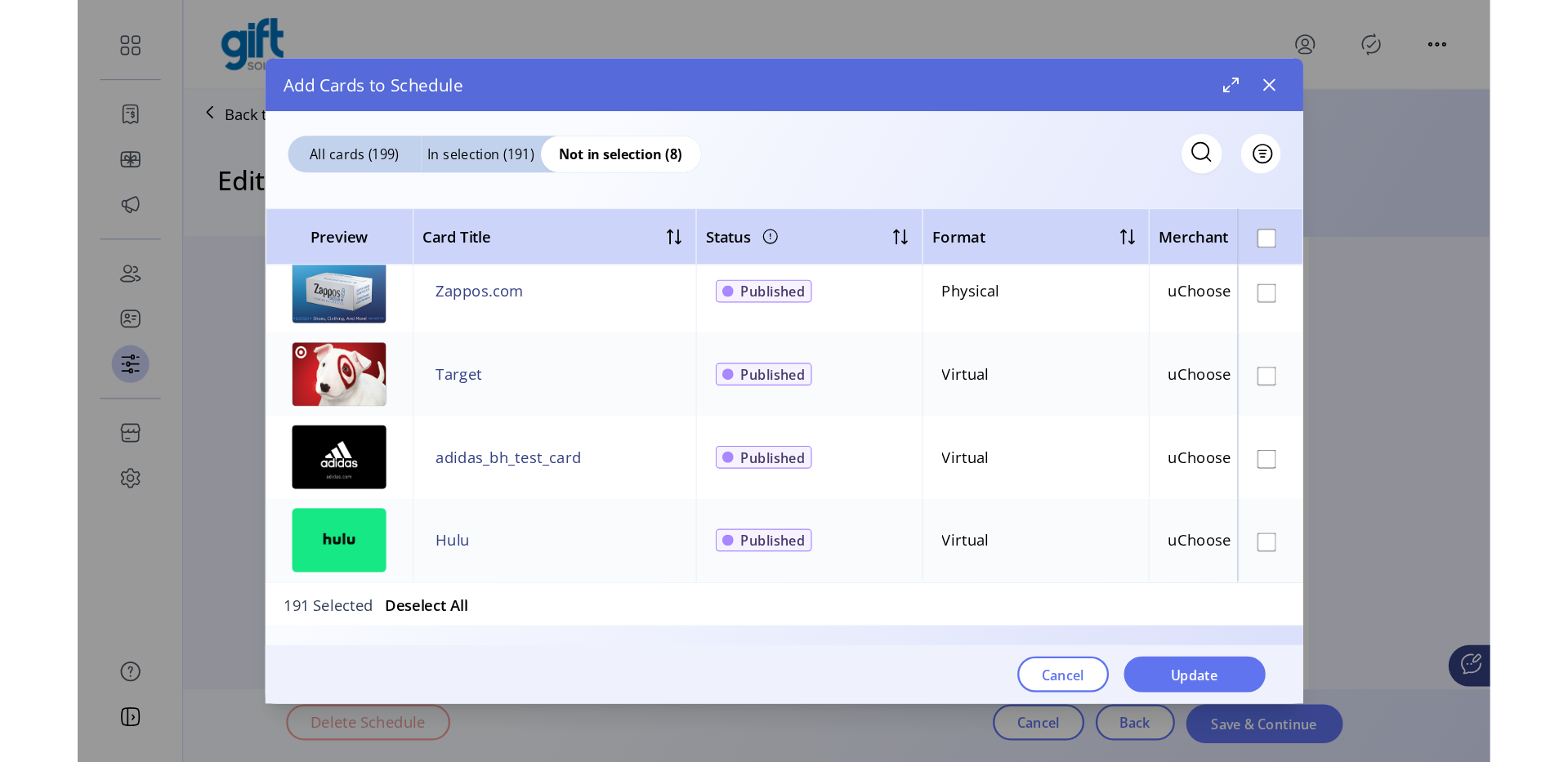 scroll, scrollTop: 0, scrollLeft: 0, axis: both 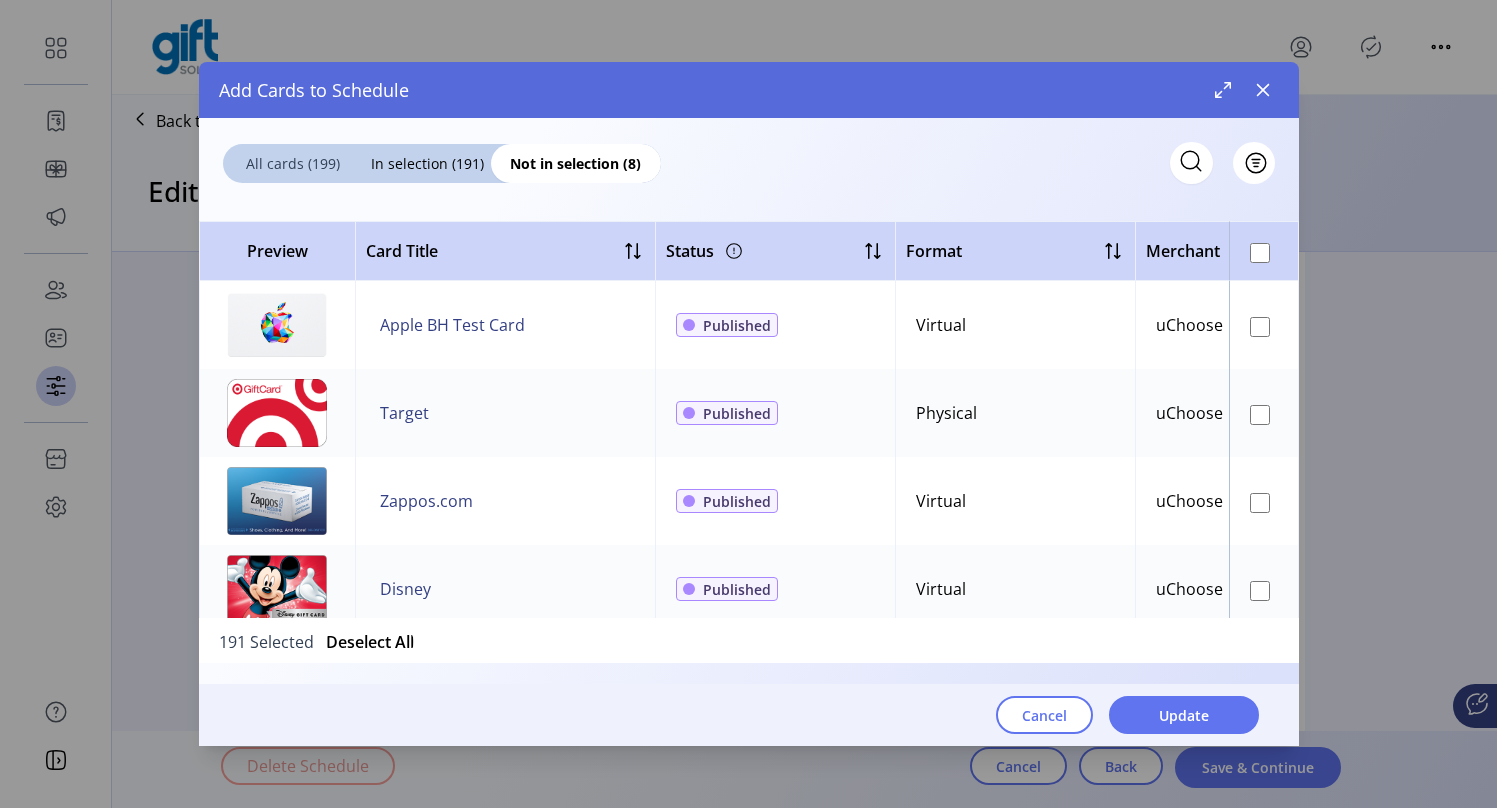 click on "All cards (199)" at bounding box center (293, 163) 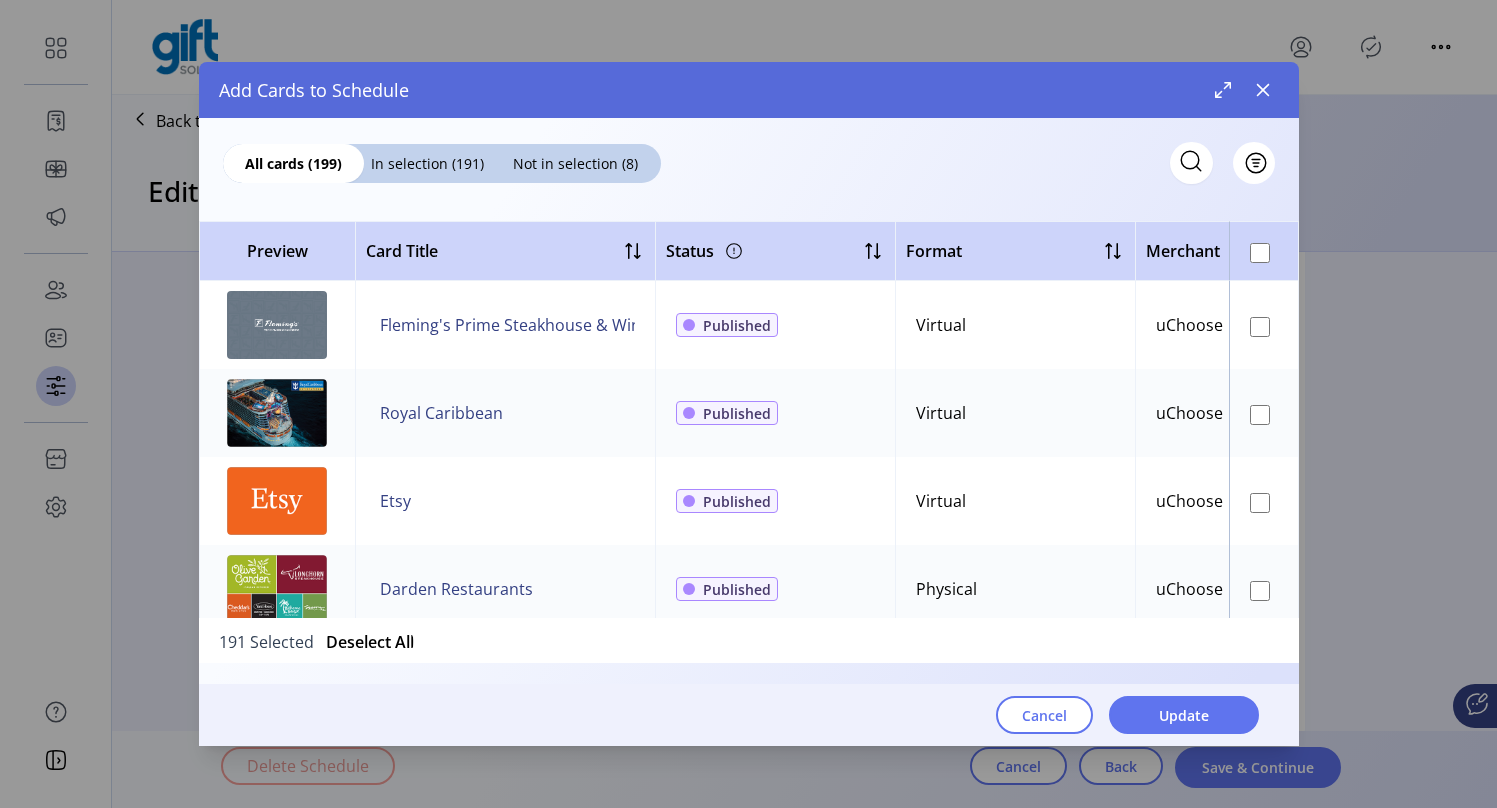 click 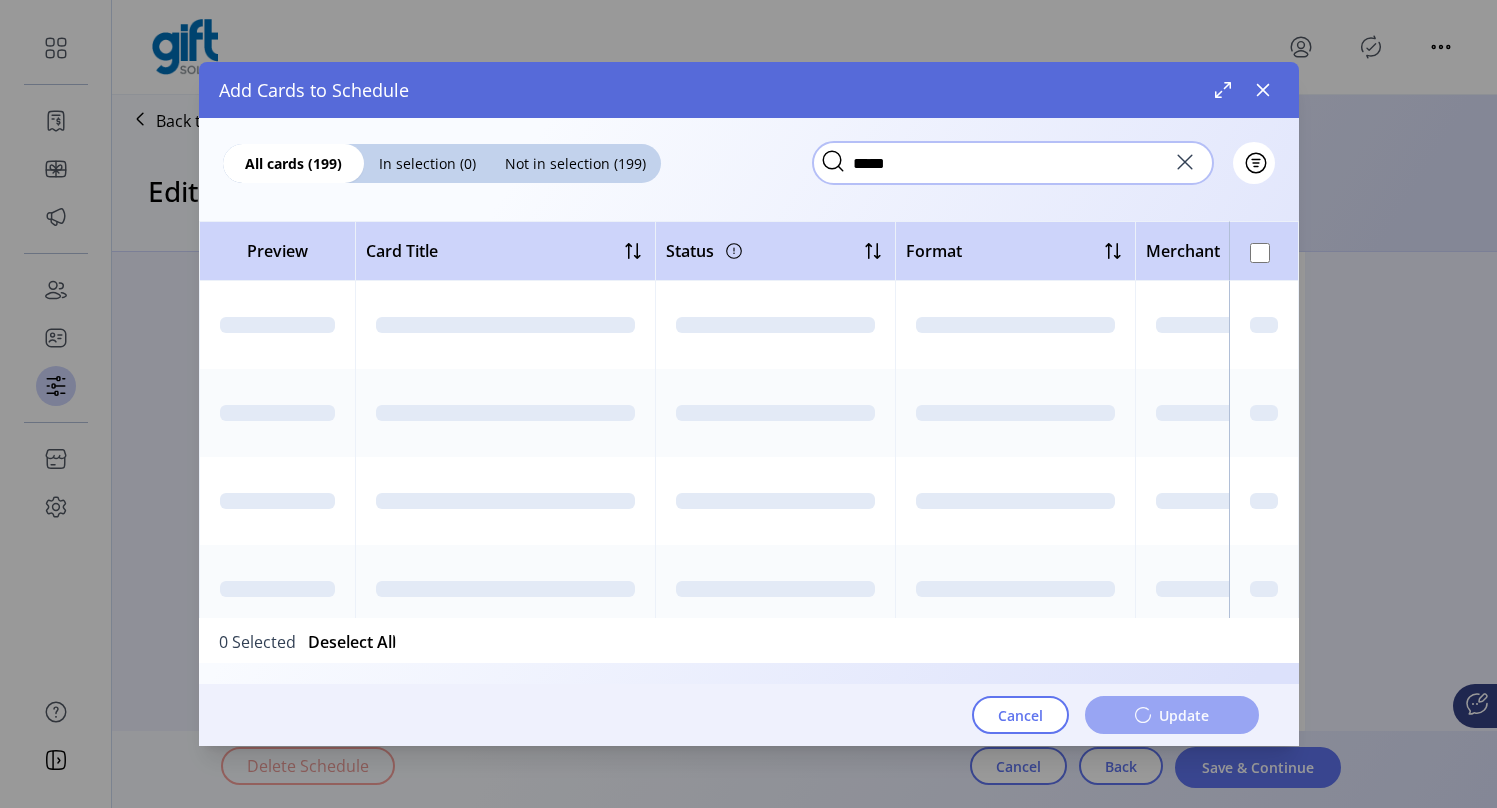 type on "*****" 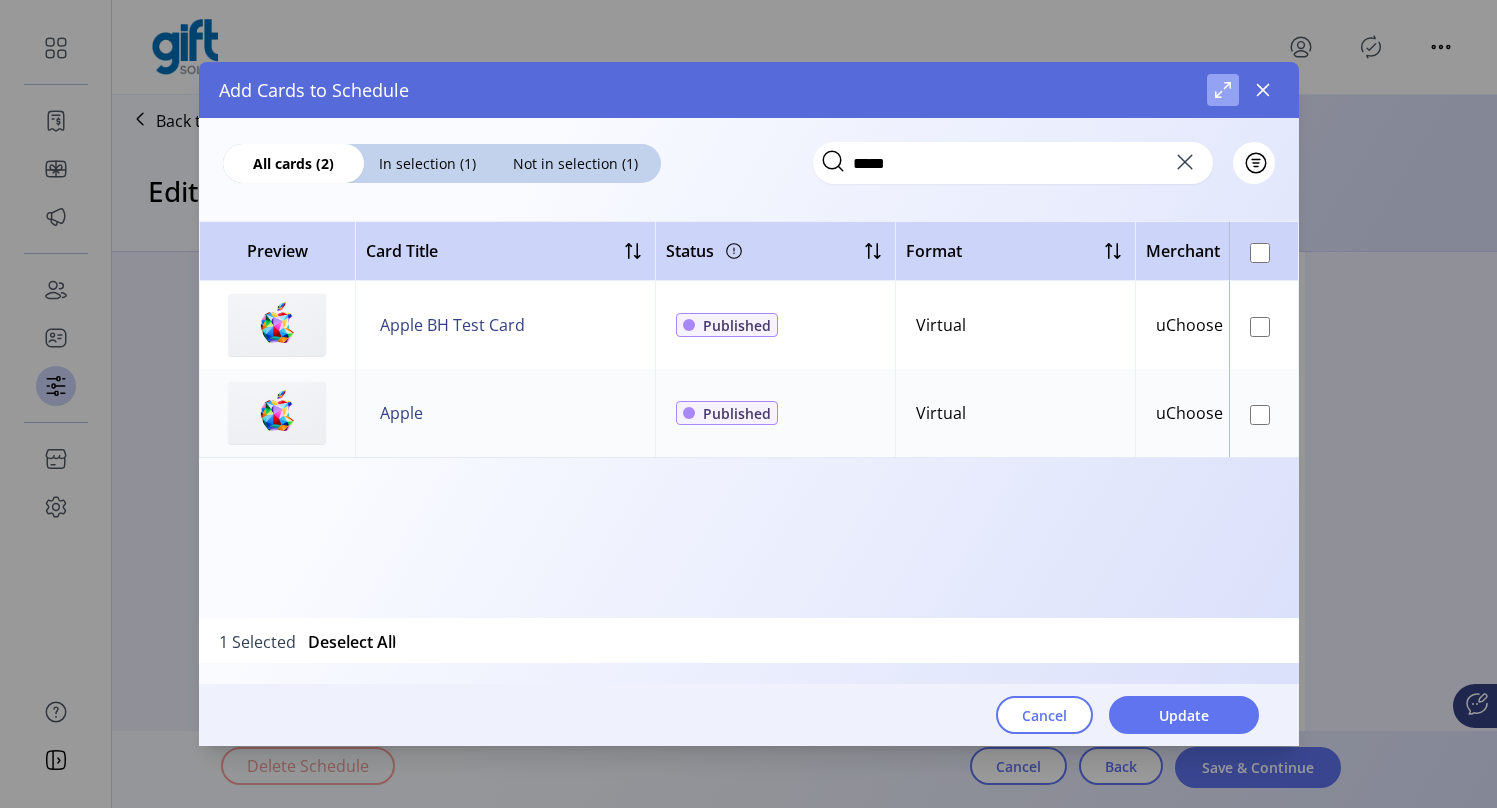 click at bounding box center (1223, 90) 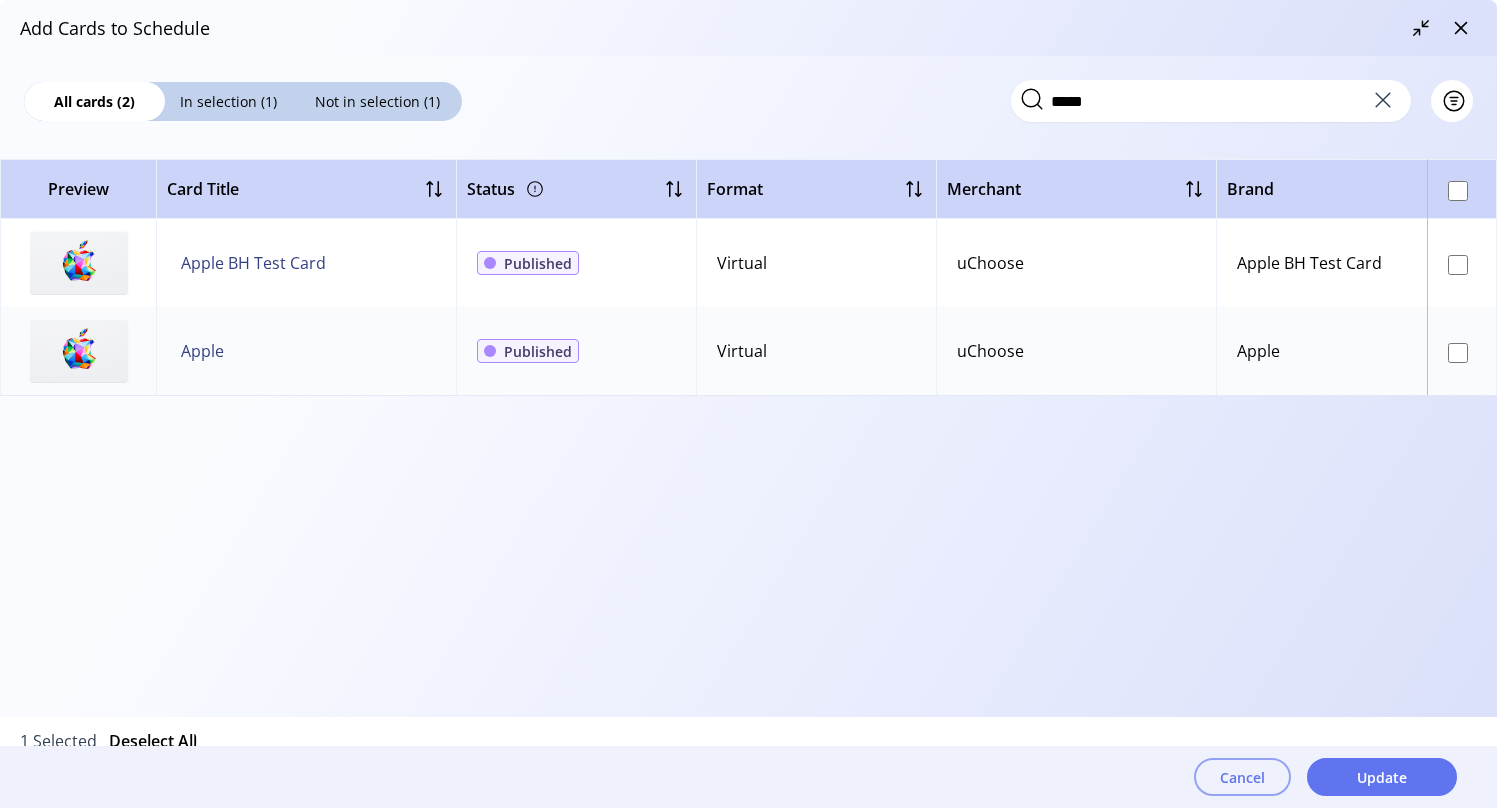 click on "Cancel" at bounding box center (1242, 777) 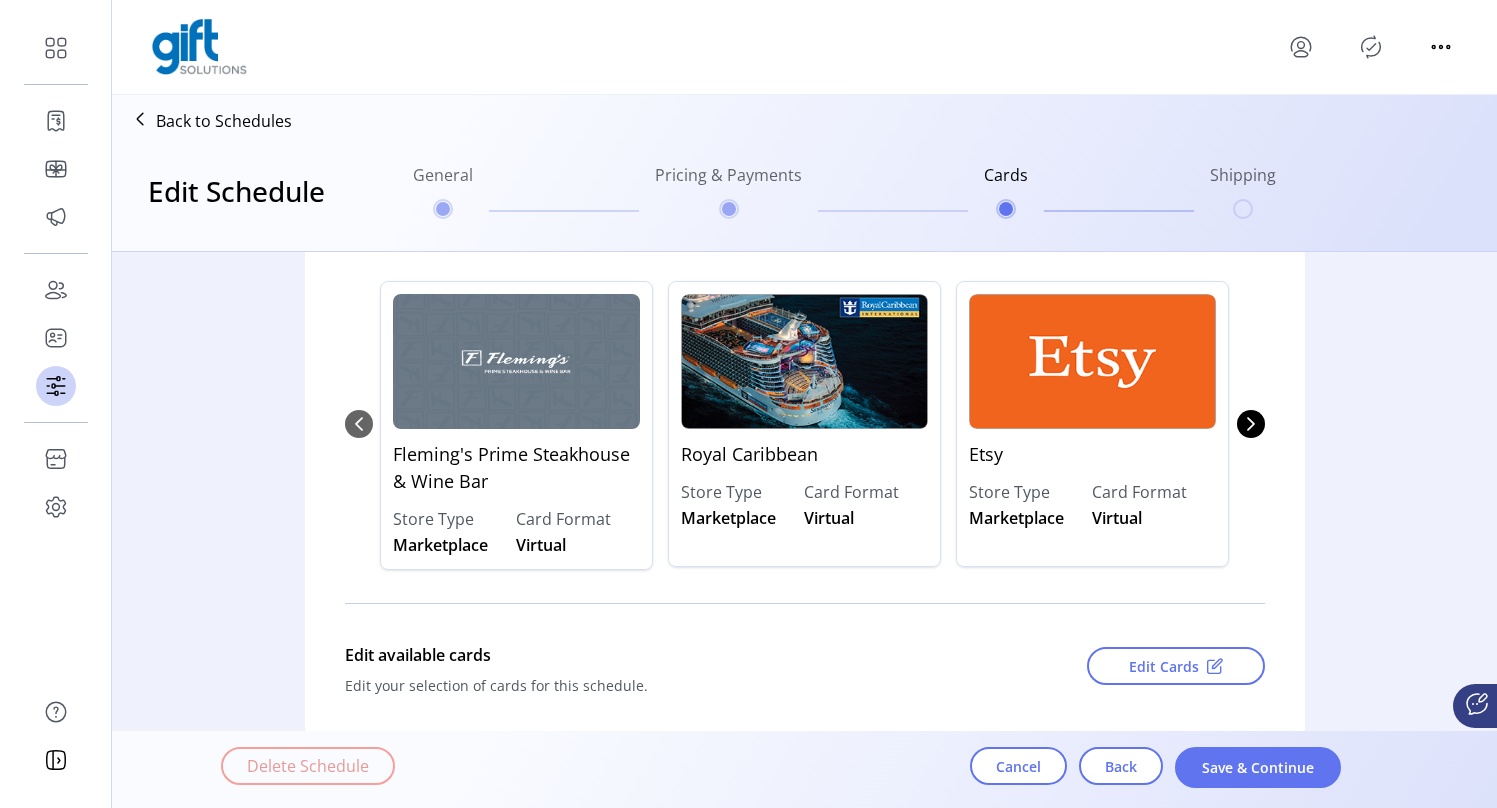 click on "Manage Cards  191 CARDS Select a source schedule to base your new schedule’s card selection off of or customize your selections below. The cards selected will be the set of cards the buyers will be able to purchase. Use Source Schedule Card available in this schedule Fleming's Prime Steakhouse & Wine Bar  Store Type   Marketplace   Card Format   Virtual  Royal Caribbean  Store Type   Marketplace   Card Format   Virtual  Etsy  Store Type   Marketplace   Card Format   Virtual  Darden Restaurants  Store Type   Marketplace   Card Format   Physical  Nasty Gal  Store Type   Marketplace   Card Format   Virtual  Staples  Store Type   Marketplace   Card Format   Physical  El Pollo Loco  Store Type   Marketplace   Card Format   Virtual  Tire Discounters  Store Type   Marketplace   Card Format   Virtual  adidas  Store Type   Marketplace   Card Format   Virtual  Buca di Beppo  Store Type   Marketplace   Card Format   Virtual  Microsoft Xbox  Store Type   Marketplace   Card Format   Virtual  Microsoft Xbox  Store Type" 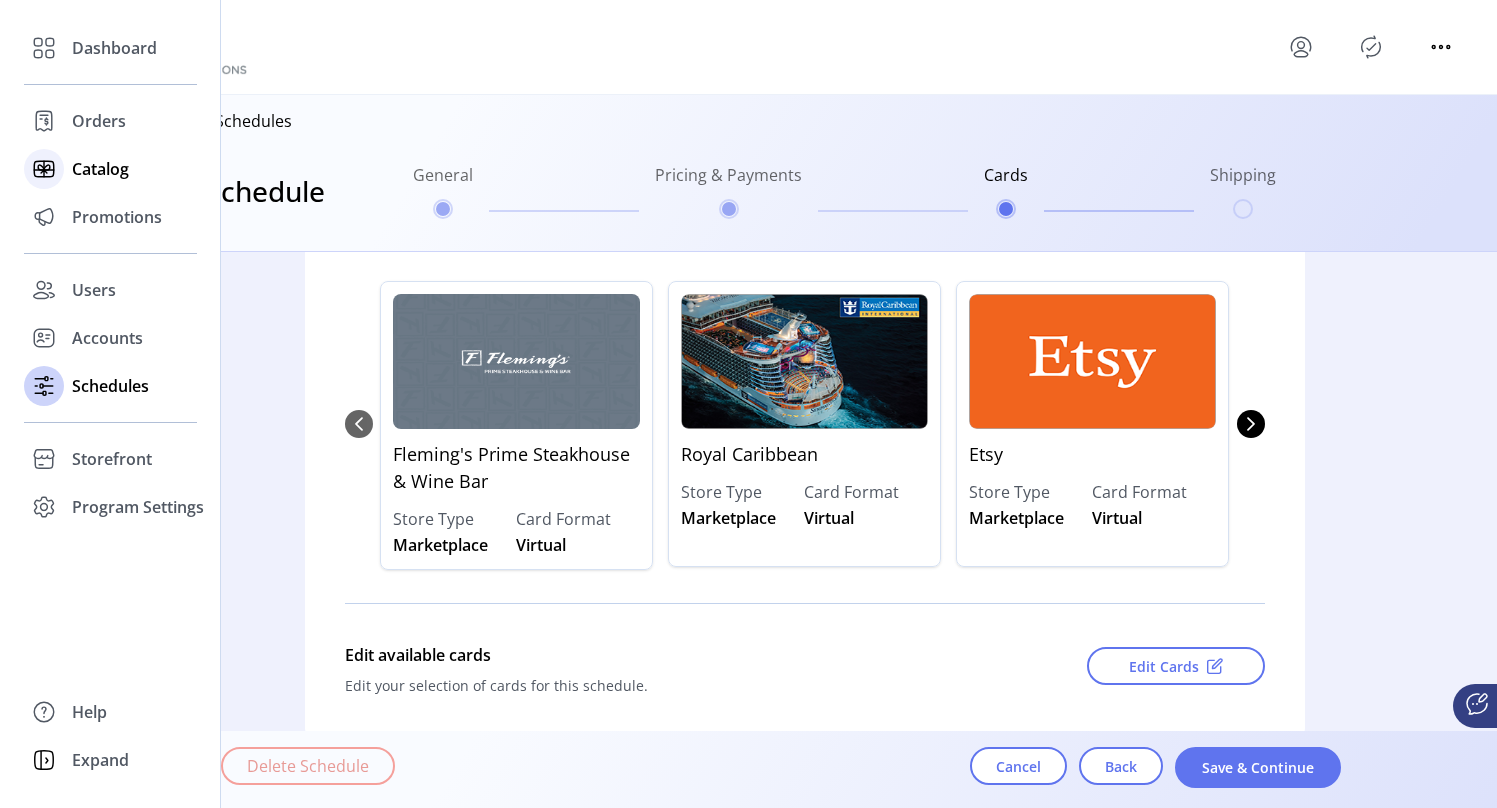 click on "Catalog" 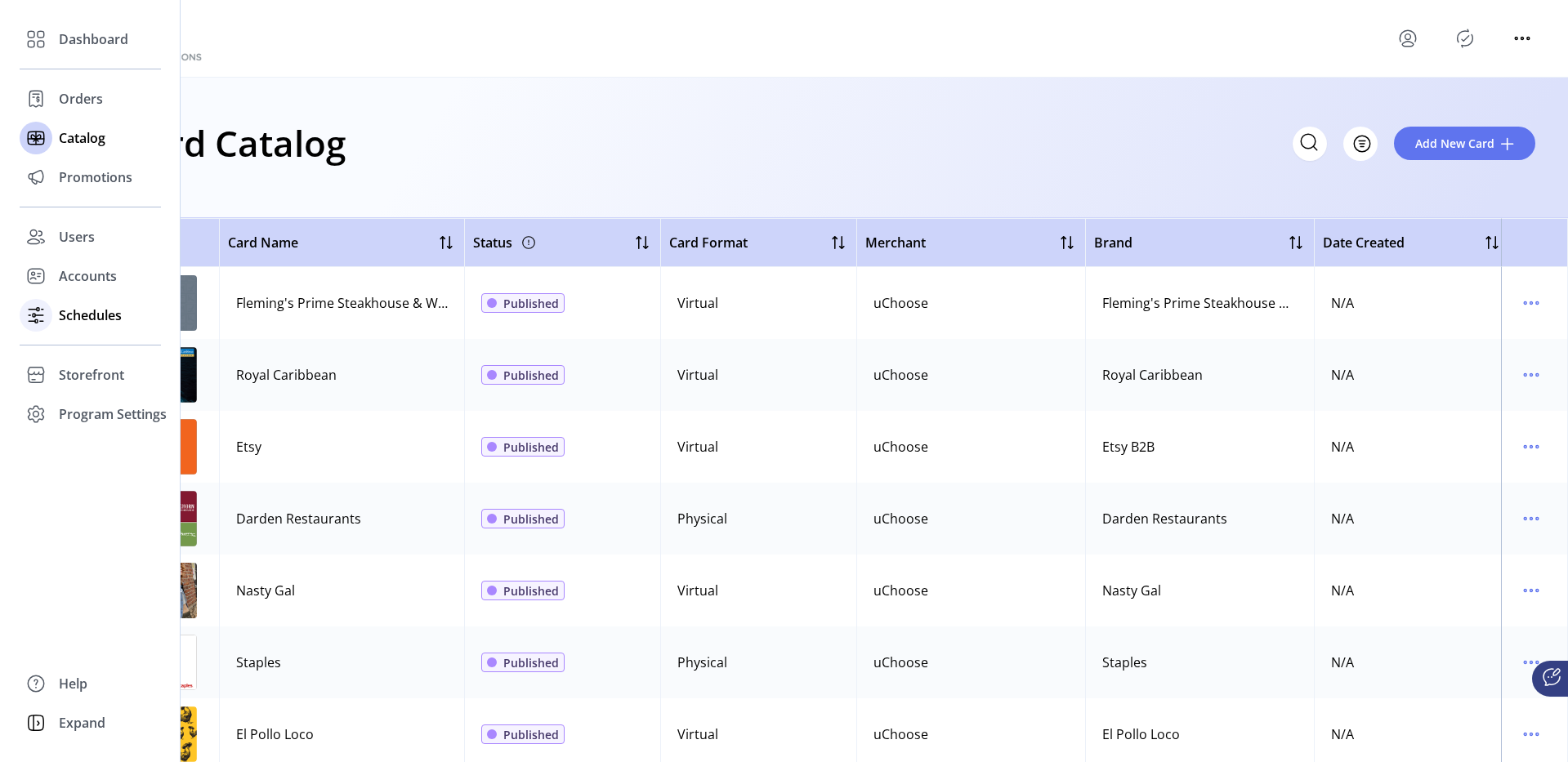 click on "Schedules" 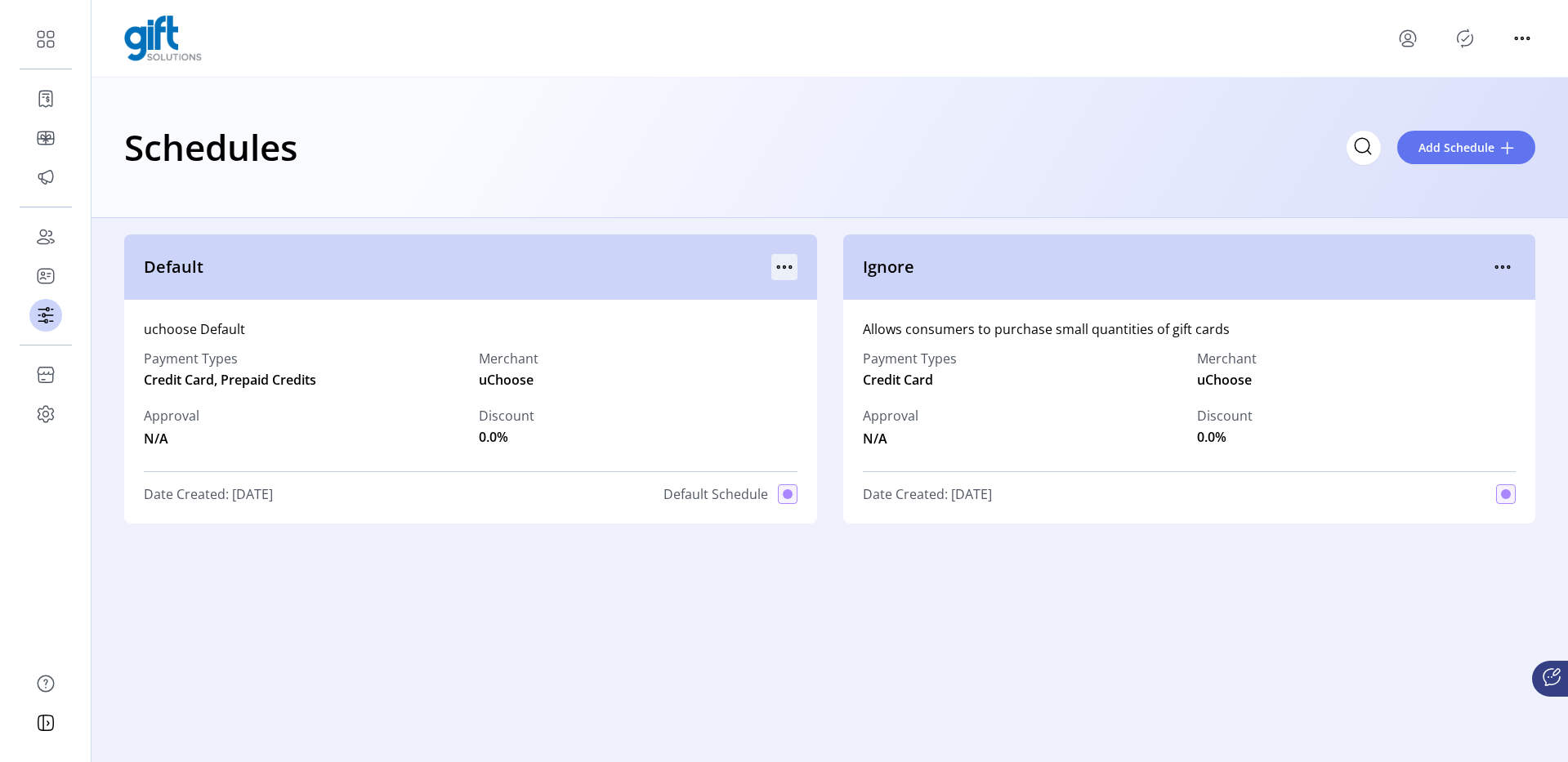 click 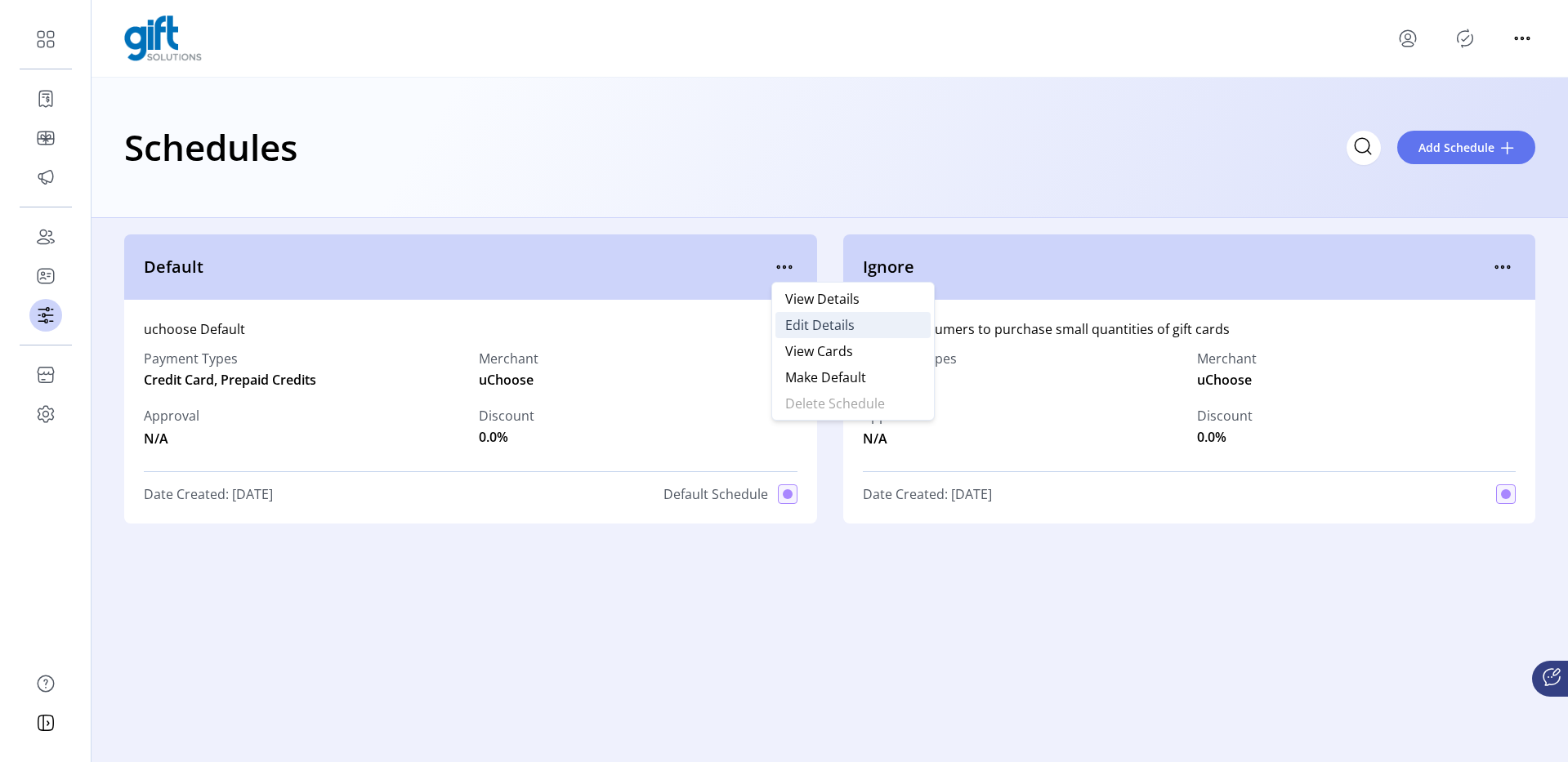 click on "Edit Details" at bounding box center [820, 325] 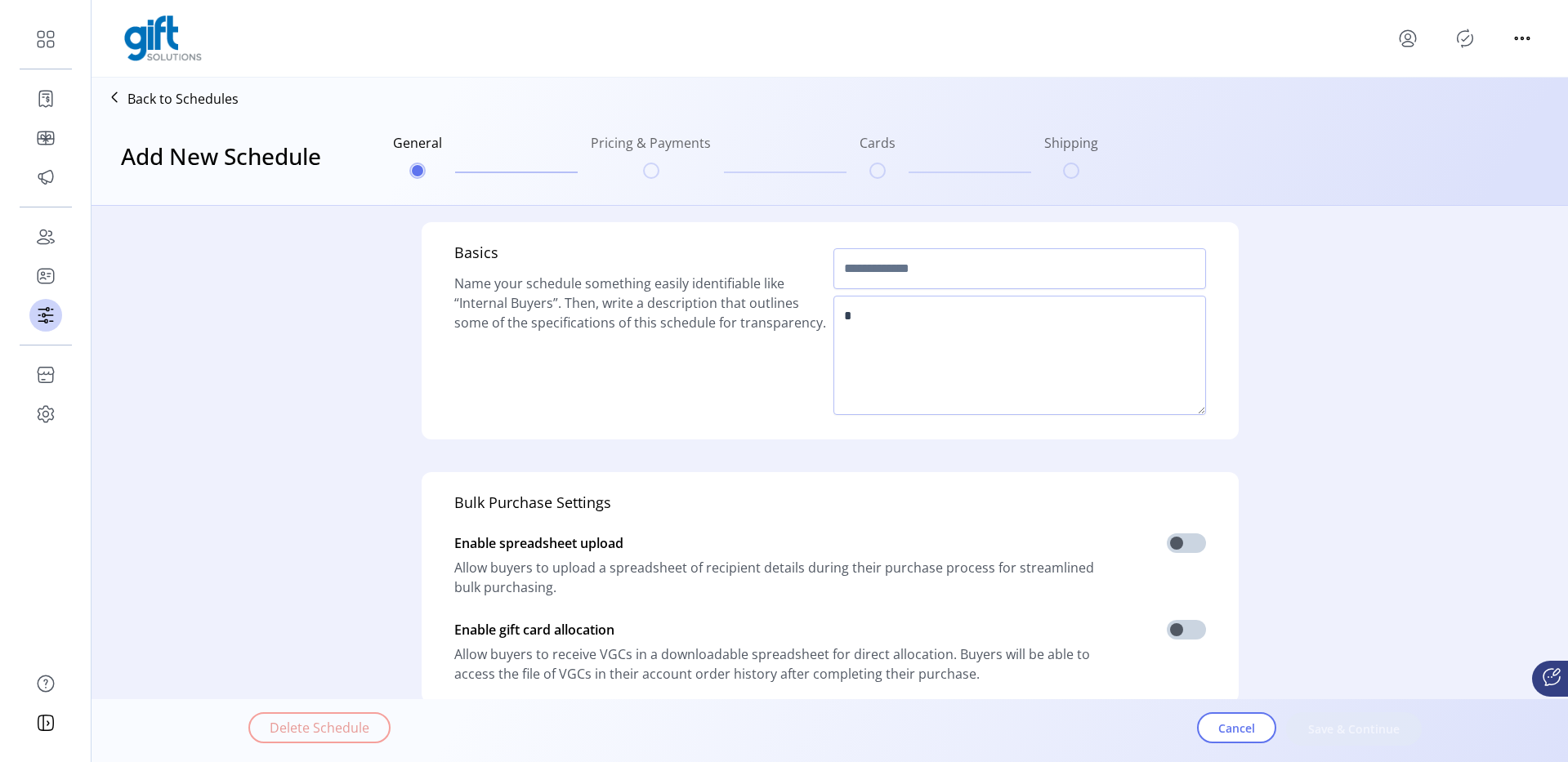 type on "*******" 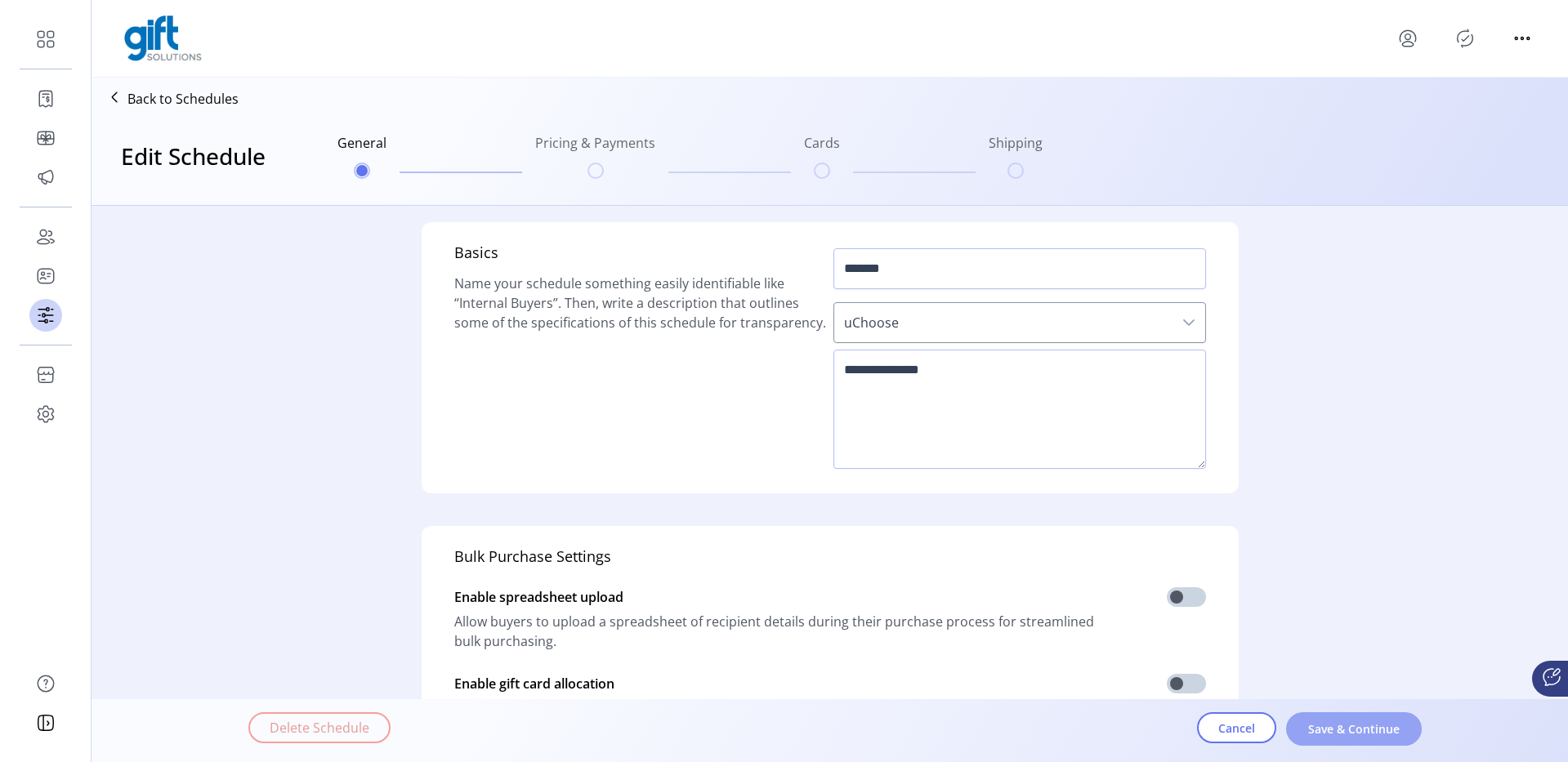 click on "Save & Continue" 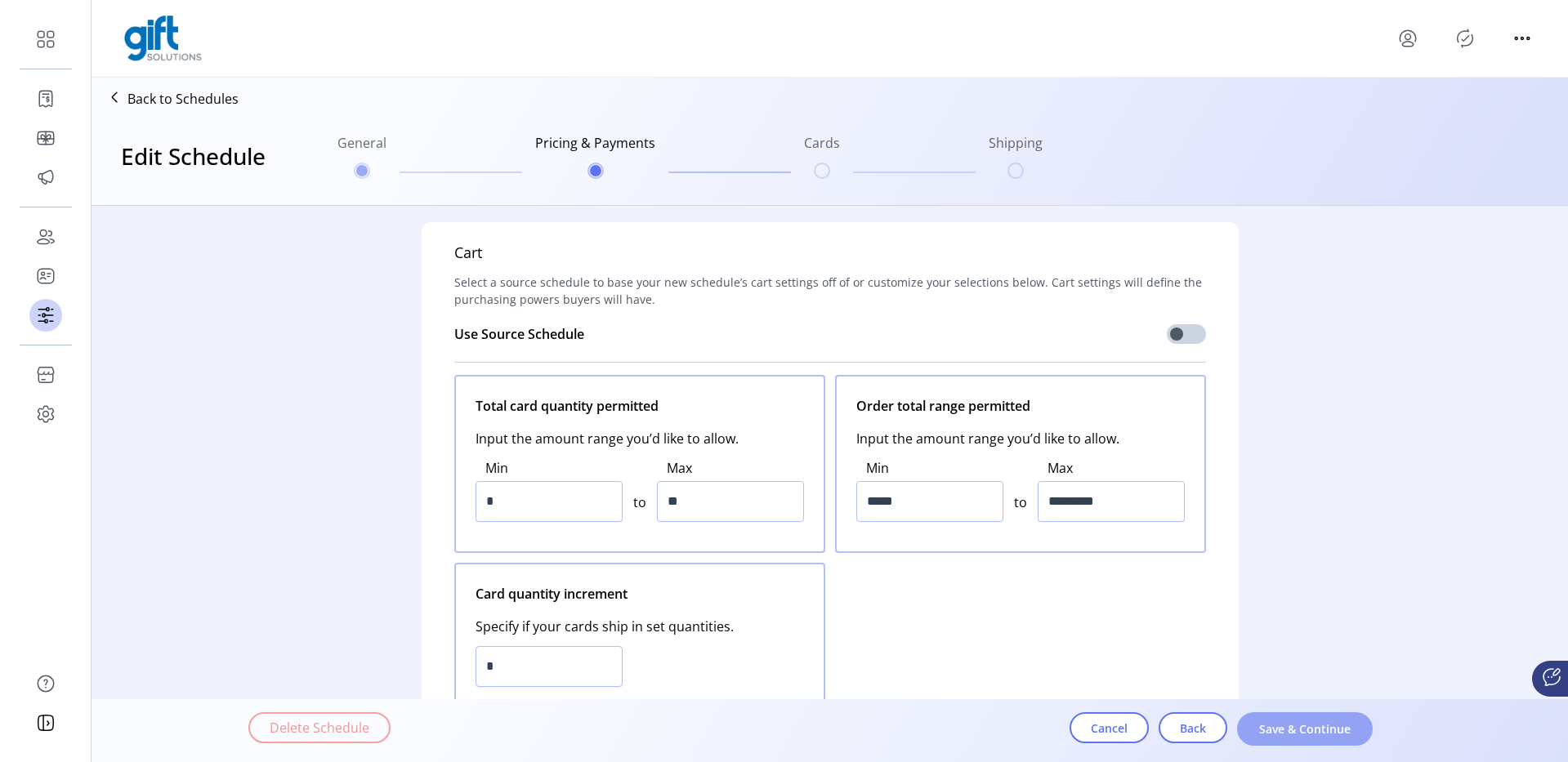 click on "Save & Continue" 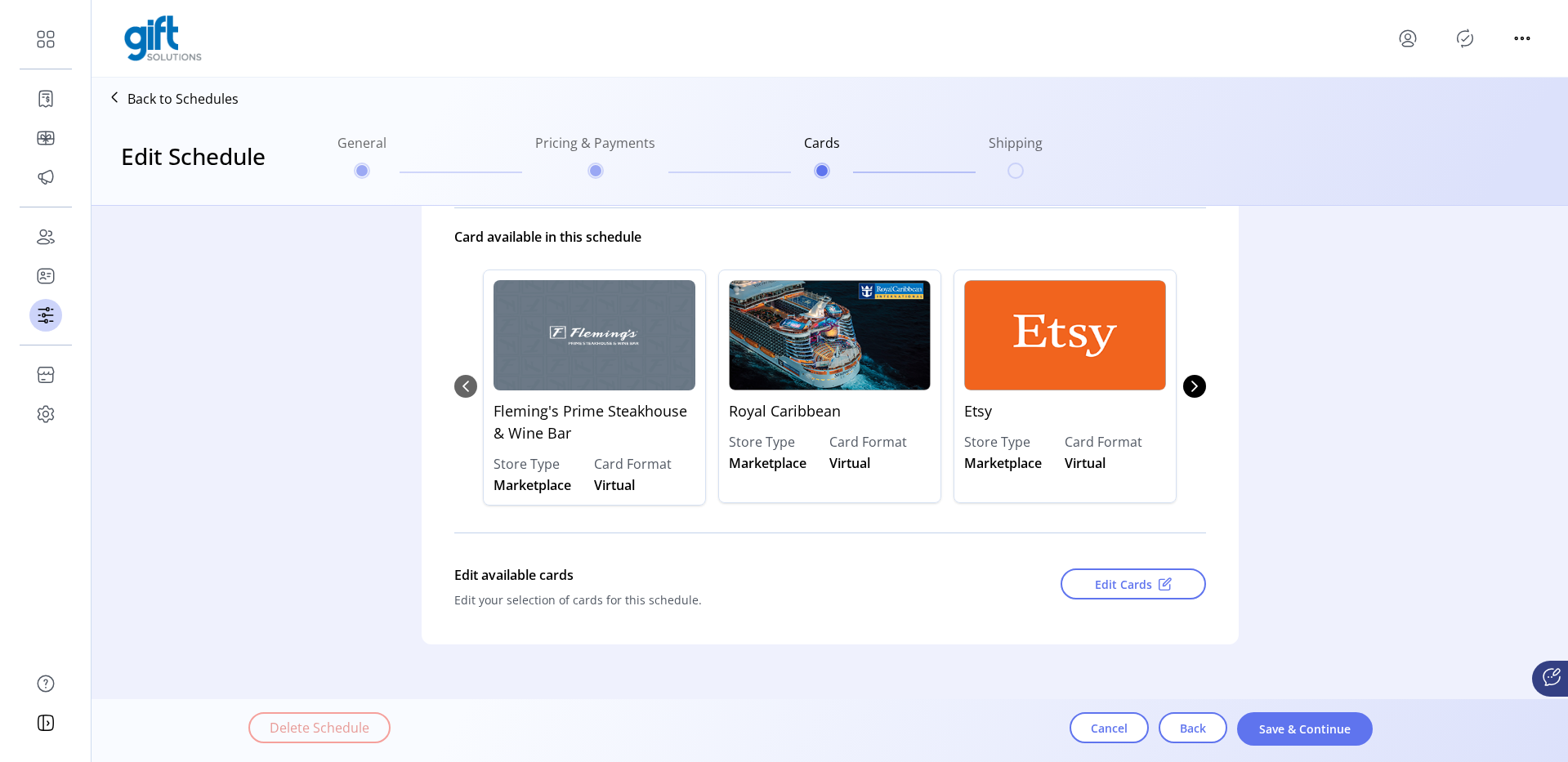 scroll, scrollTop: 176, scrollLeft: 0, axis: vertical 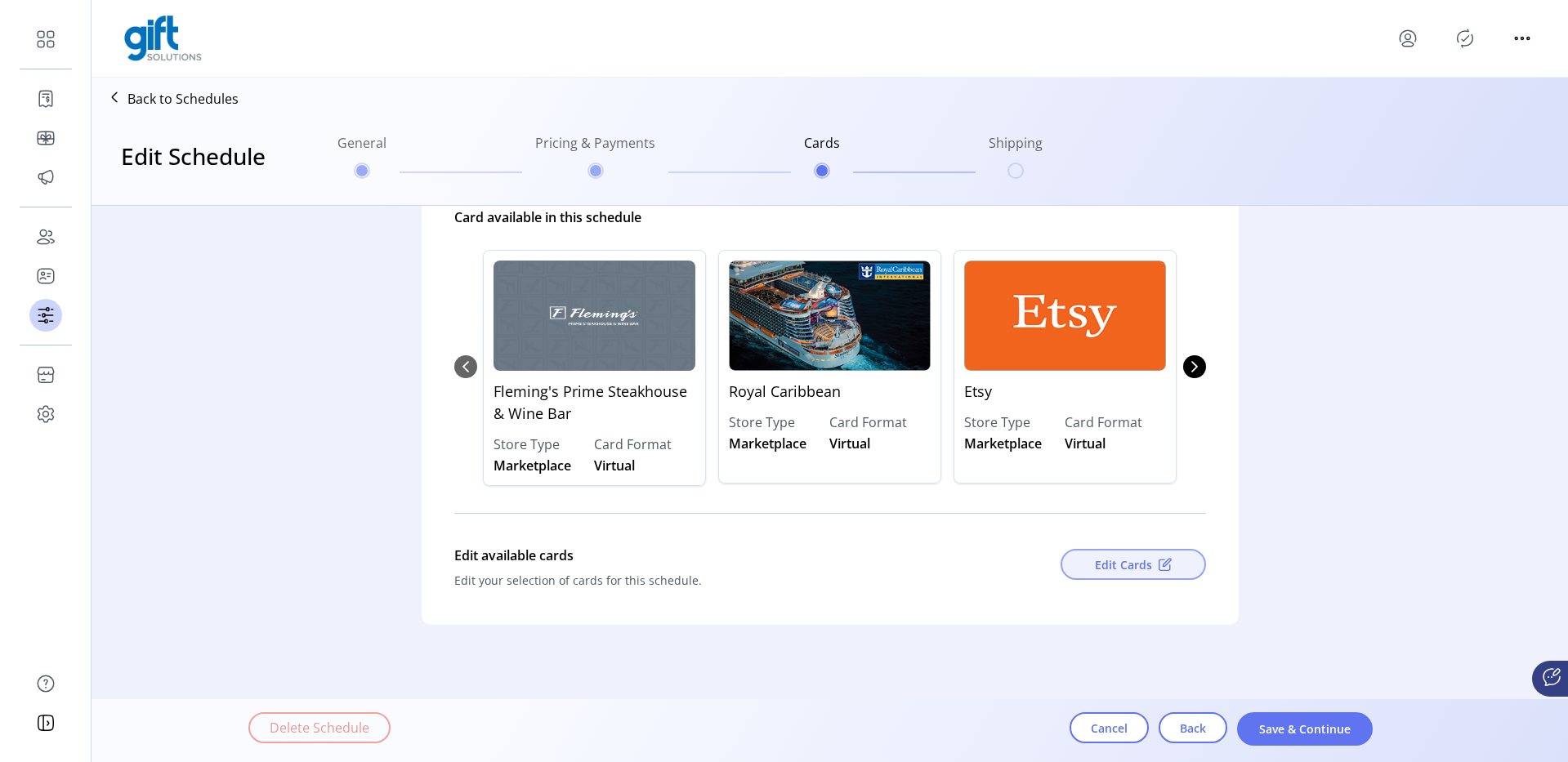 click on "Edit Cards" 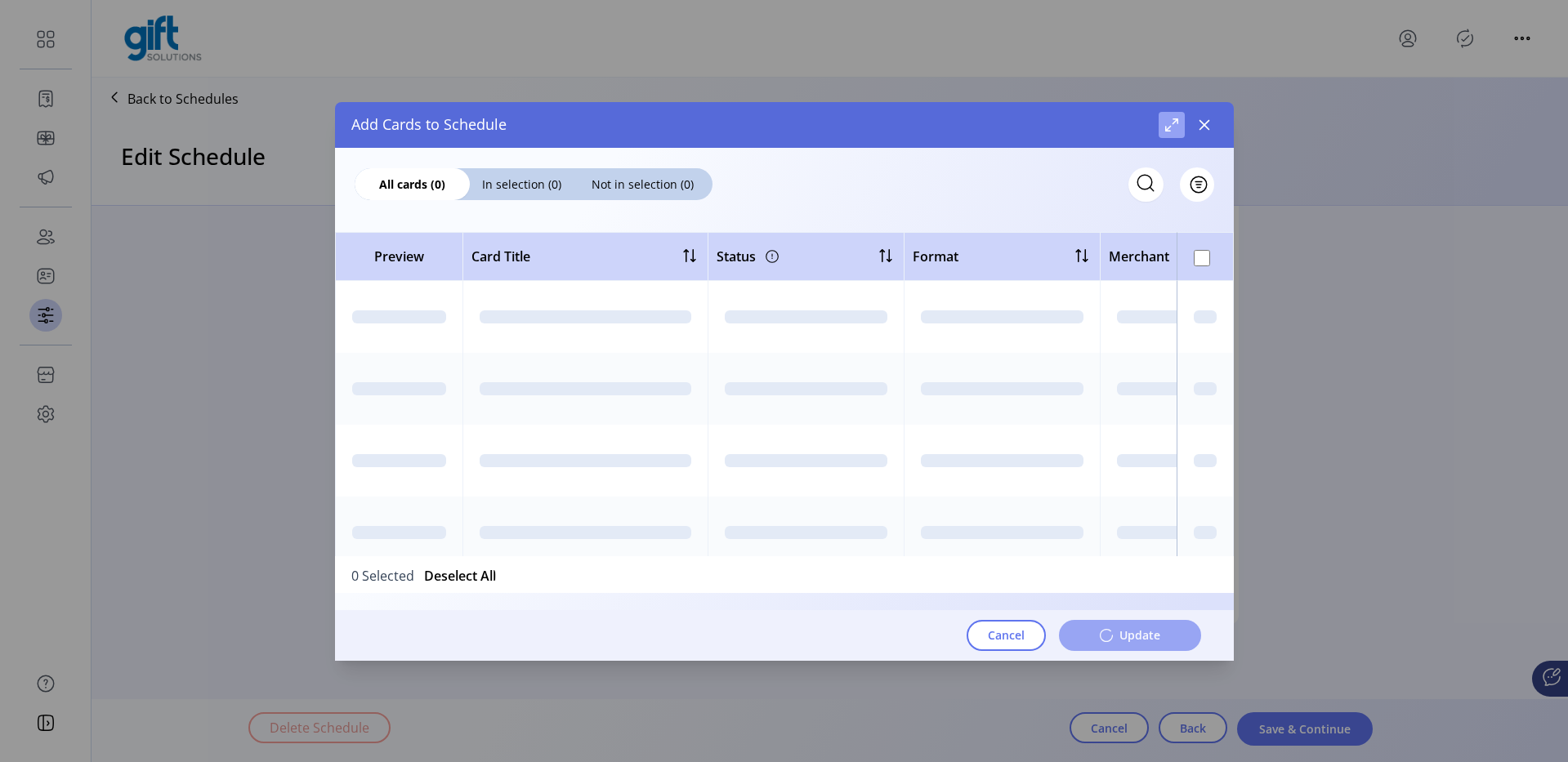 click at bounding box center [1172, 125] 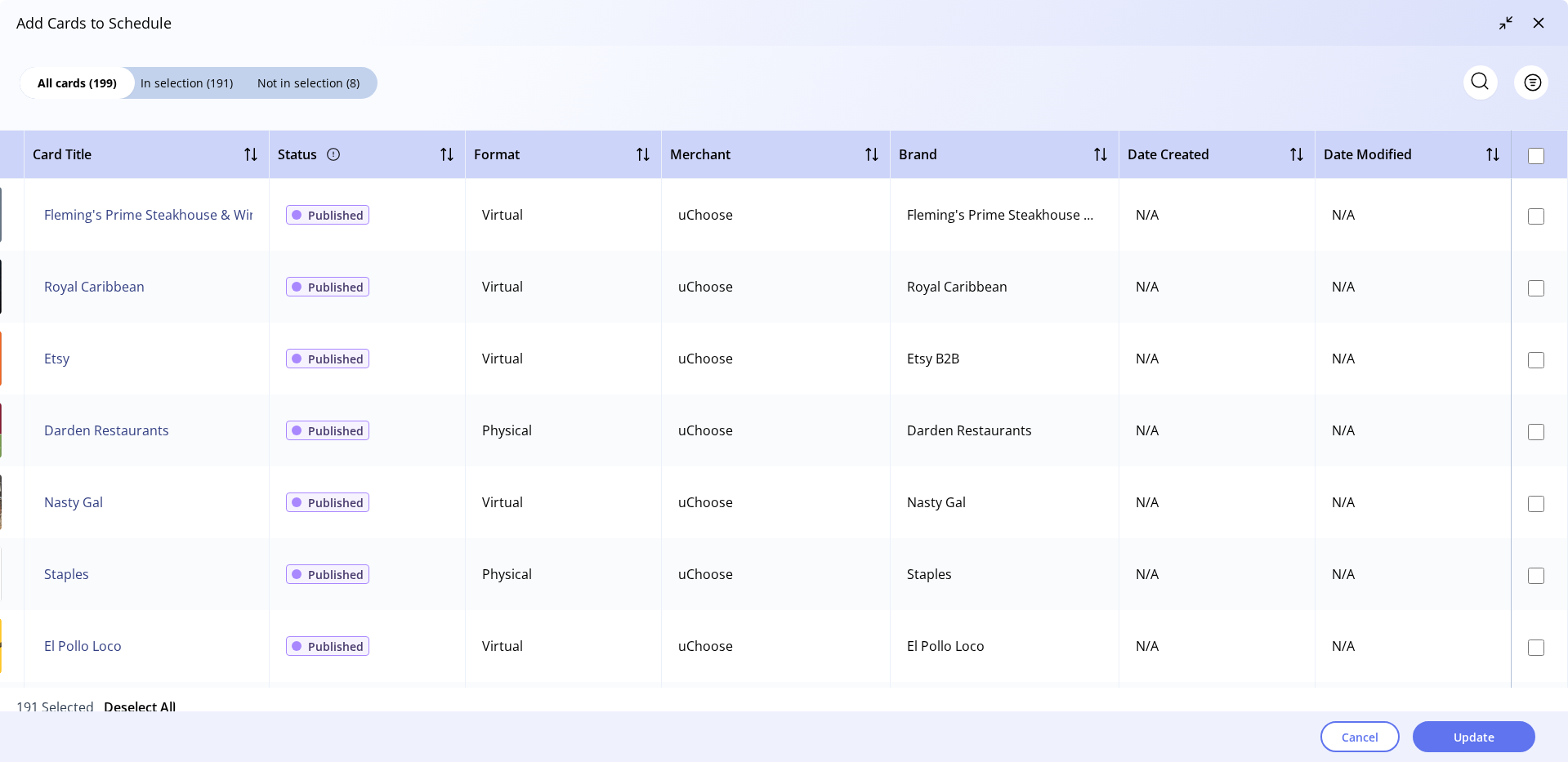 scroll, scrollTop: 0, scrollLeft: 0, axis: both 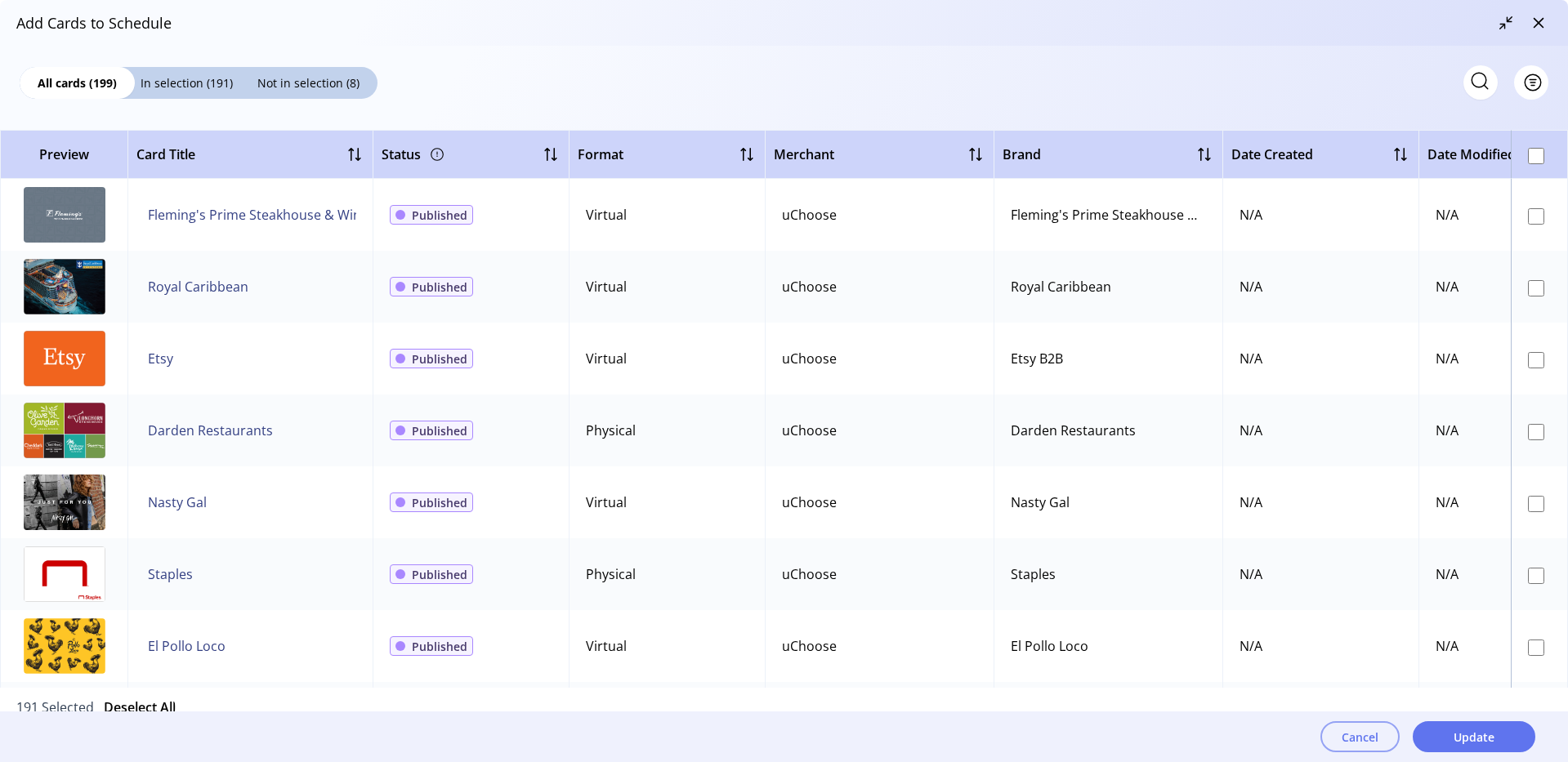click on "Cancel" at bounding box center [1360, 737] 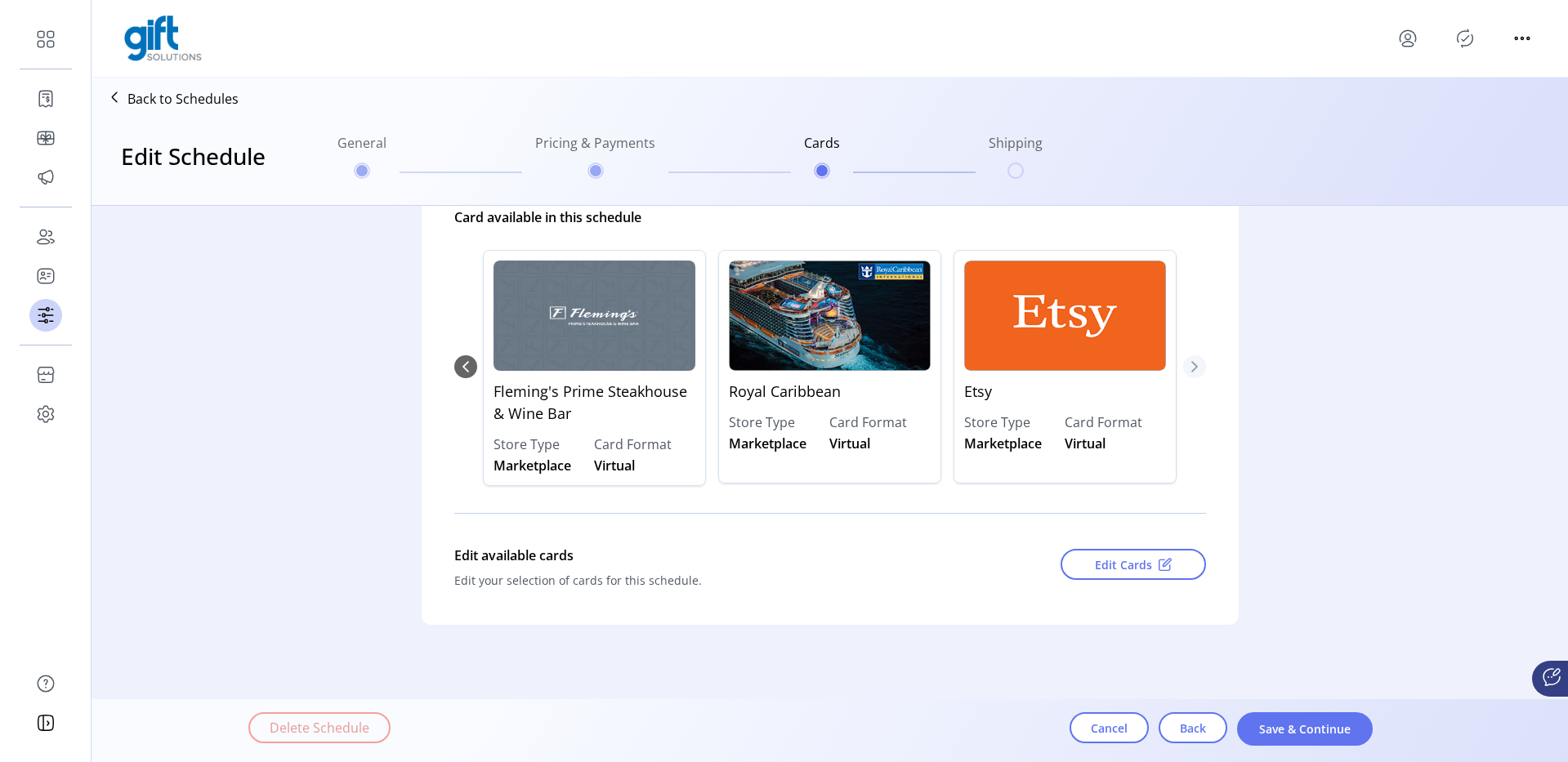 click 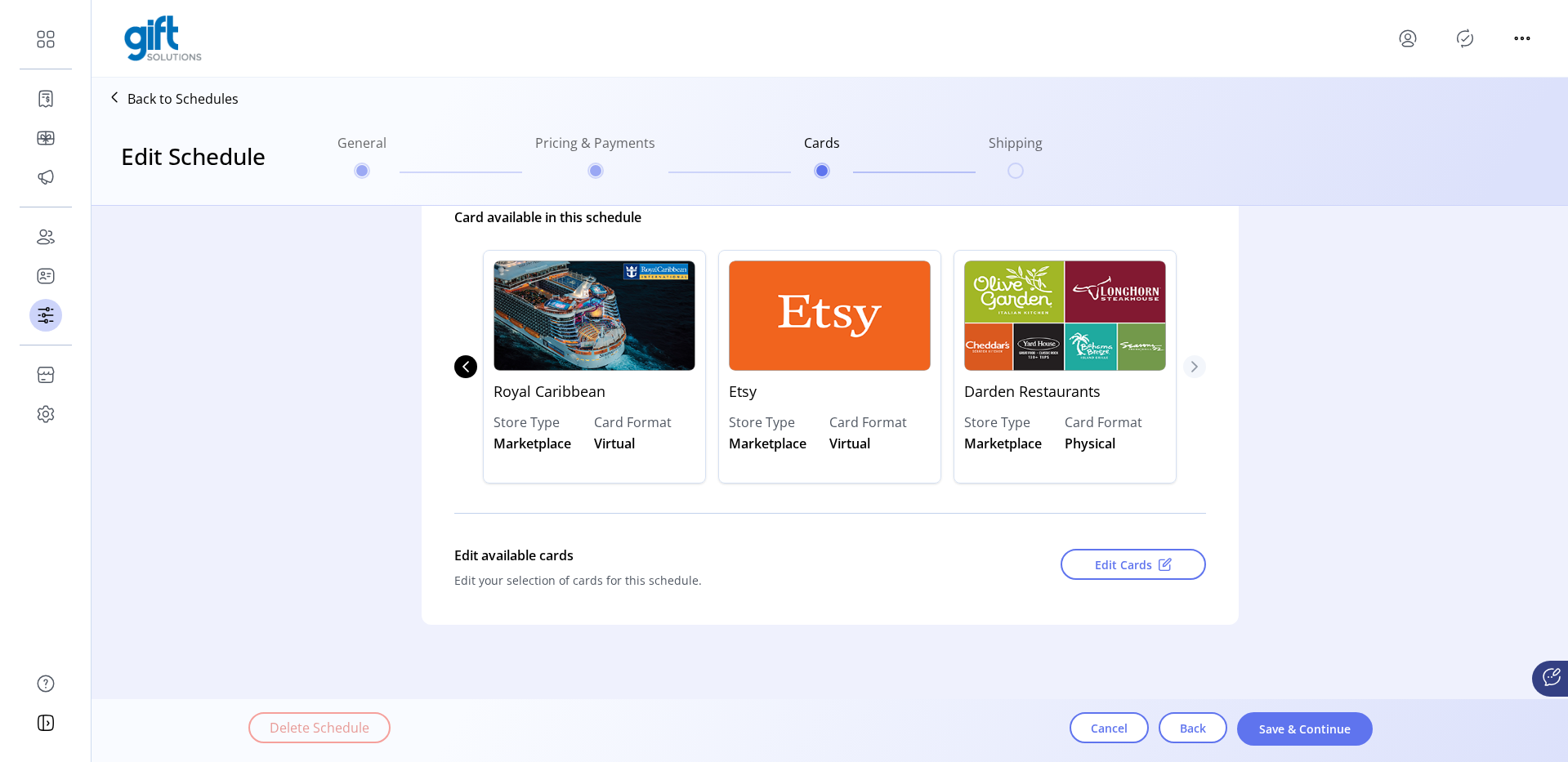 click 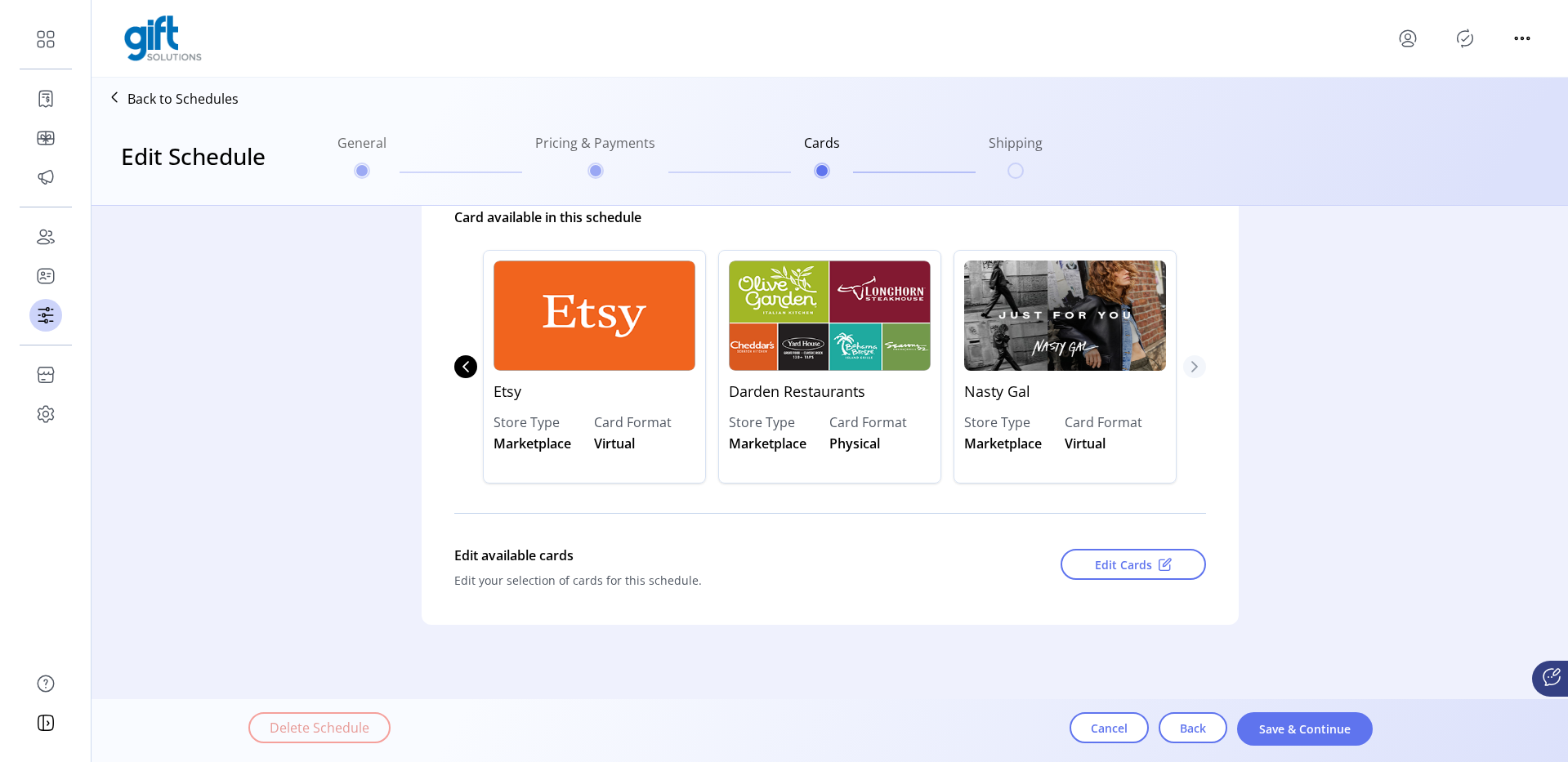 click 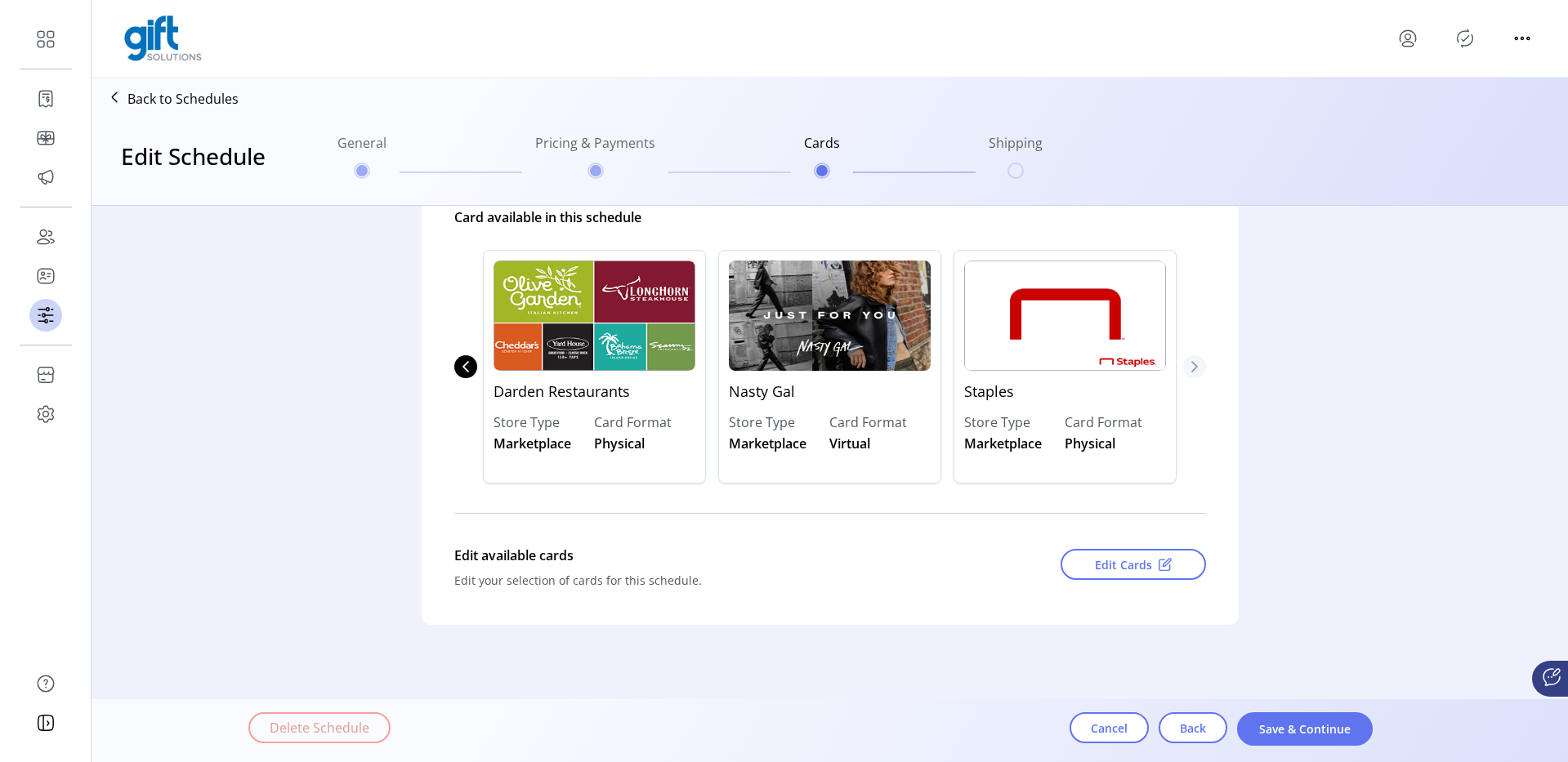 click 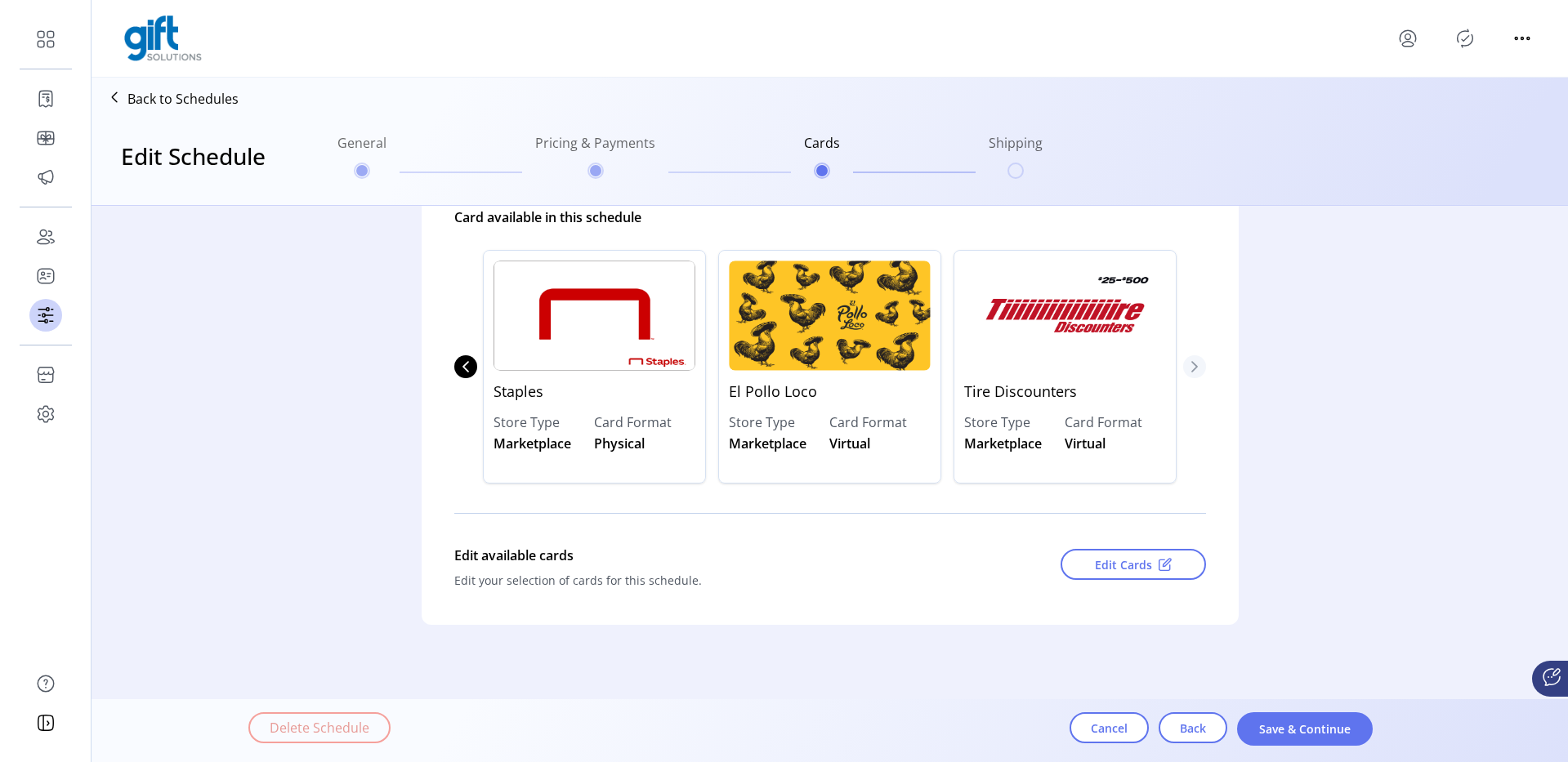 click 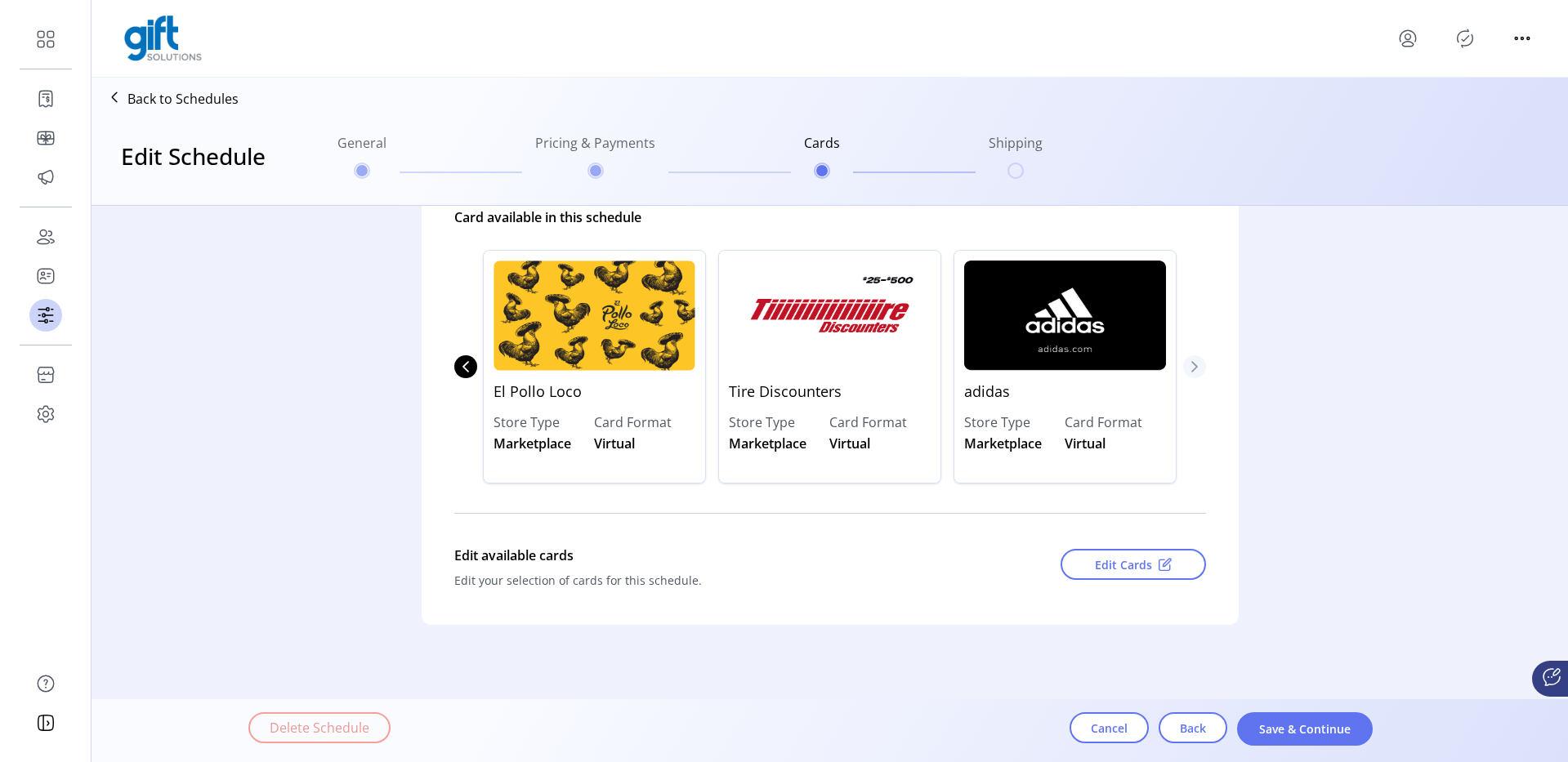 click 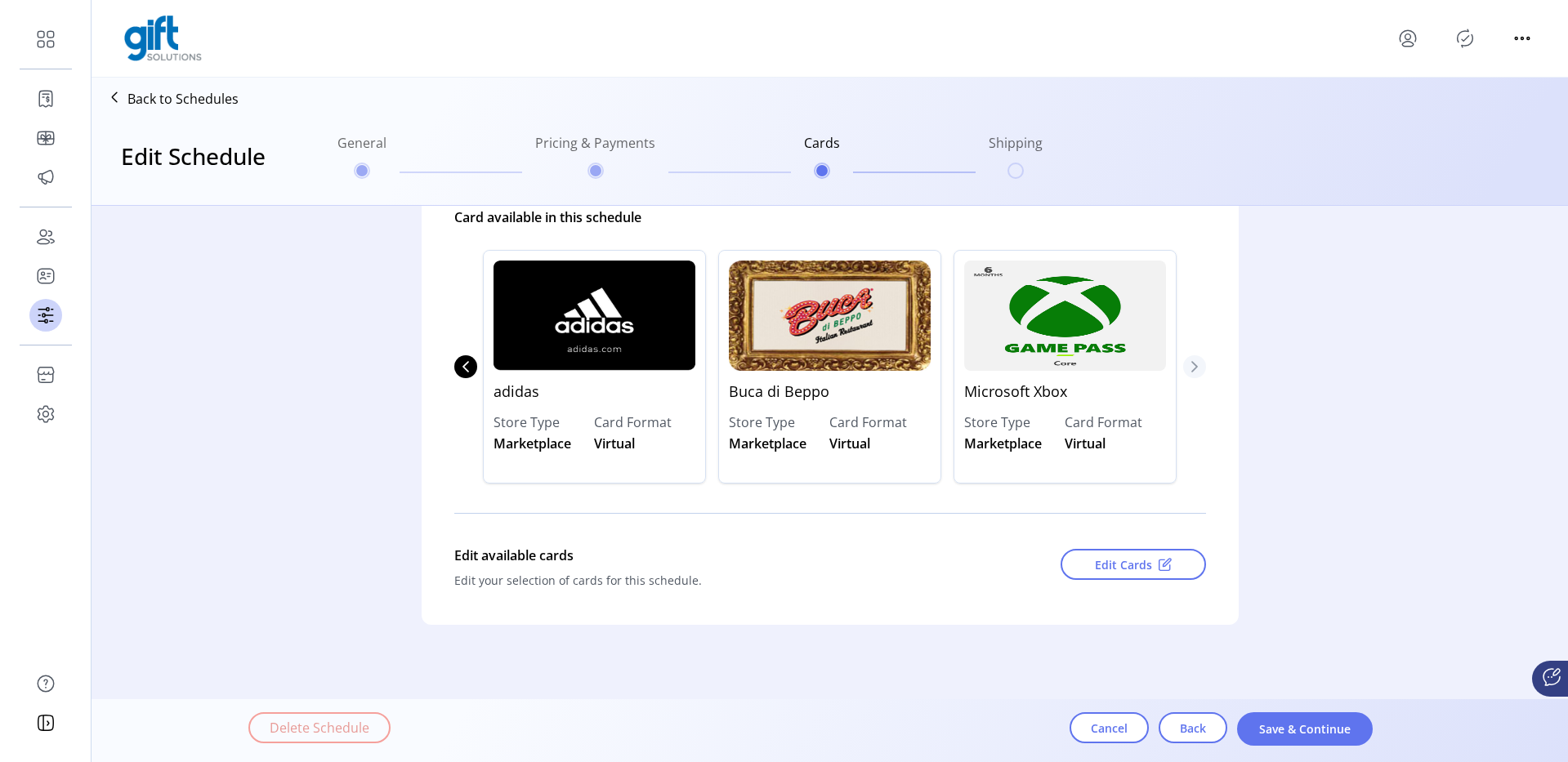 click 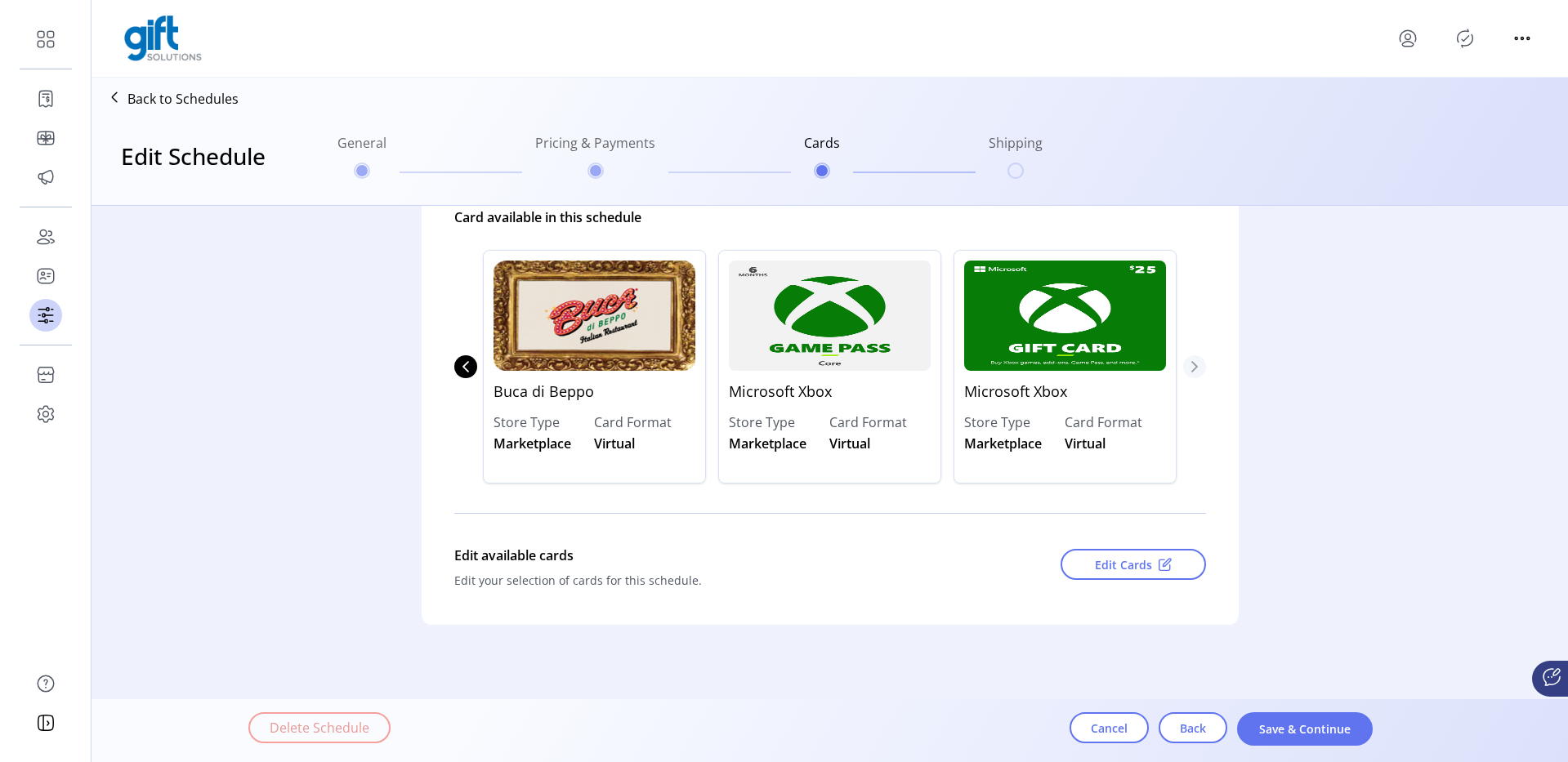 click 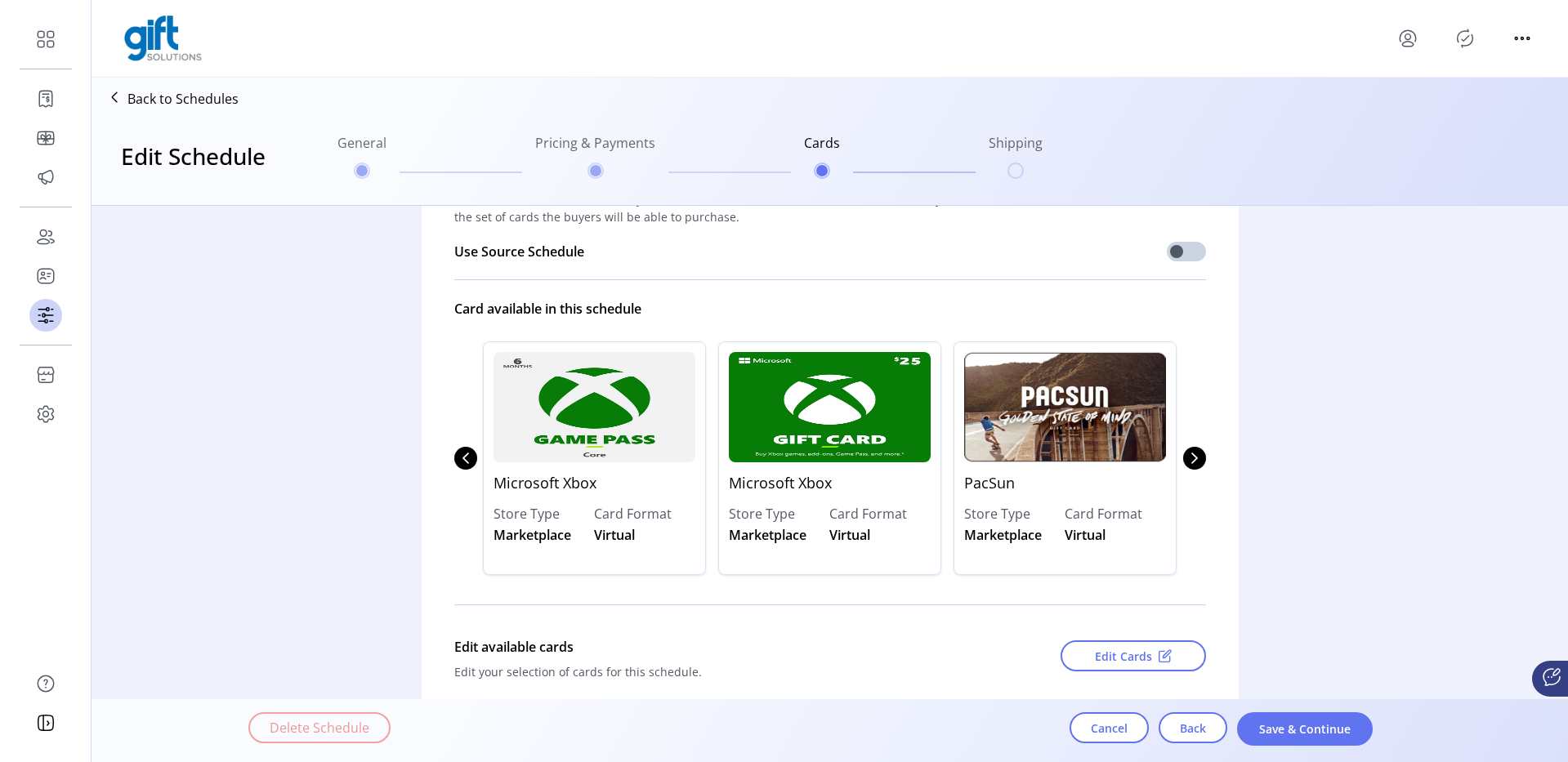 scroll, scrollTop: 82, scrollLeft: 0, axis: vertical 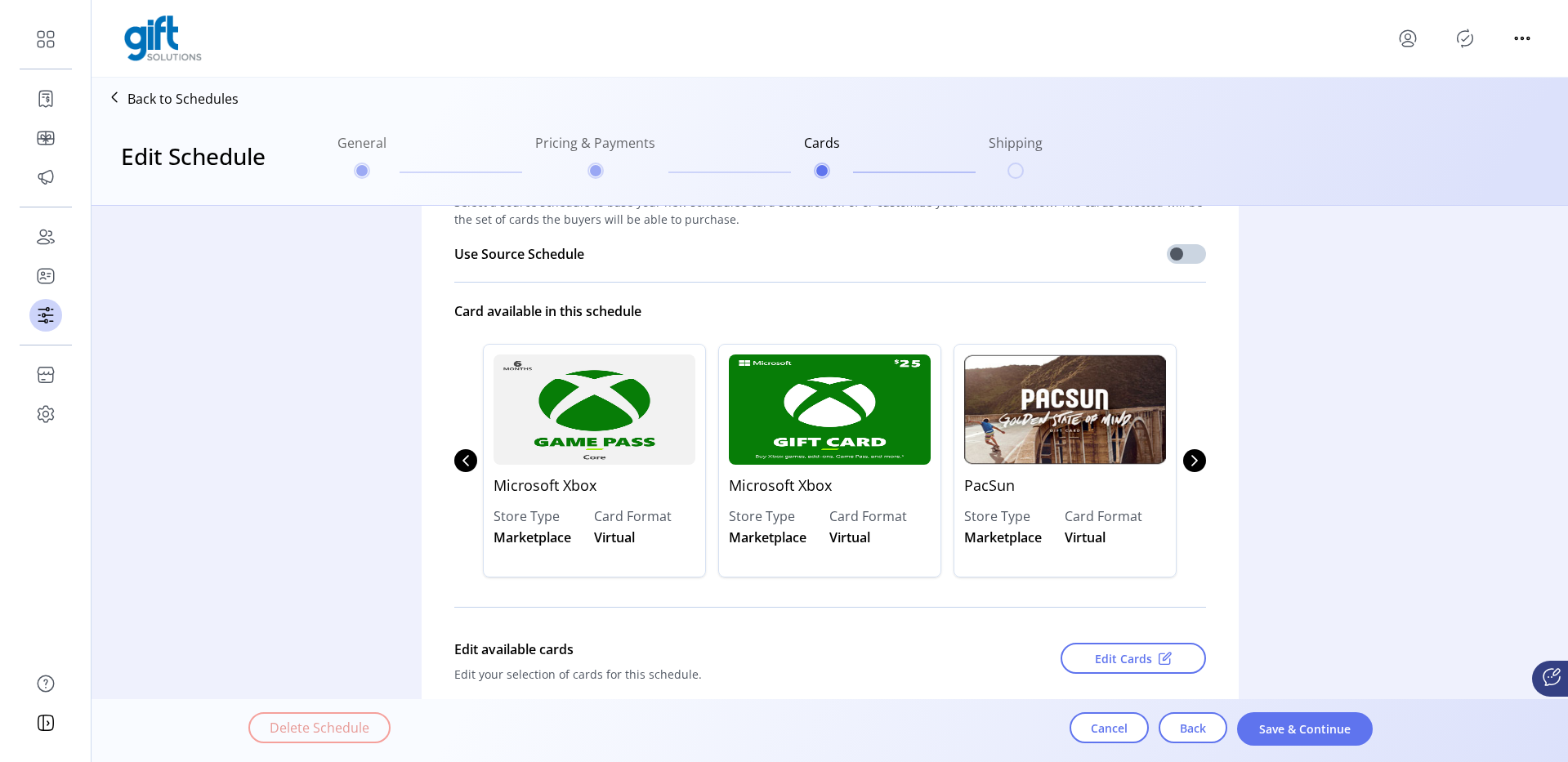 drag, startPoint x: 1163, startPoint y: 634, endPoint x: 1165, endPoint y: 642, distance: 8.246211 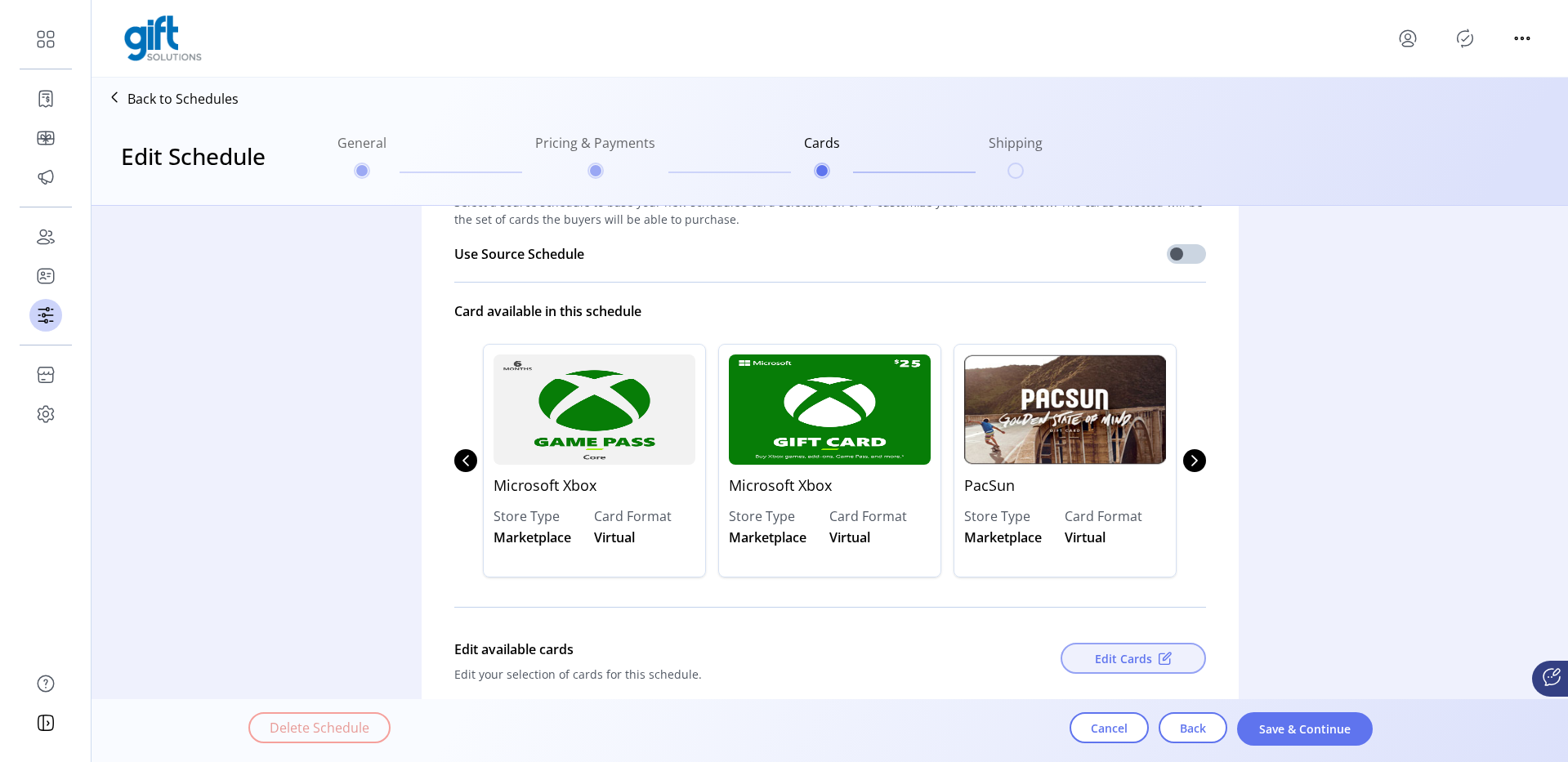 click on "Edit Cards" 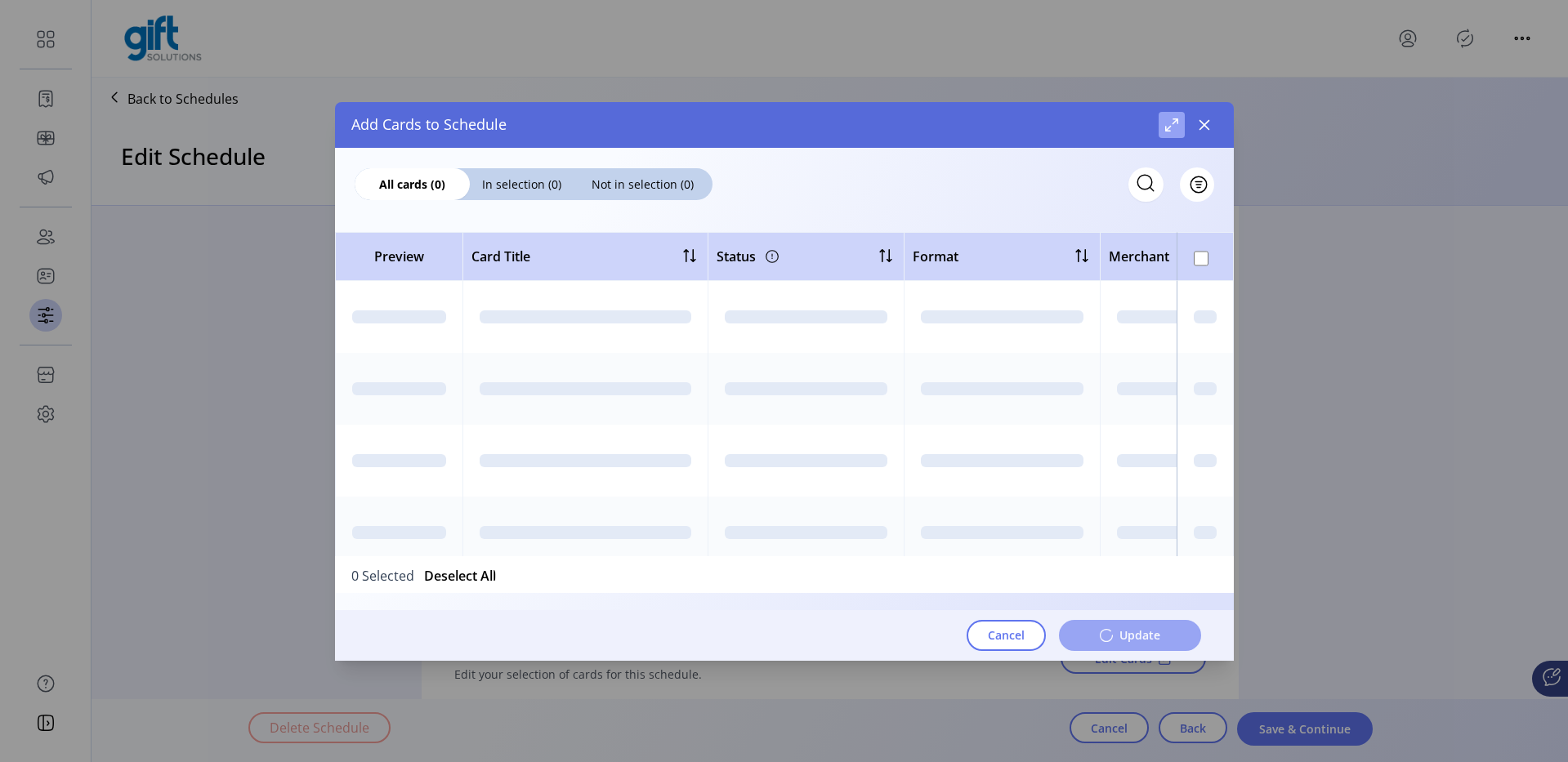 click at bounding box center [1172, 125] 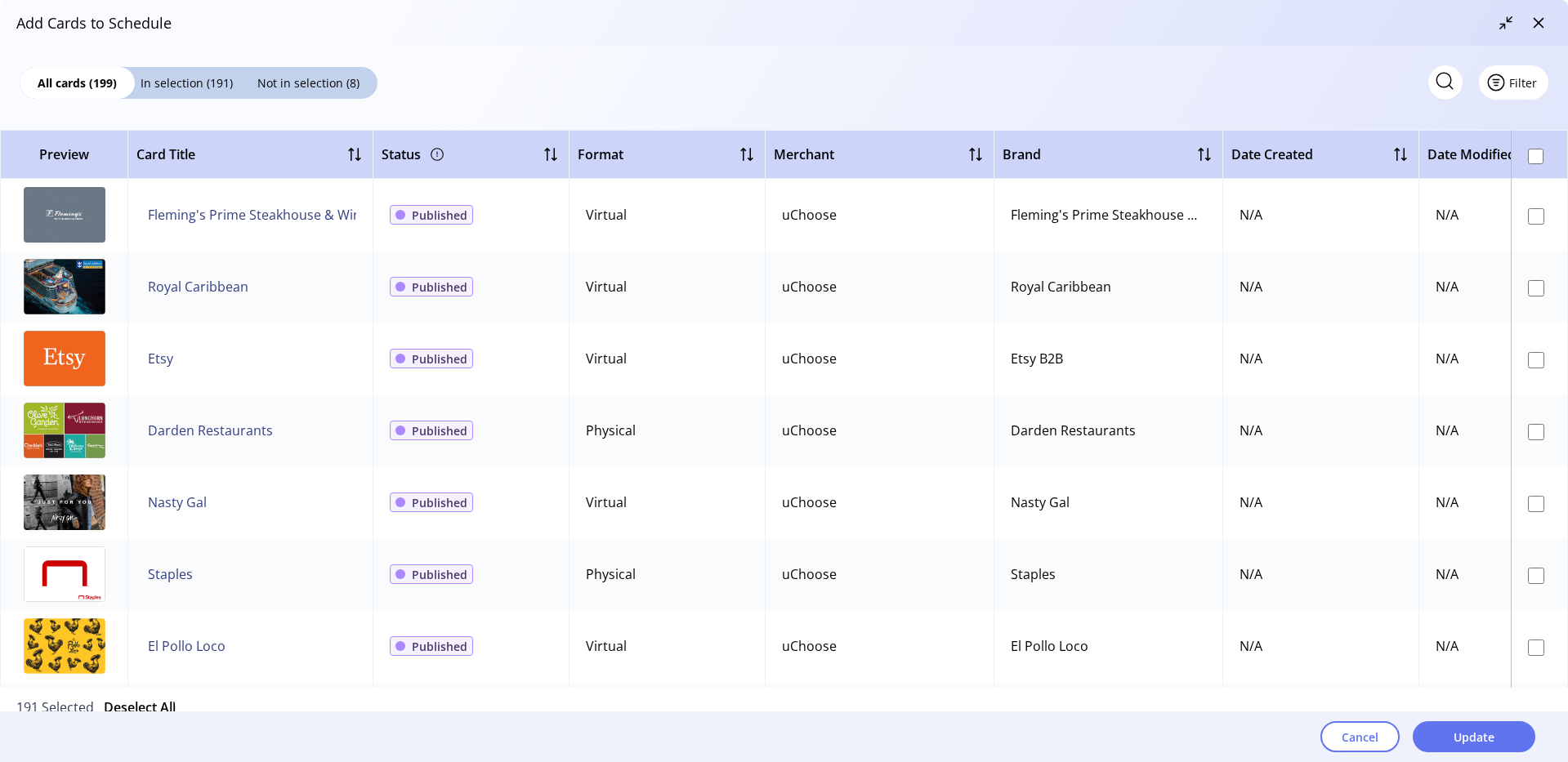 click on "Filter" 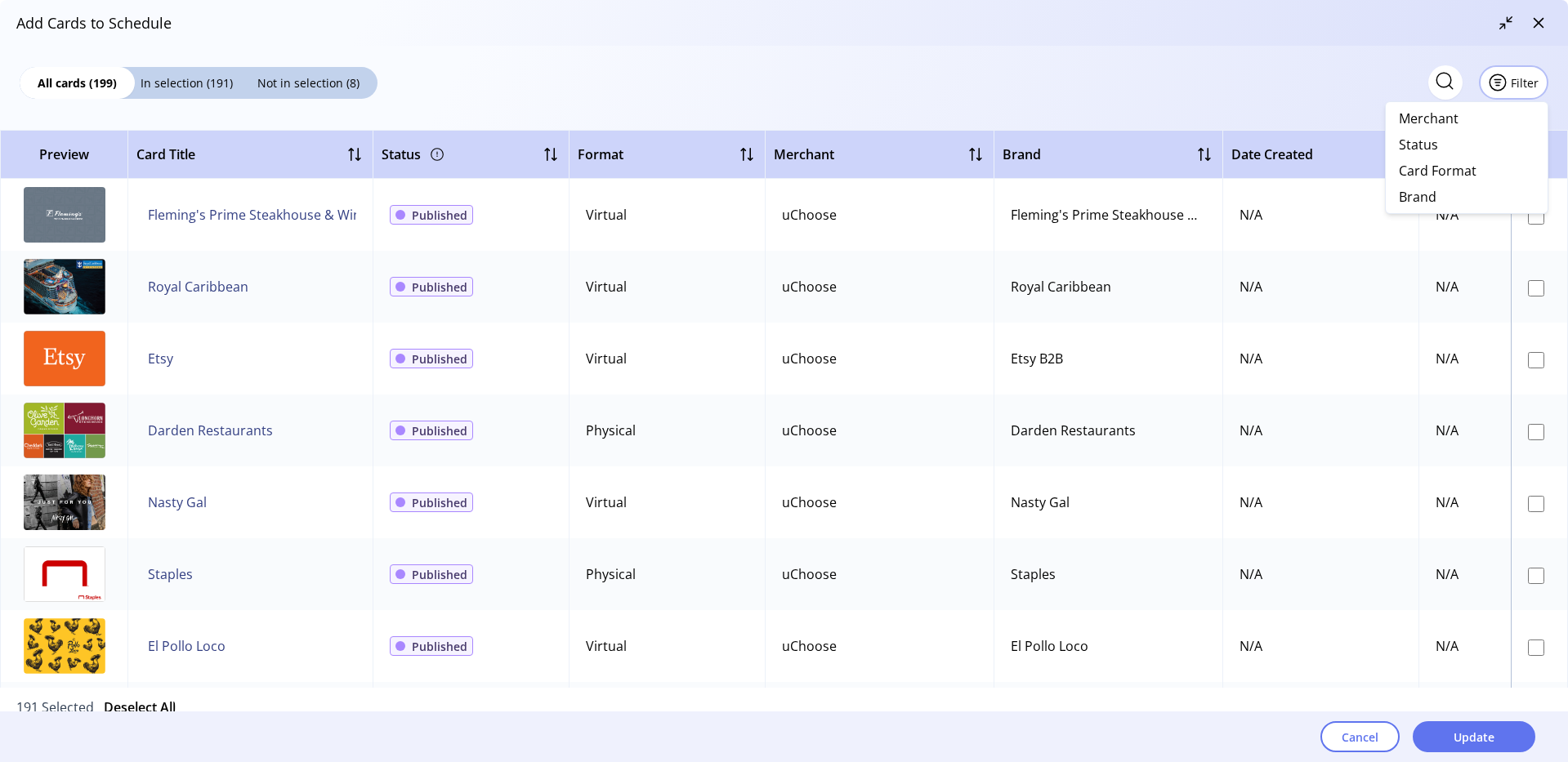 click at bounding box center (784, 117) 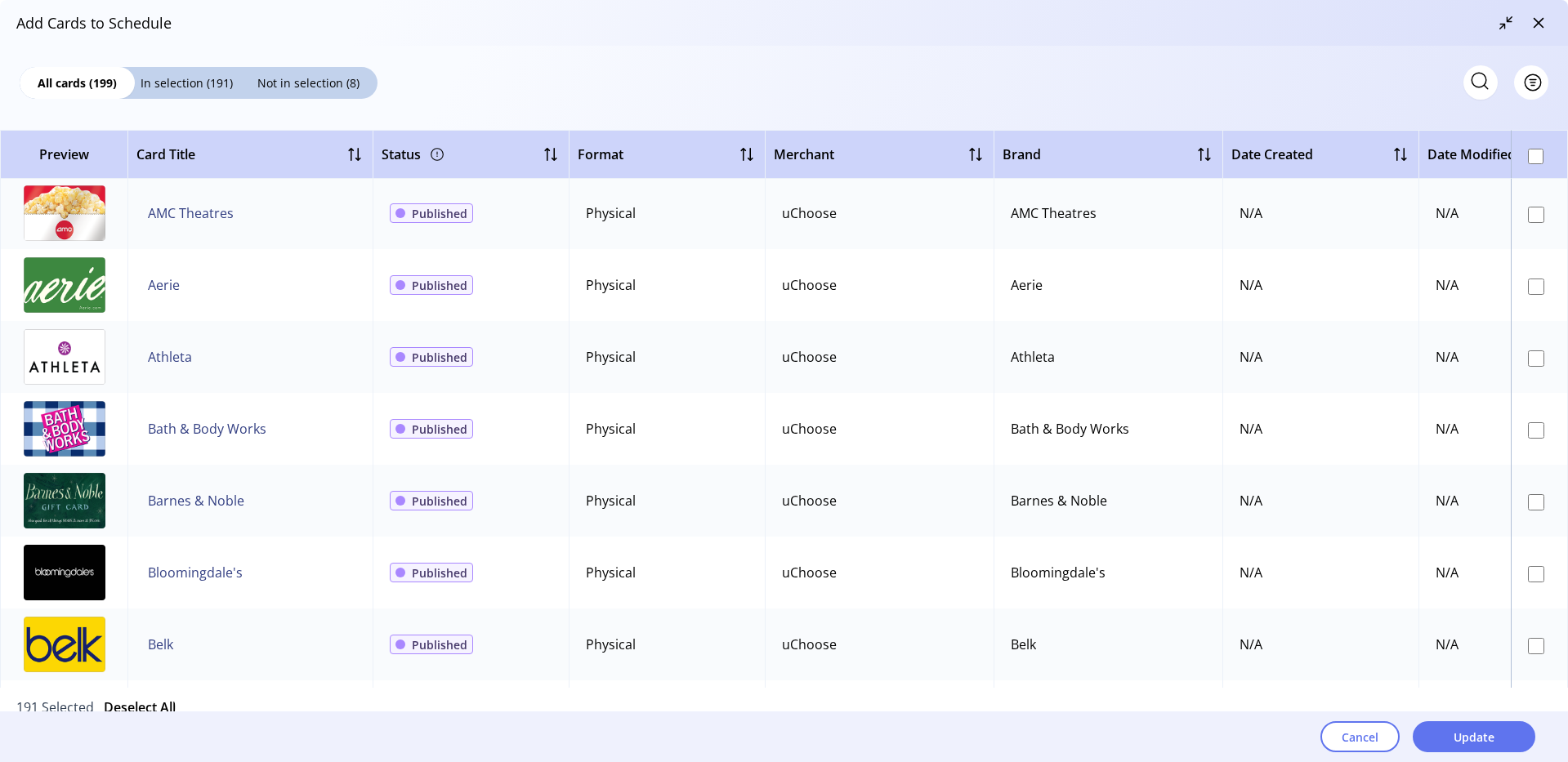 scroll, scrollTop: 3950, scrollLeft: 0, axis: vertical 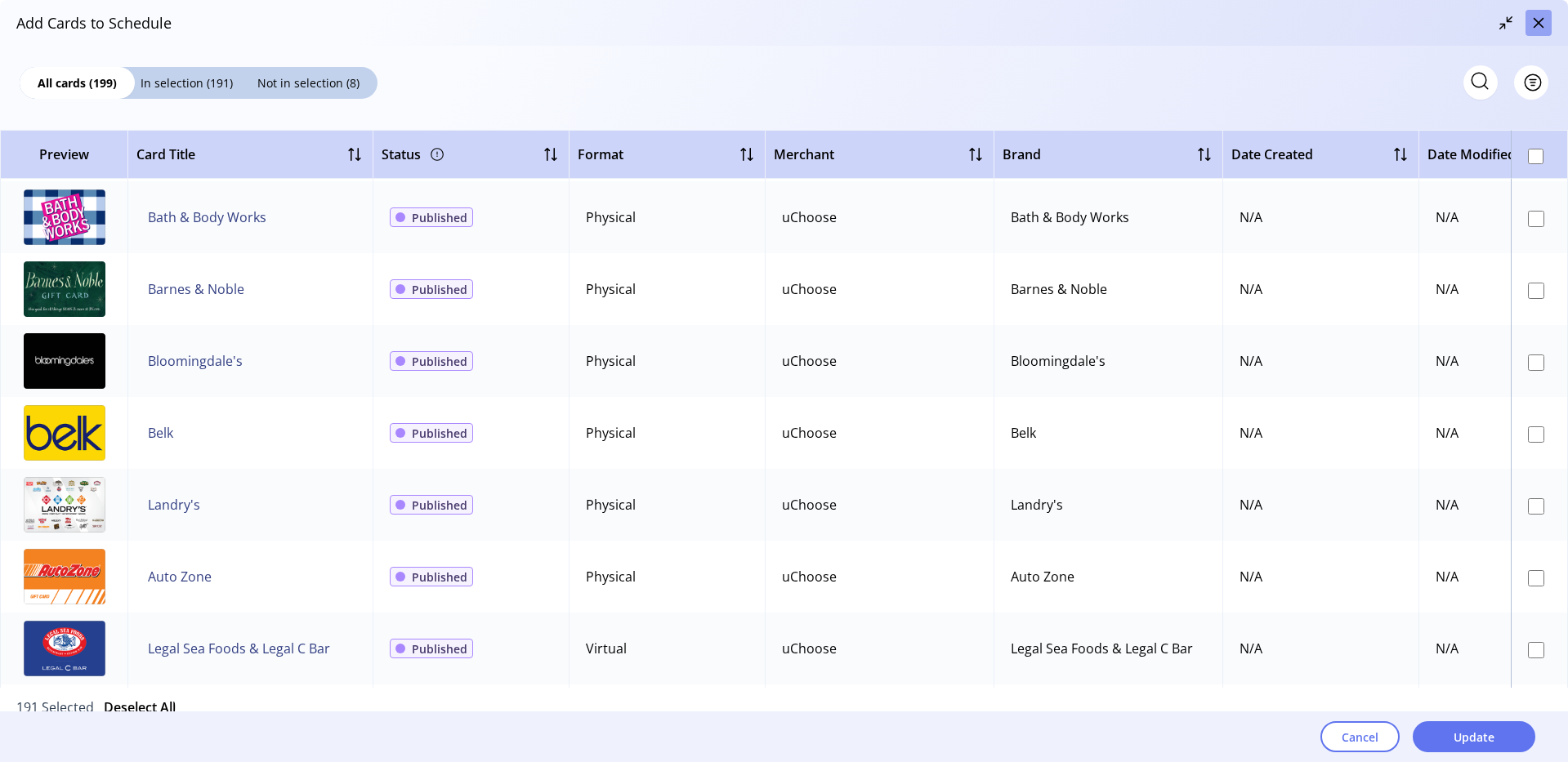 click at bounding box center (1539, 23) 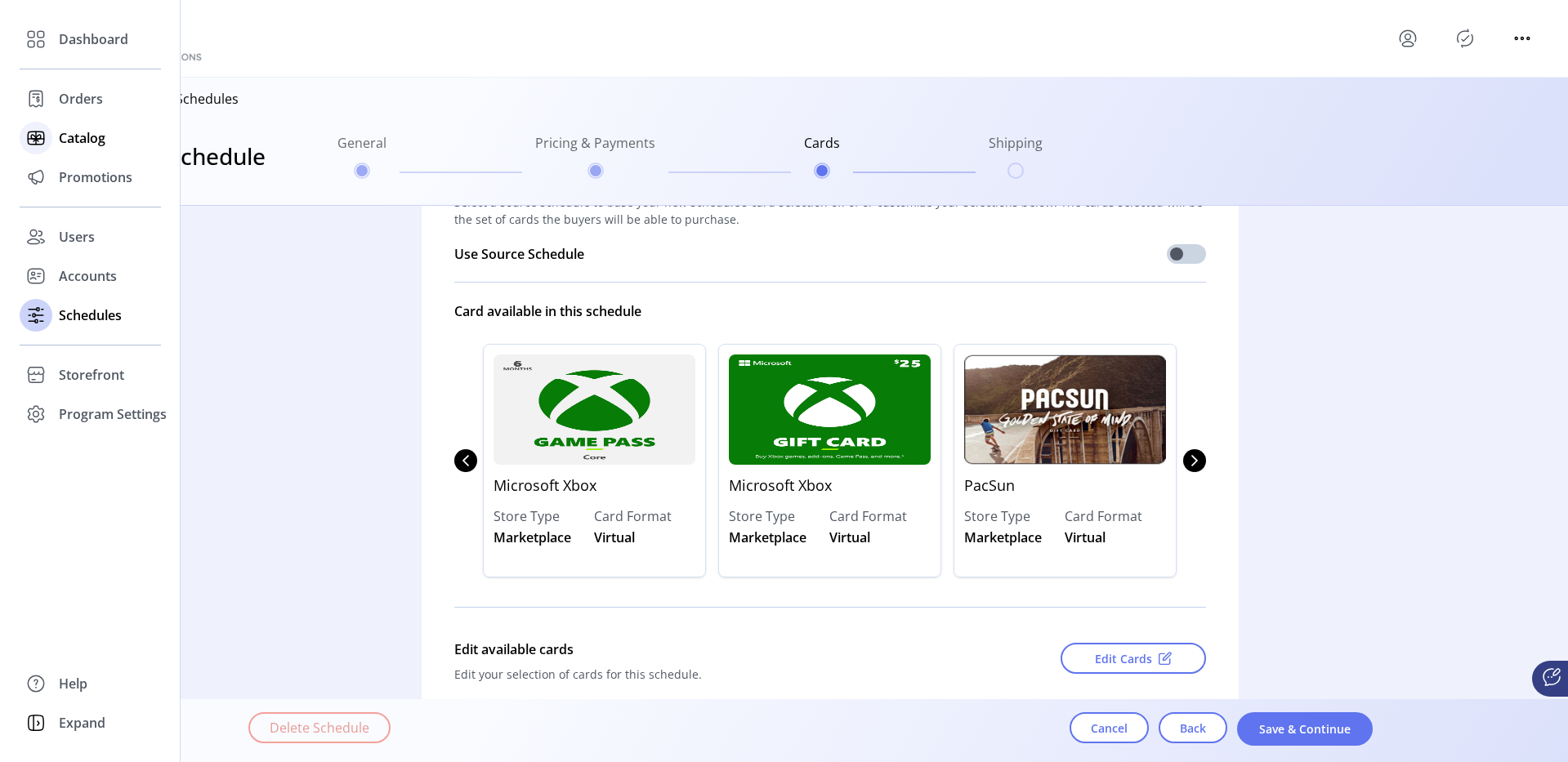 click on "Catalog" 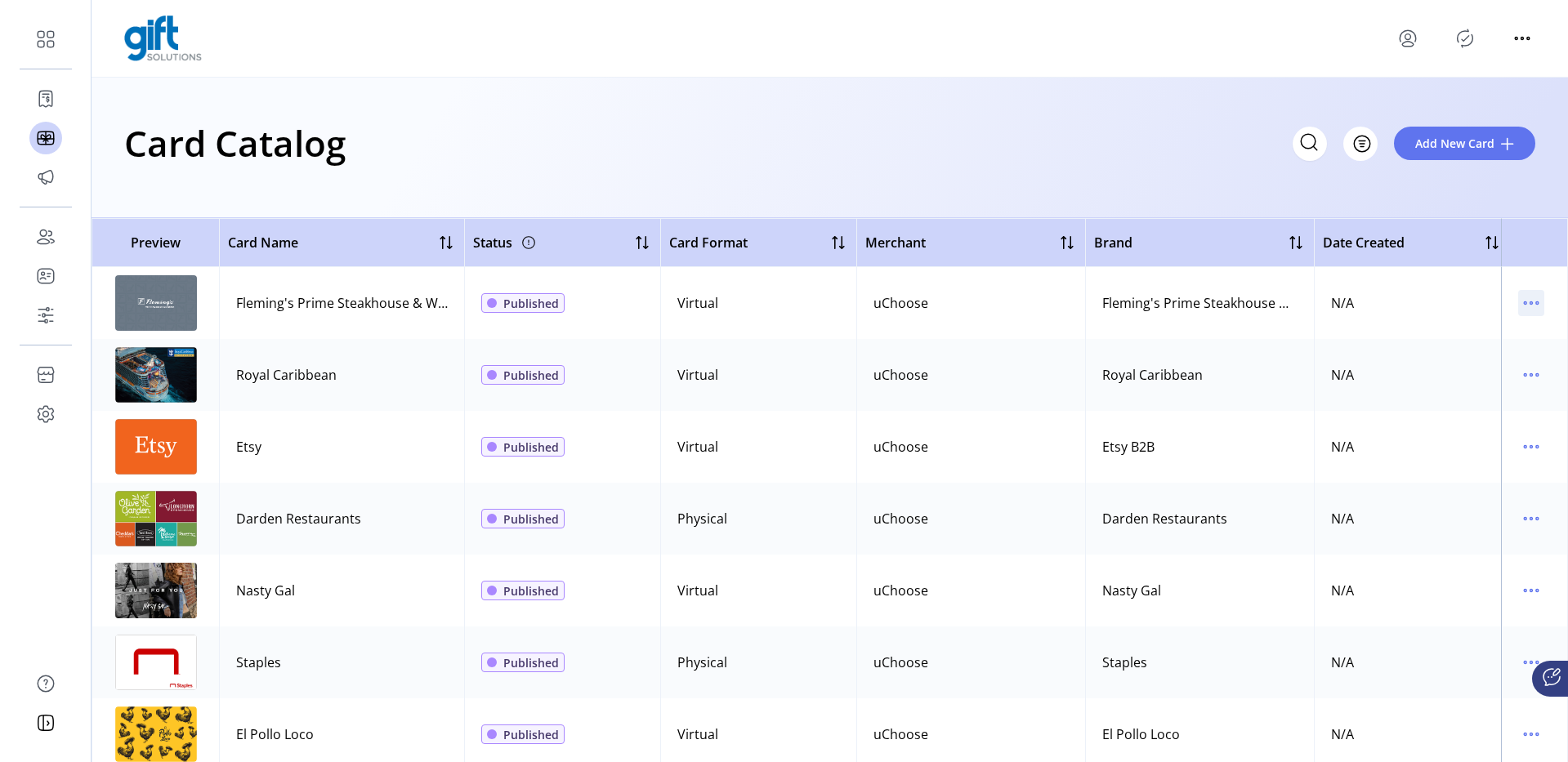 click 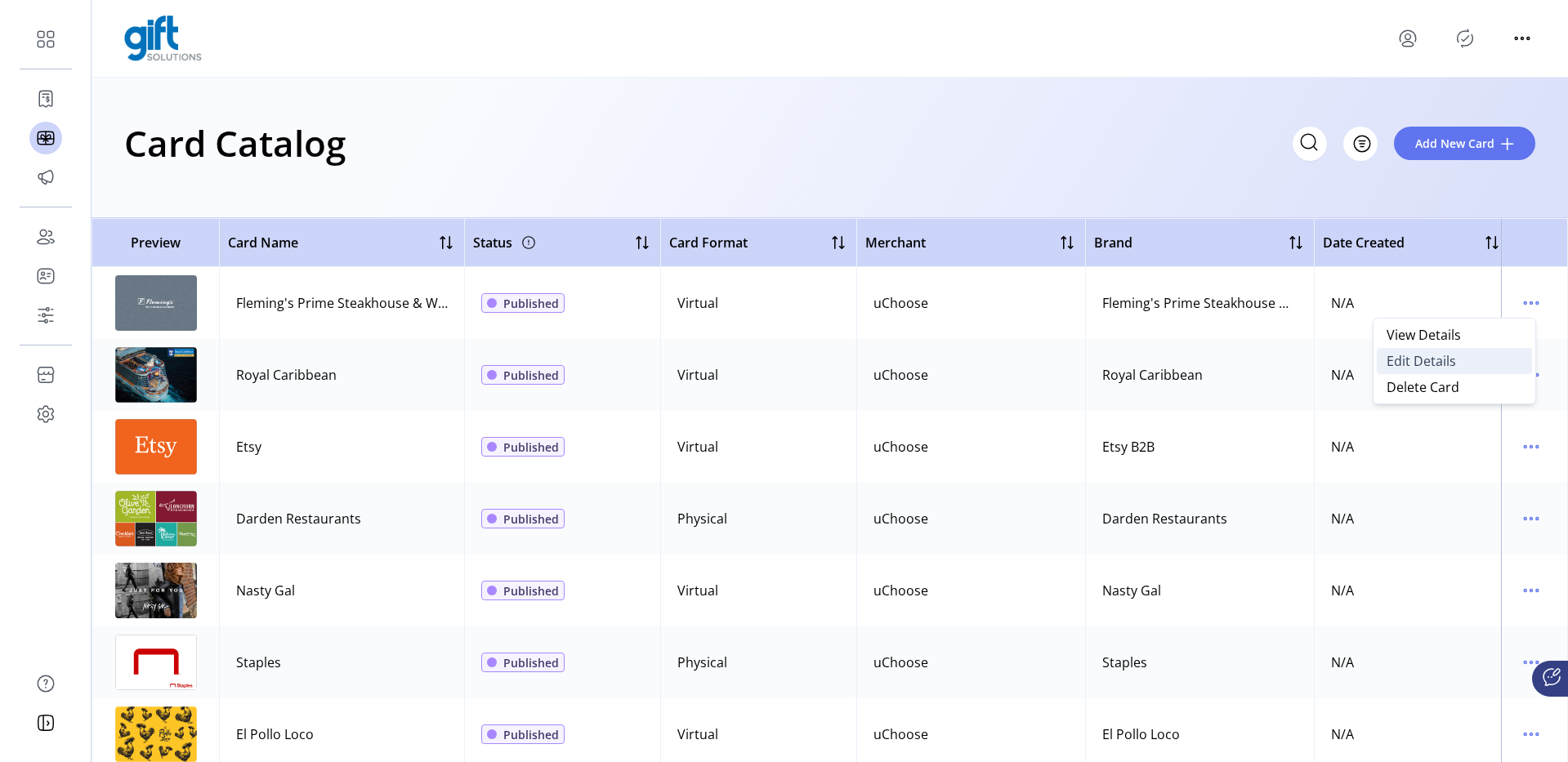 click on "Edit Details" at bounding box center (1421, 361) 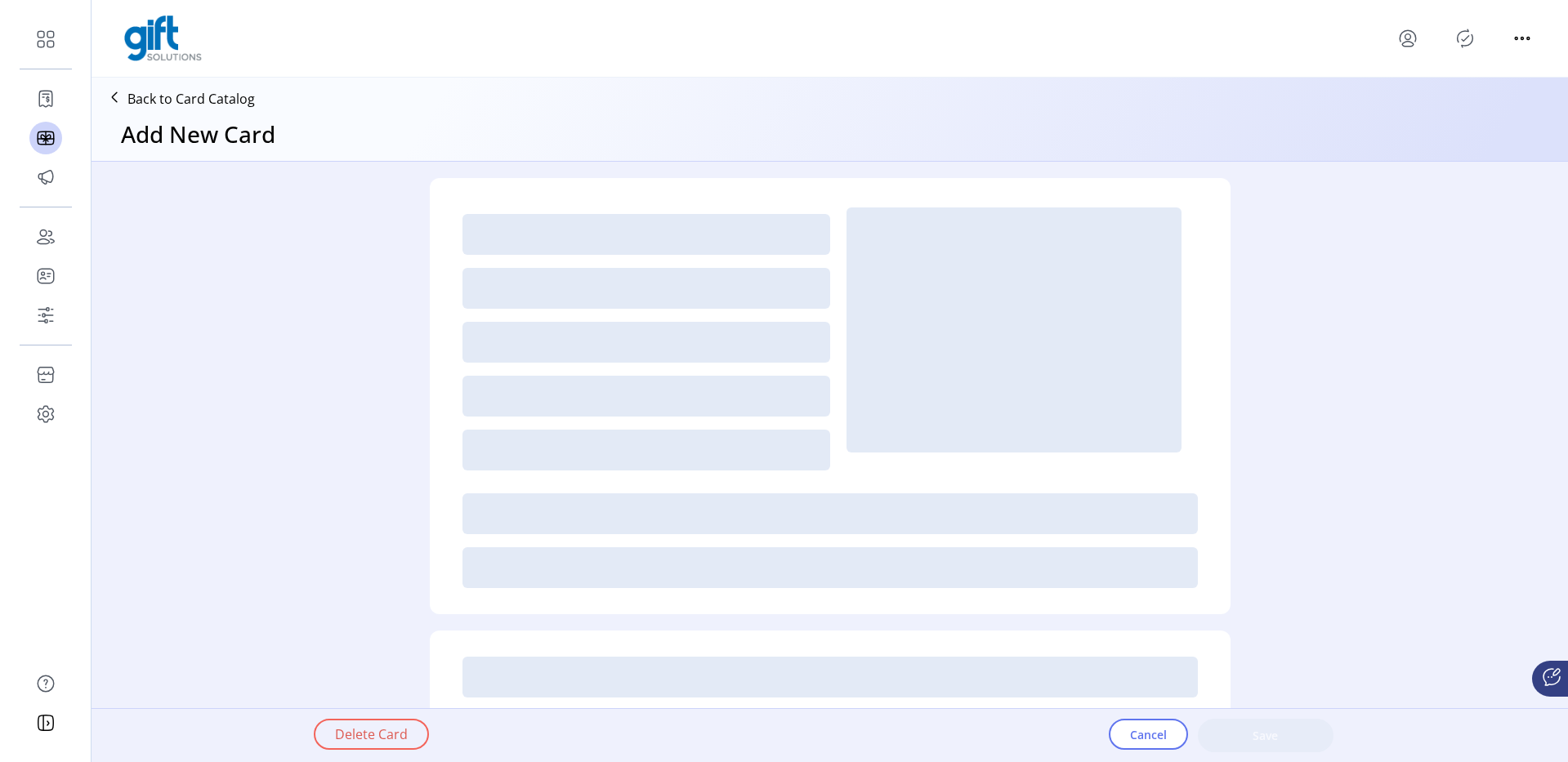 type on "*********" 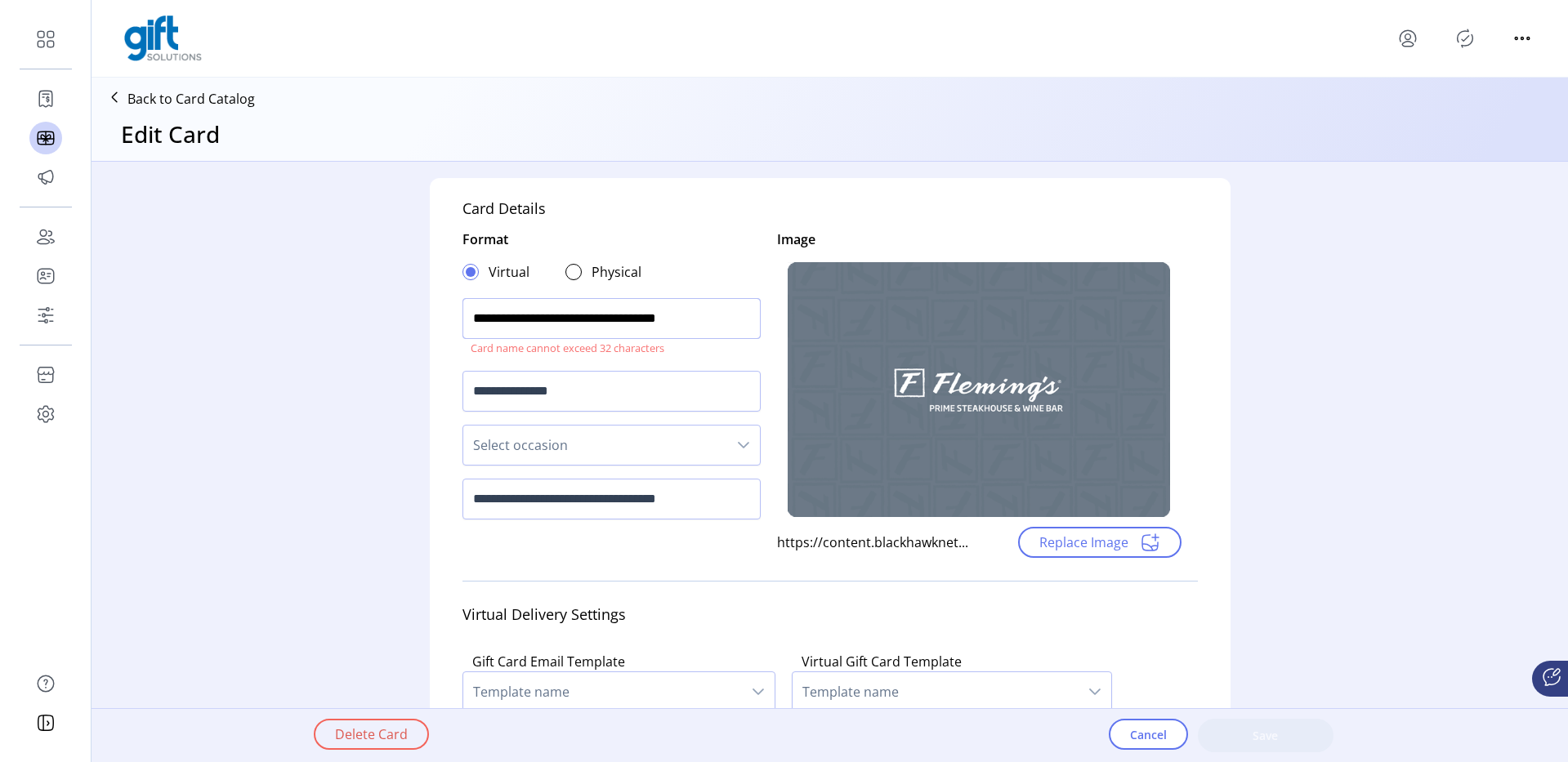 drag, startPoint x: 742, startPoint y: 324, endPoint x: 123, endPoint y: 316, distance: 619.05169 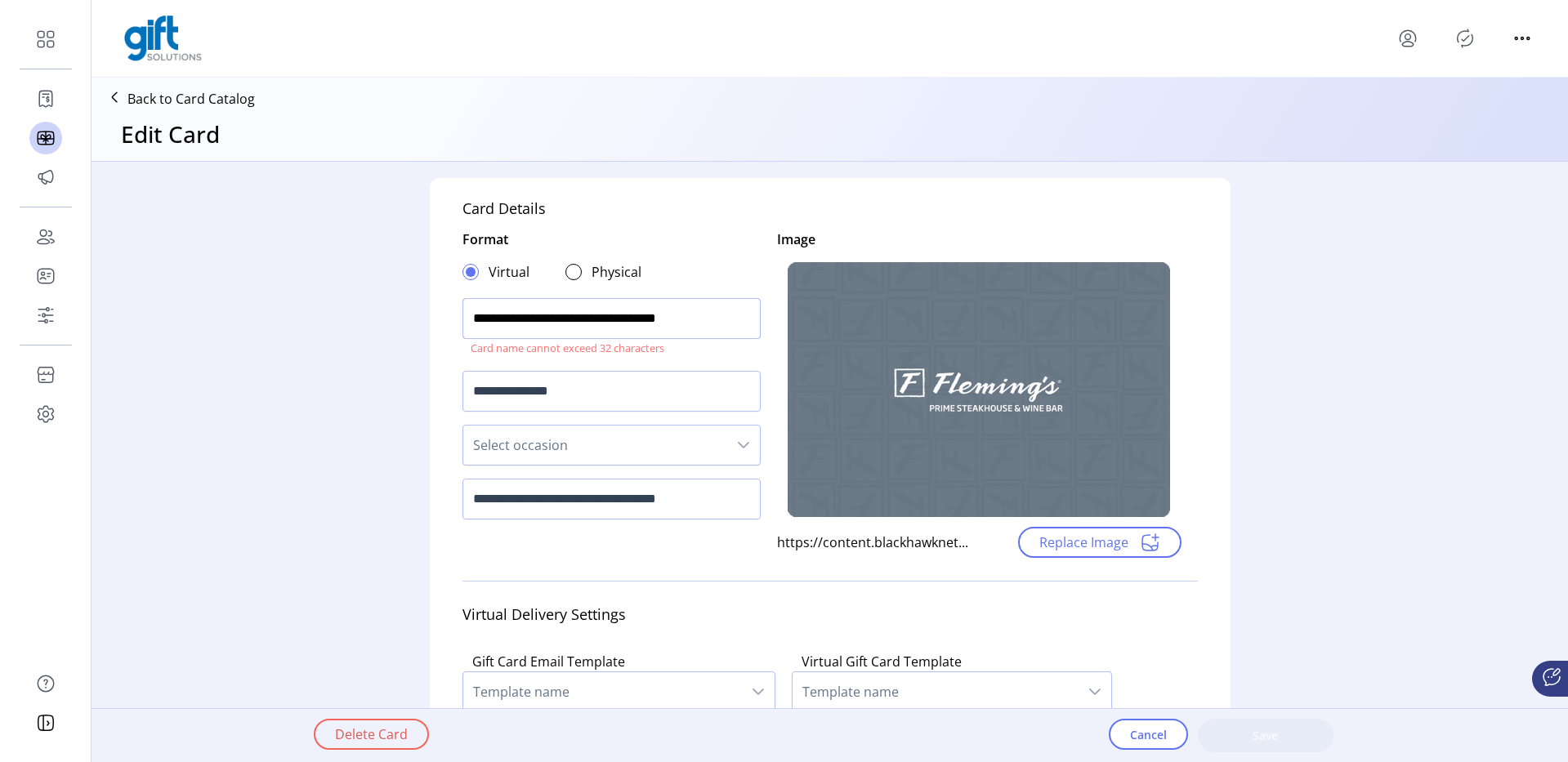 click on "**********" 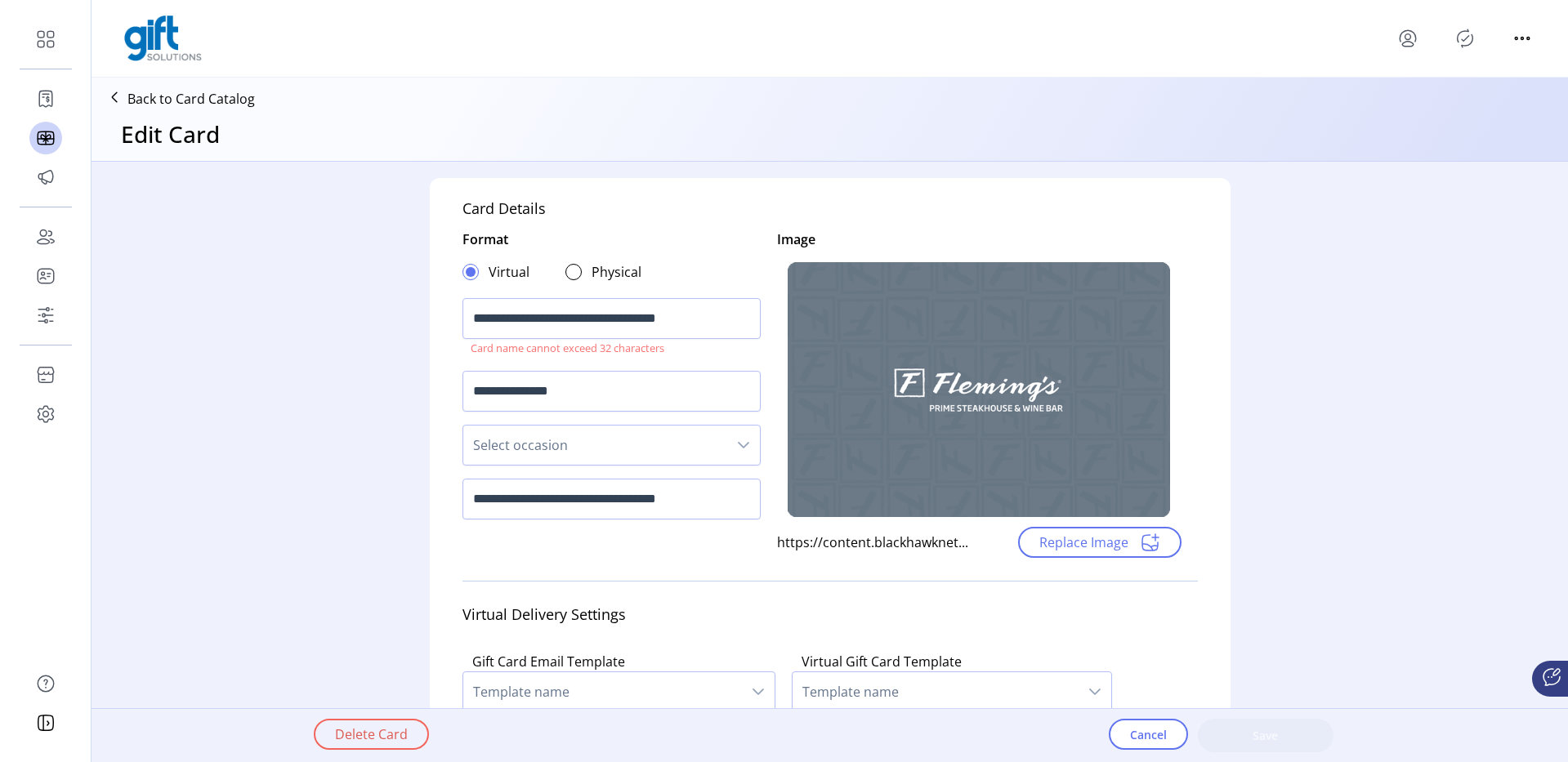 click on "Card name cannot exceed 32 characters" 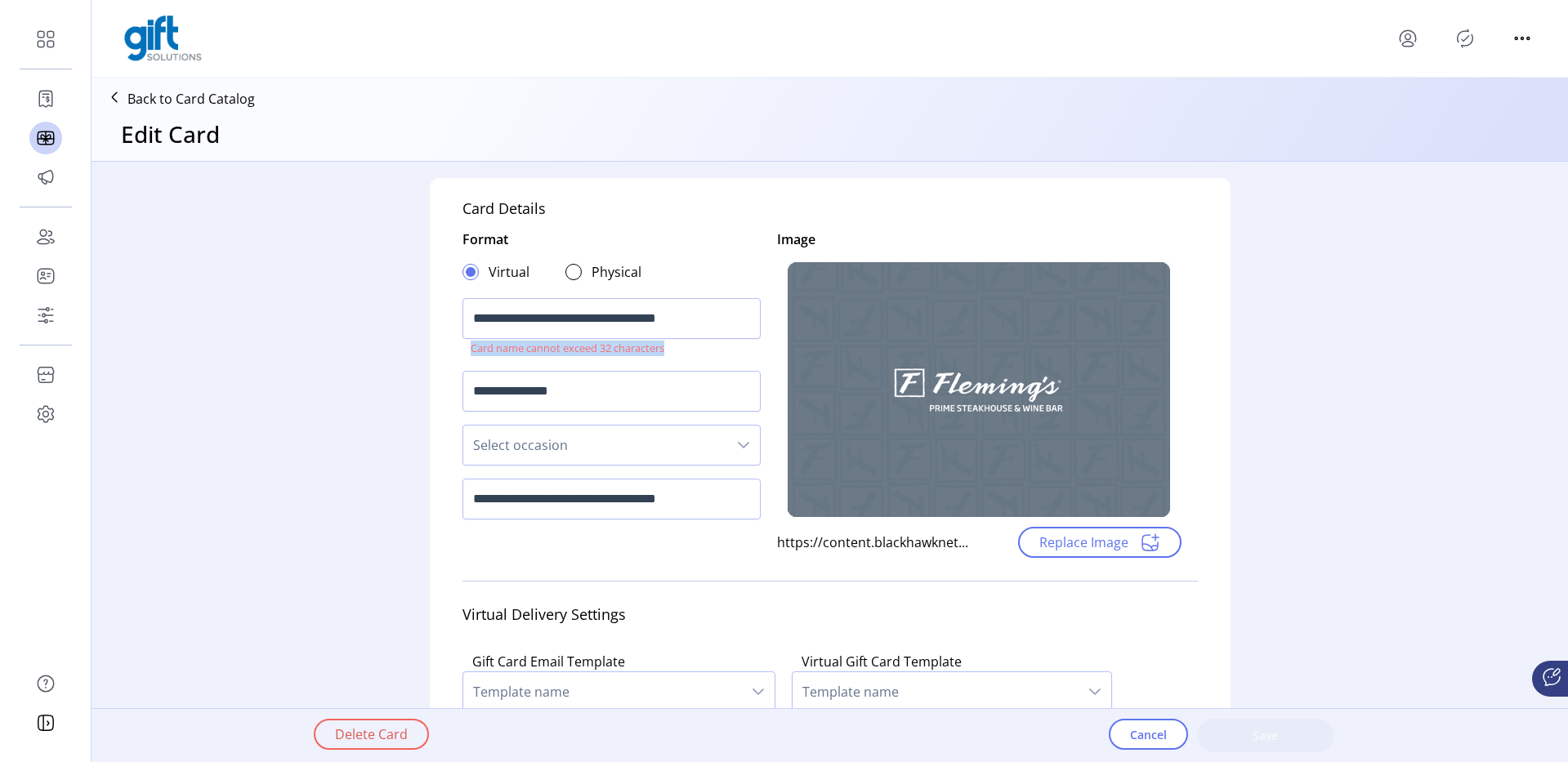 drag, startPoint x: 646, startPoint y: 350, endPoint x: 484, endPoint y: 350, distance: 162 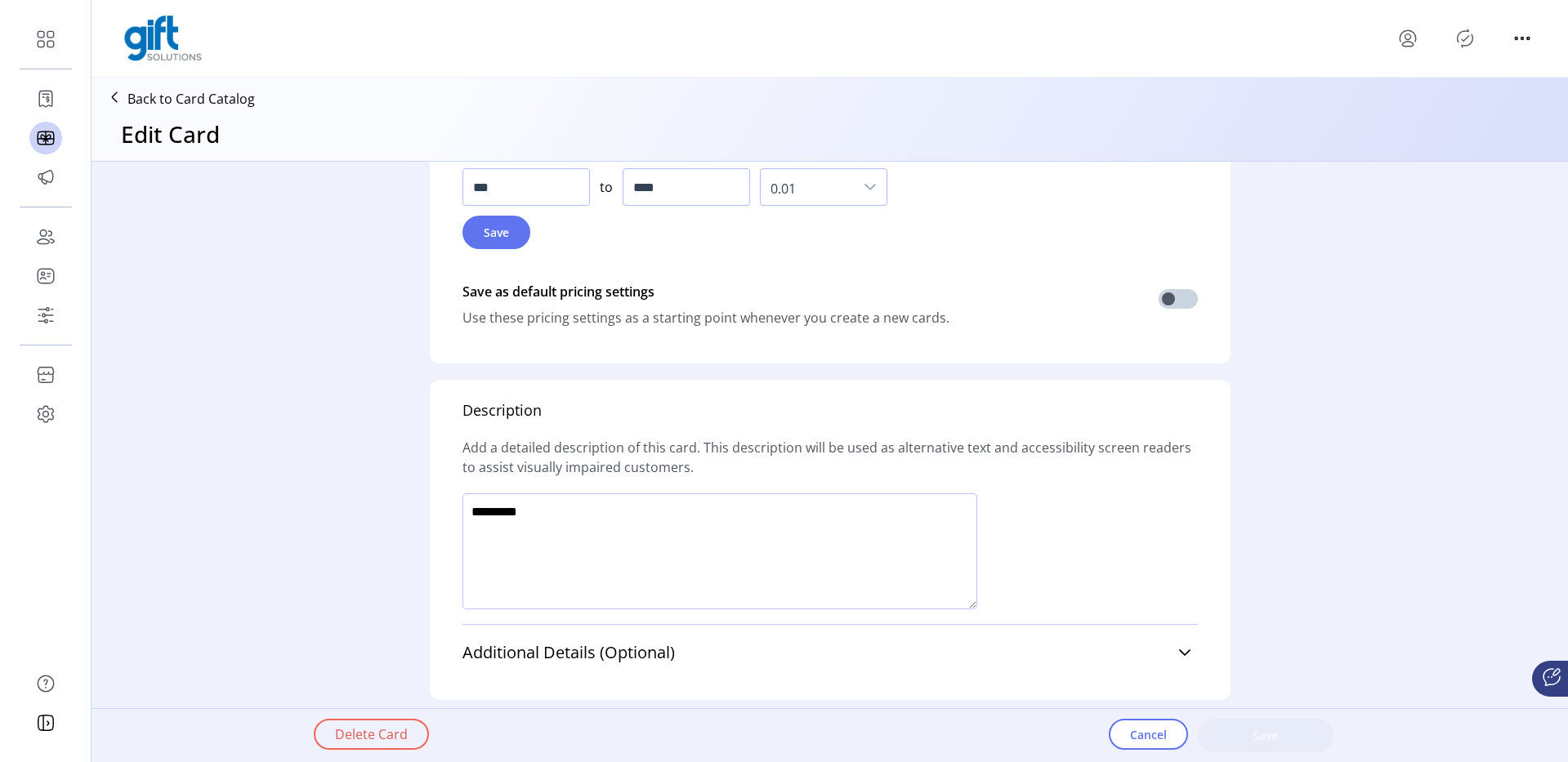 scroll, scrollTop: 1162, scrollLeft: 0, axis: vertical 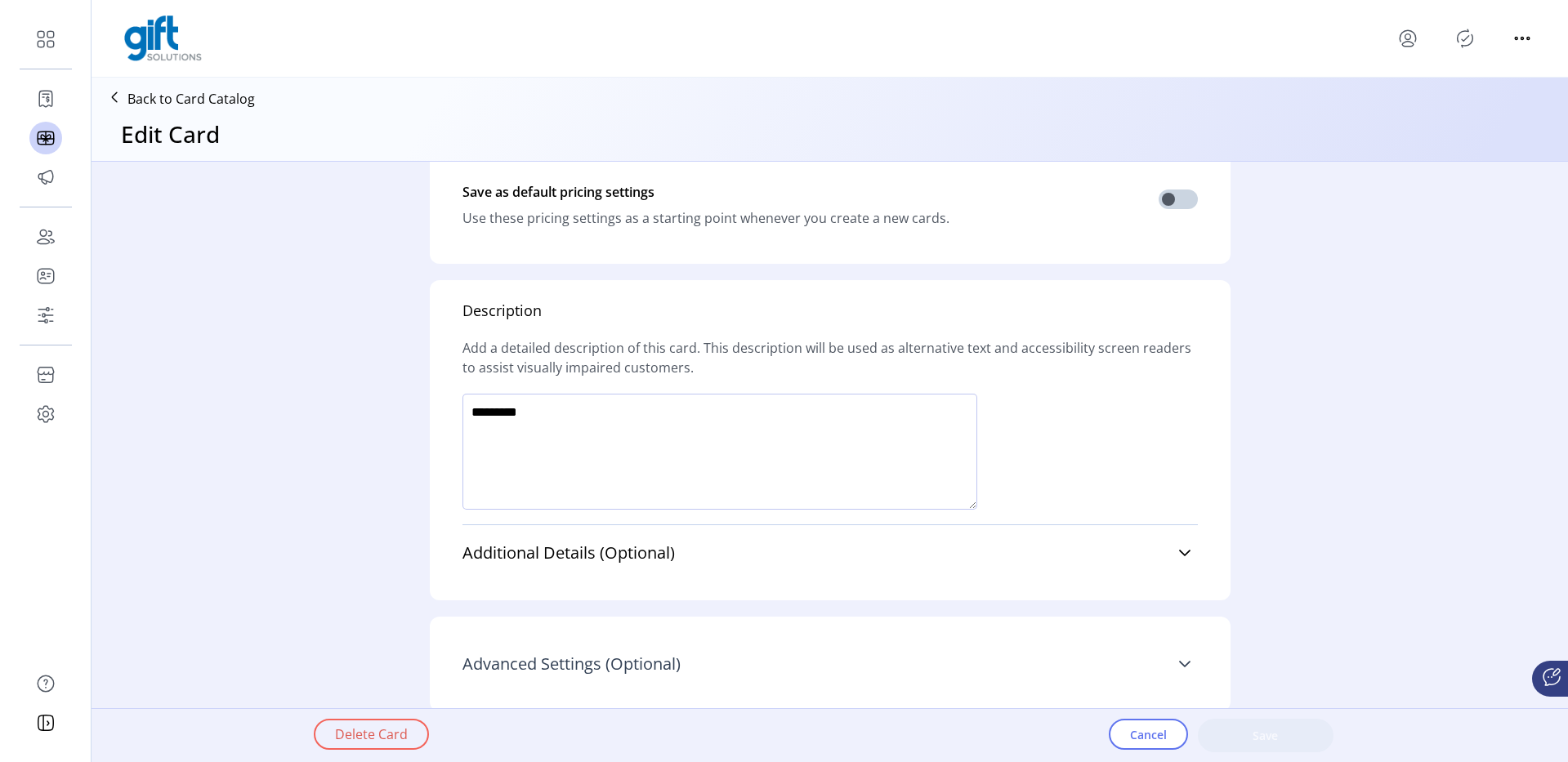 click 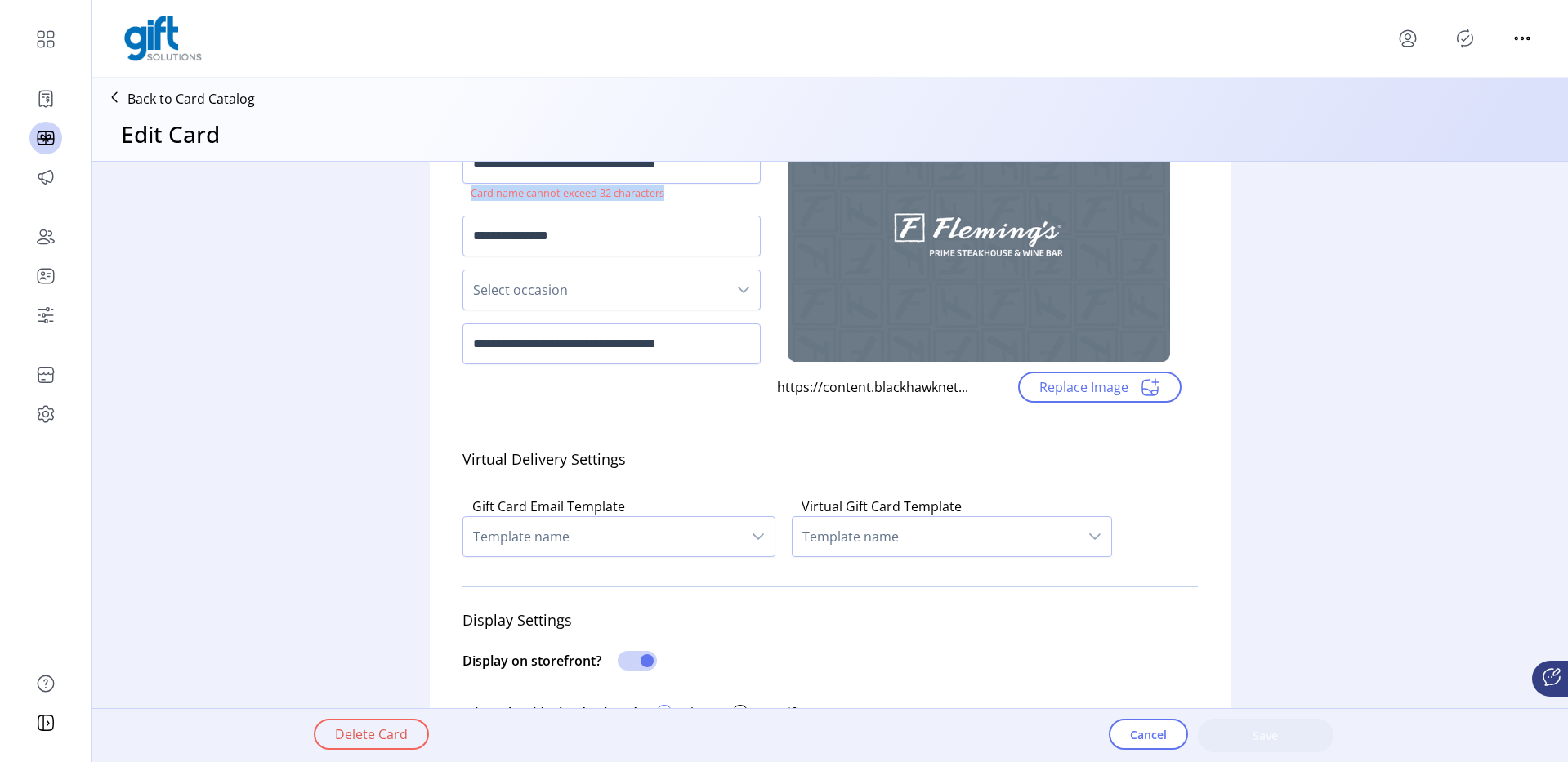 scroll, scrollTop: 0, scrollLeft: 0, axis: both 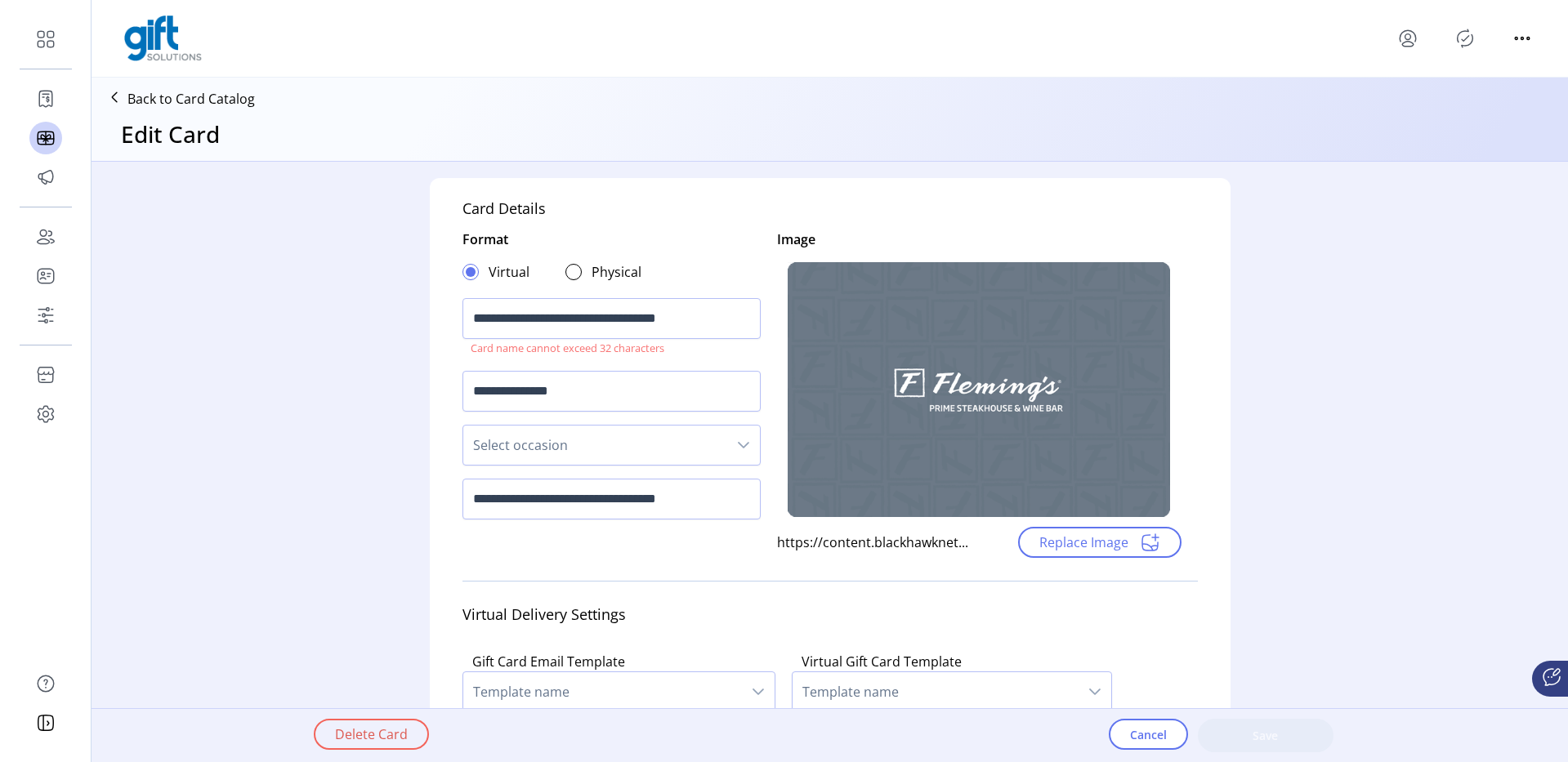 click on "https://content.blackhawknet..." 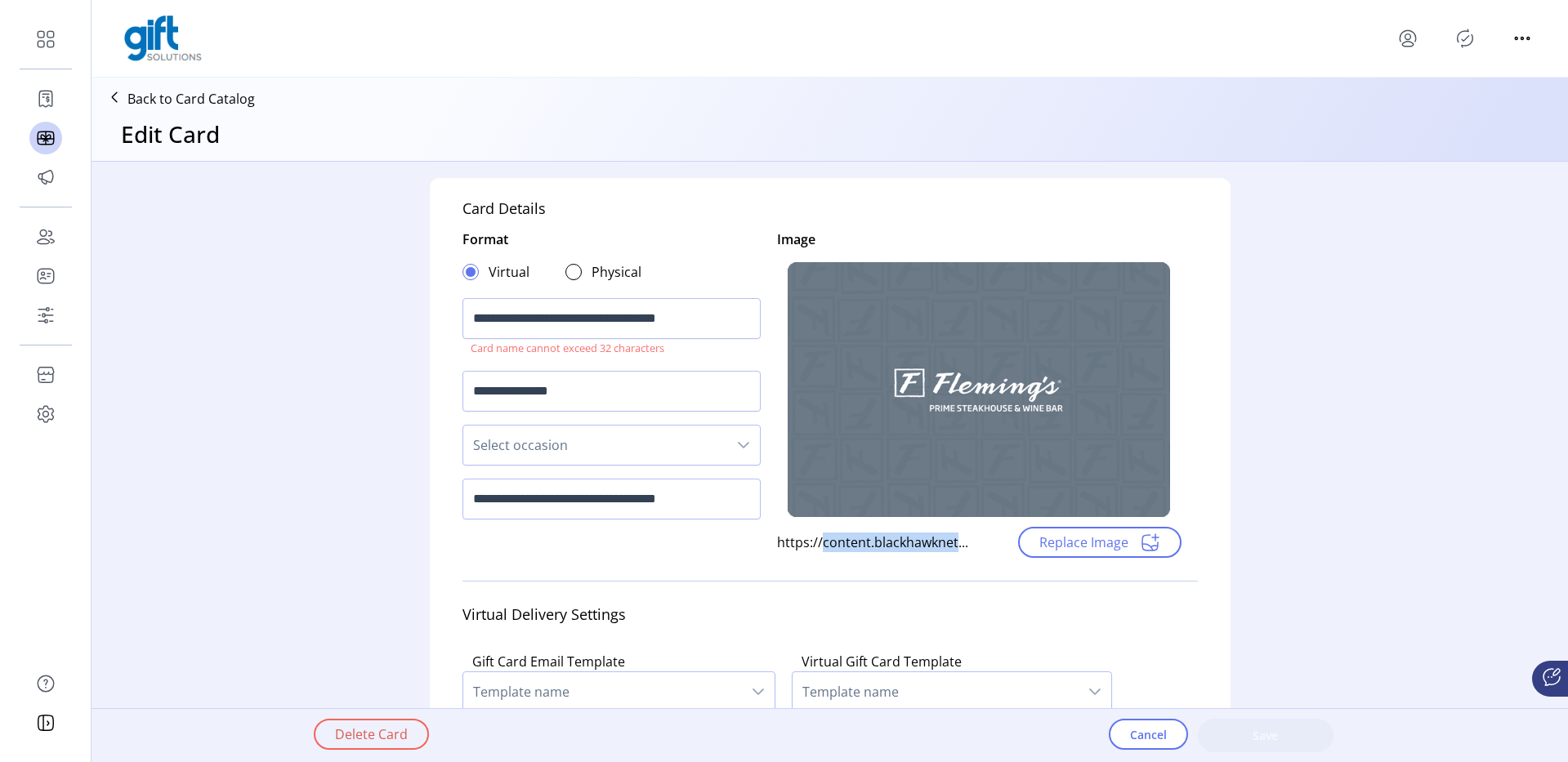 drag, startPoint x: 838, startPoint y: 541, endPoint x: 919, endPoint y: 543, distance: 81.02469 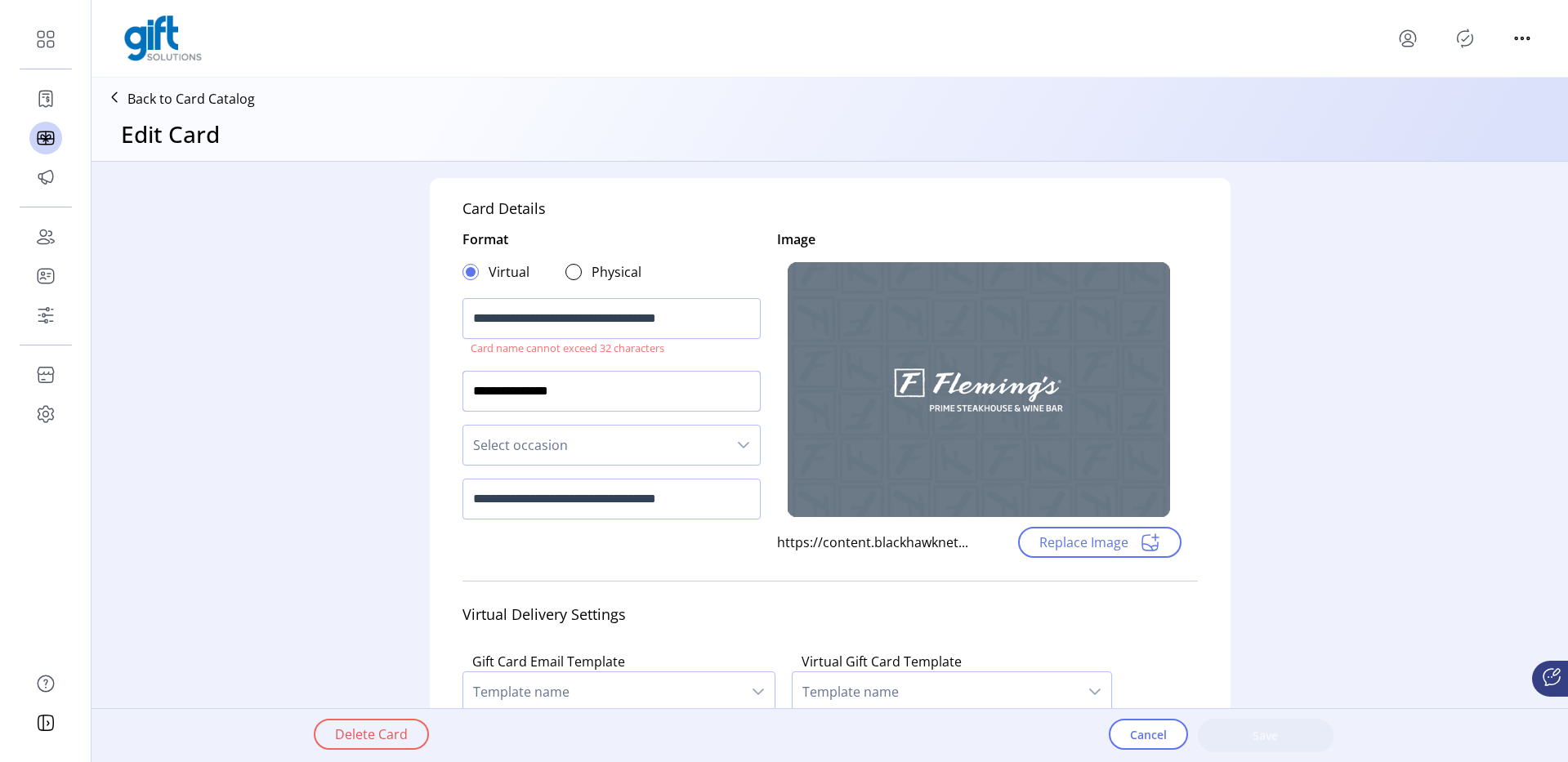 click on "**********" 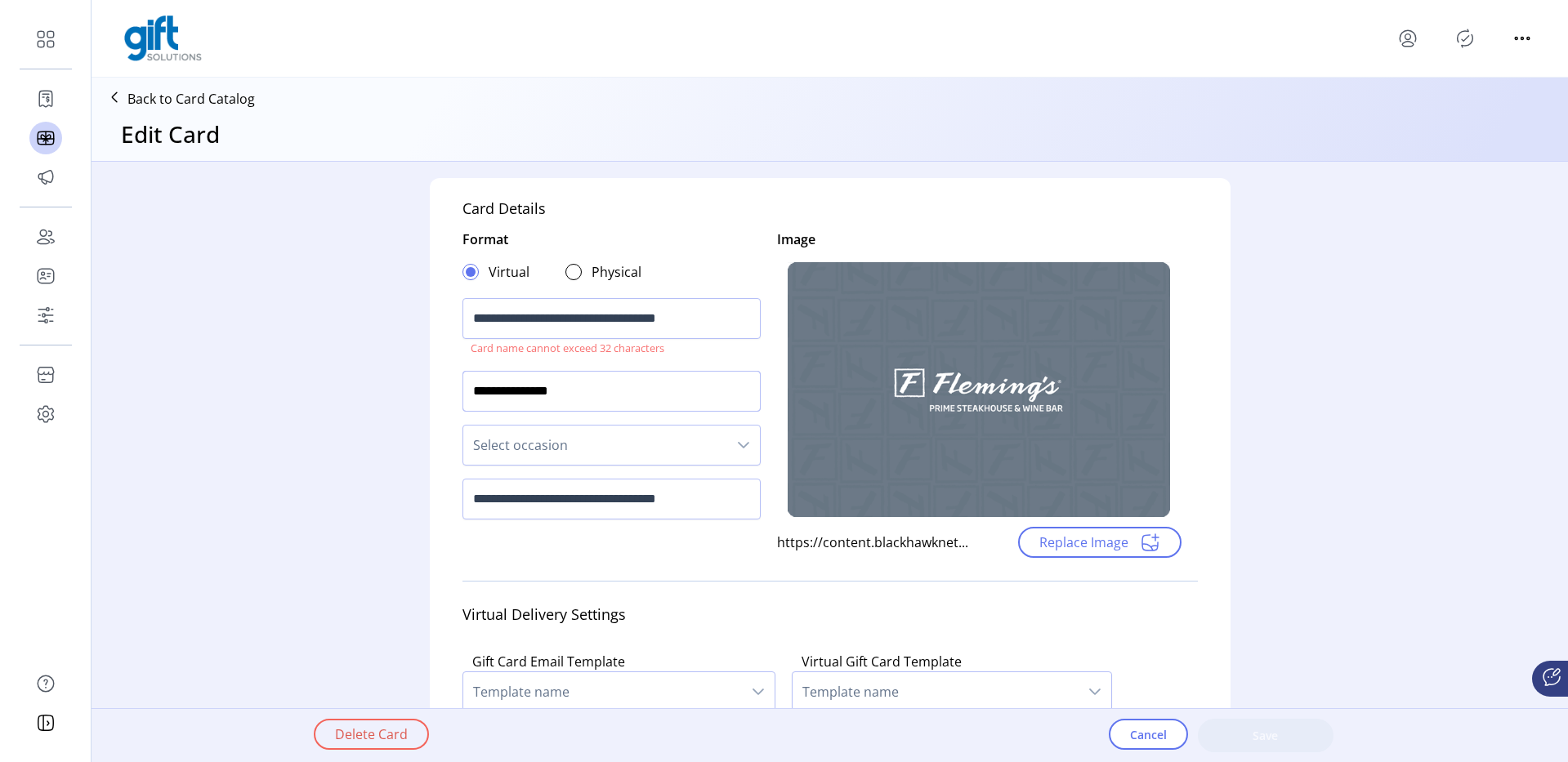 drag, startPoint x: 497, startPoint y: 393, endPoint x: 417, endPoint y: 391, distance: 80.025 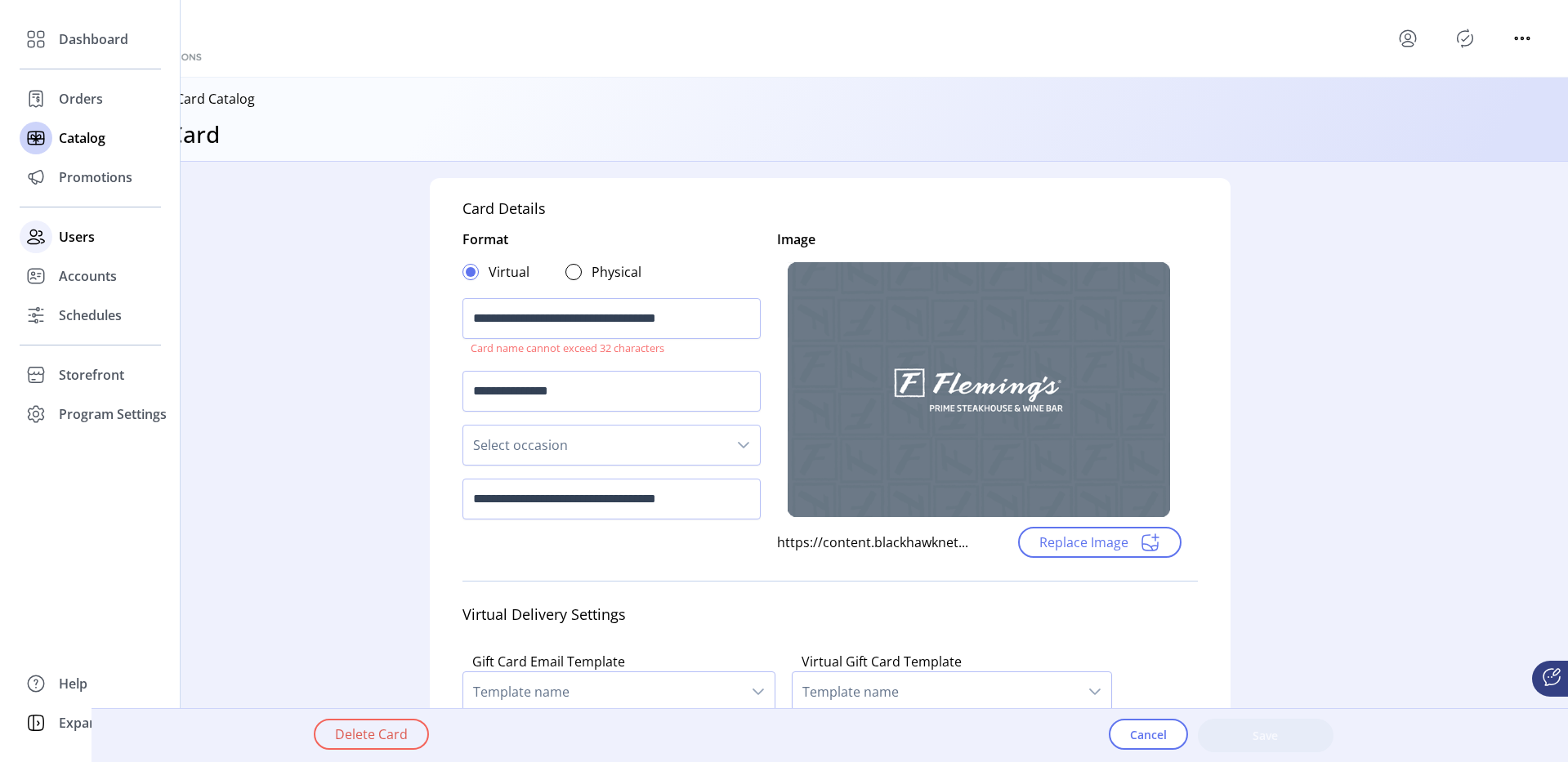 click on "Users" 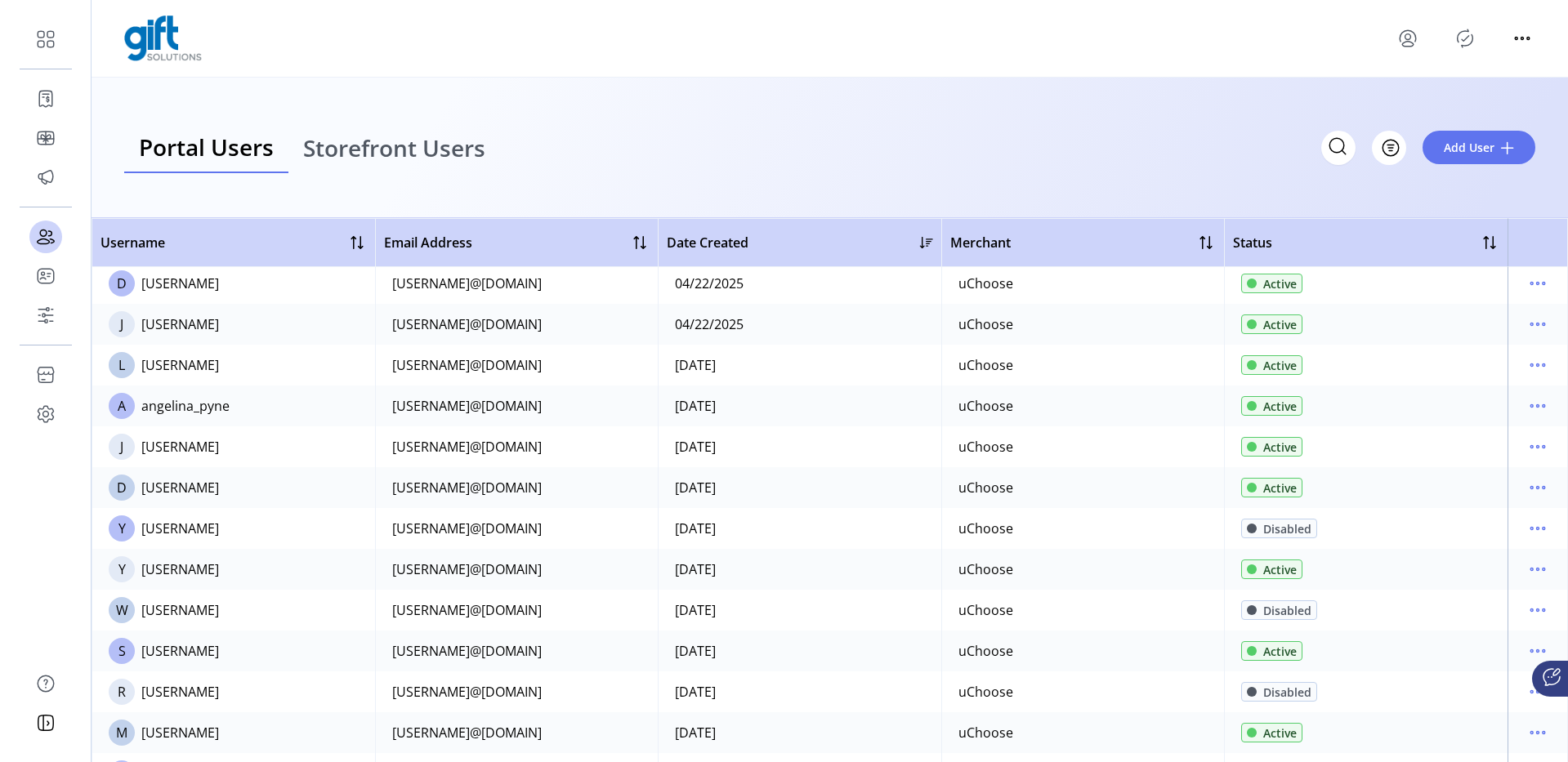 scroll, scrollTop: 0, scrollLeft: 0, axis: both 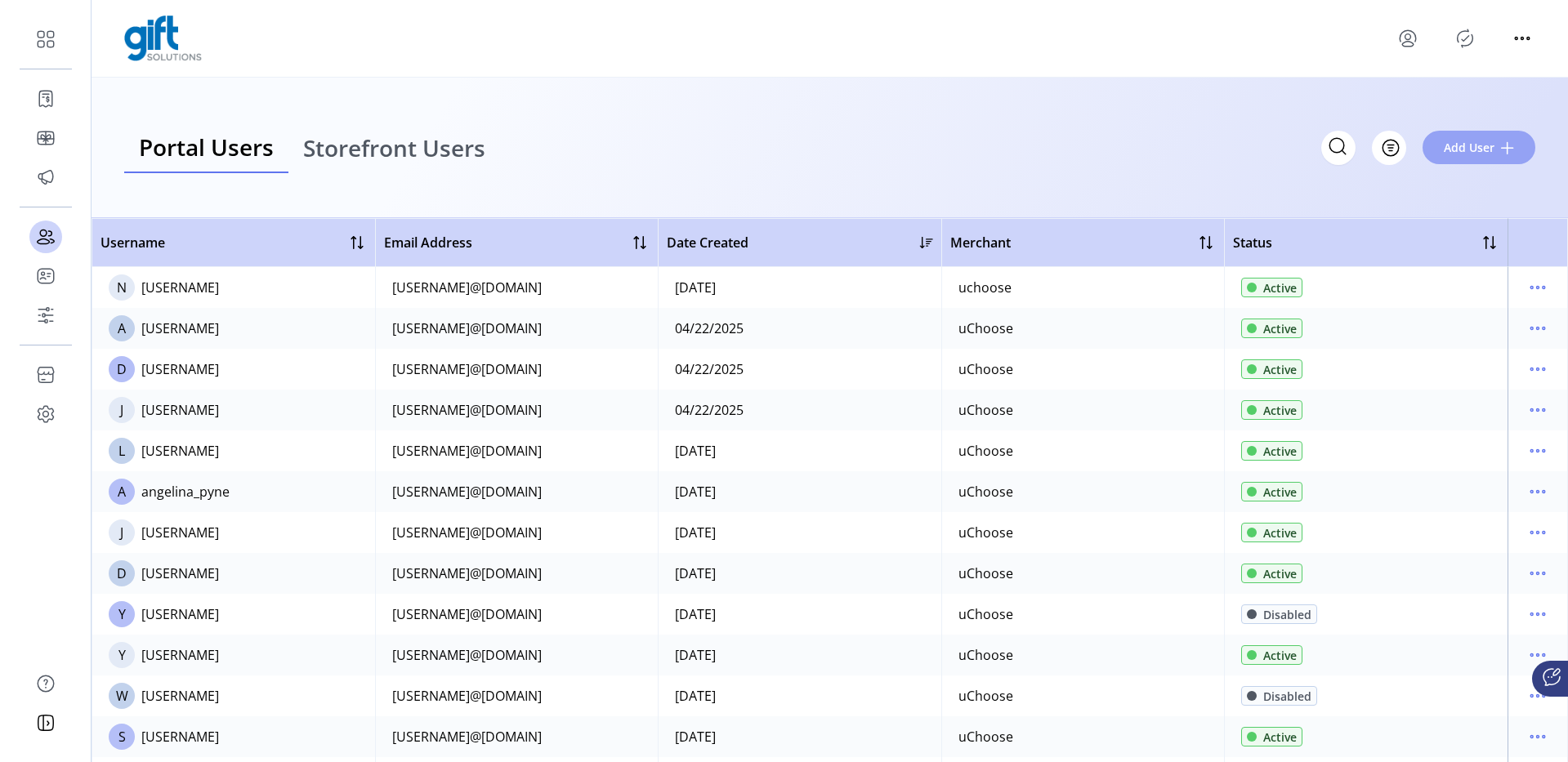 click 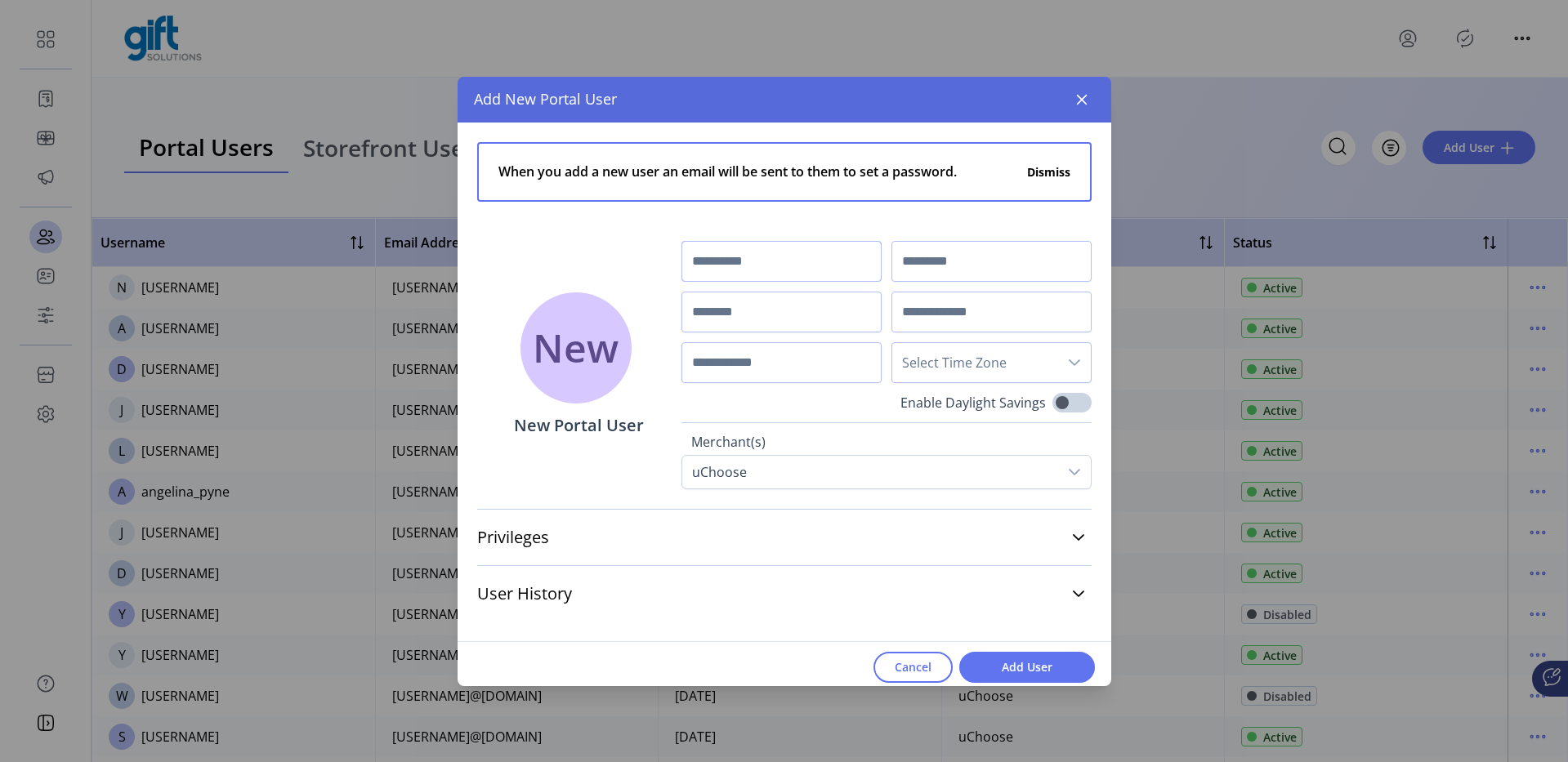 click at bounding box center [781, 261] 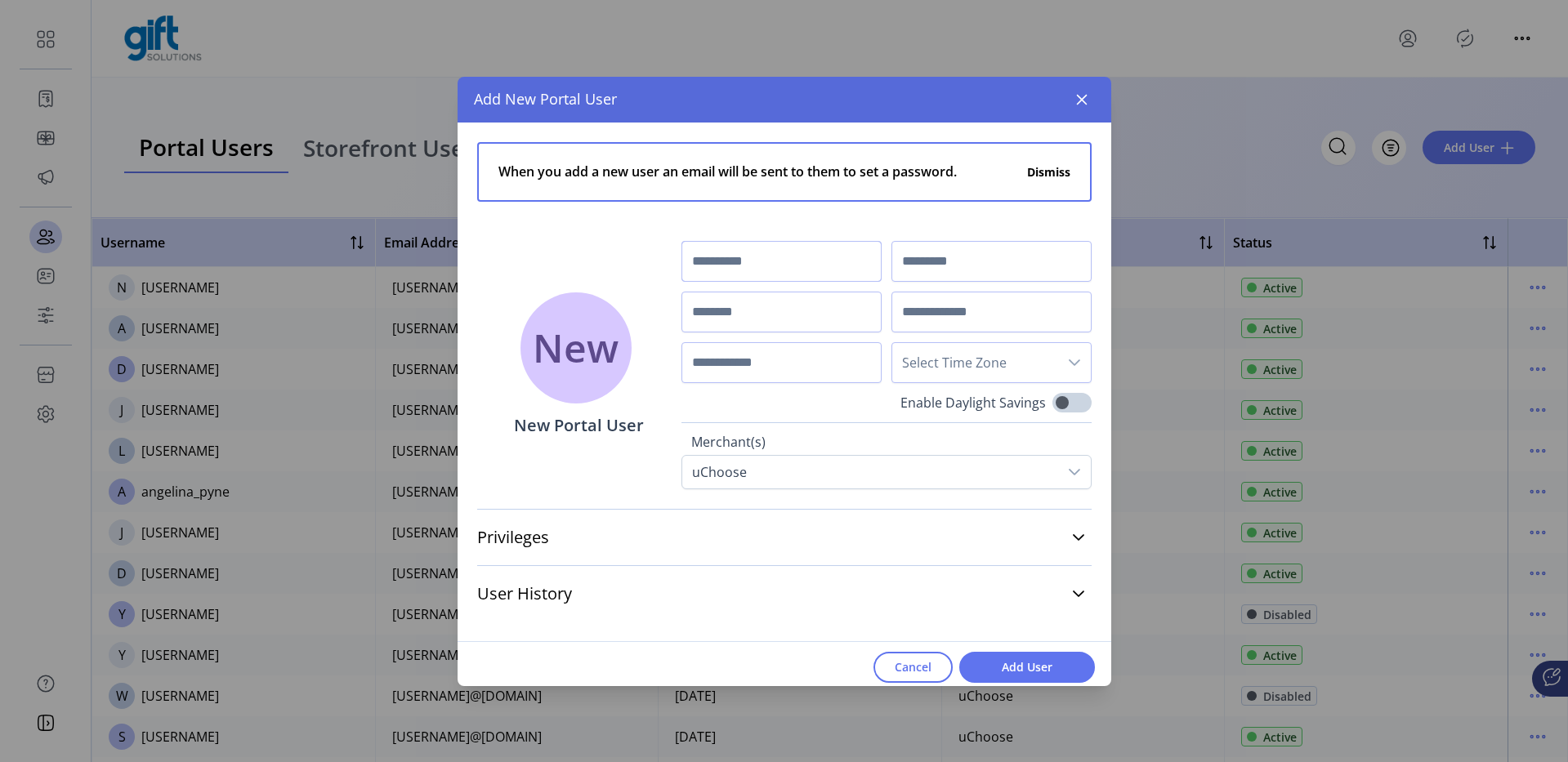 type on "*" 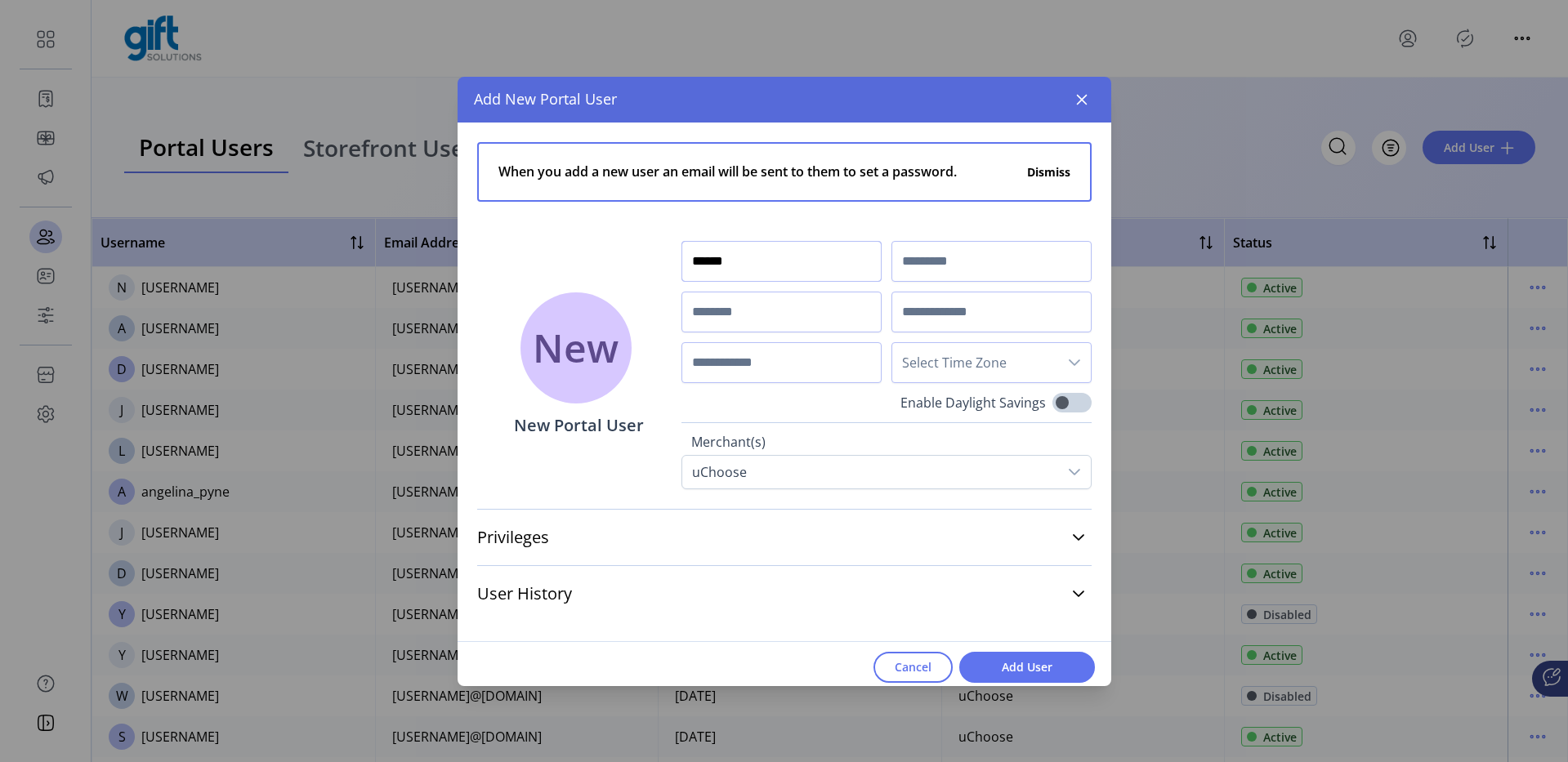 type on "******" 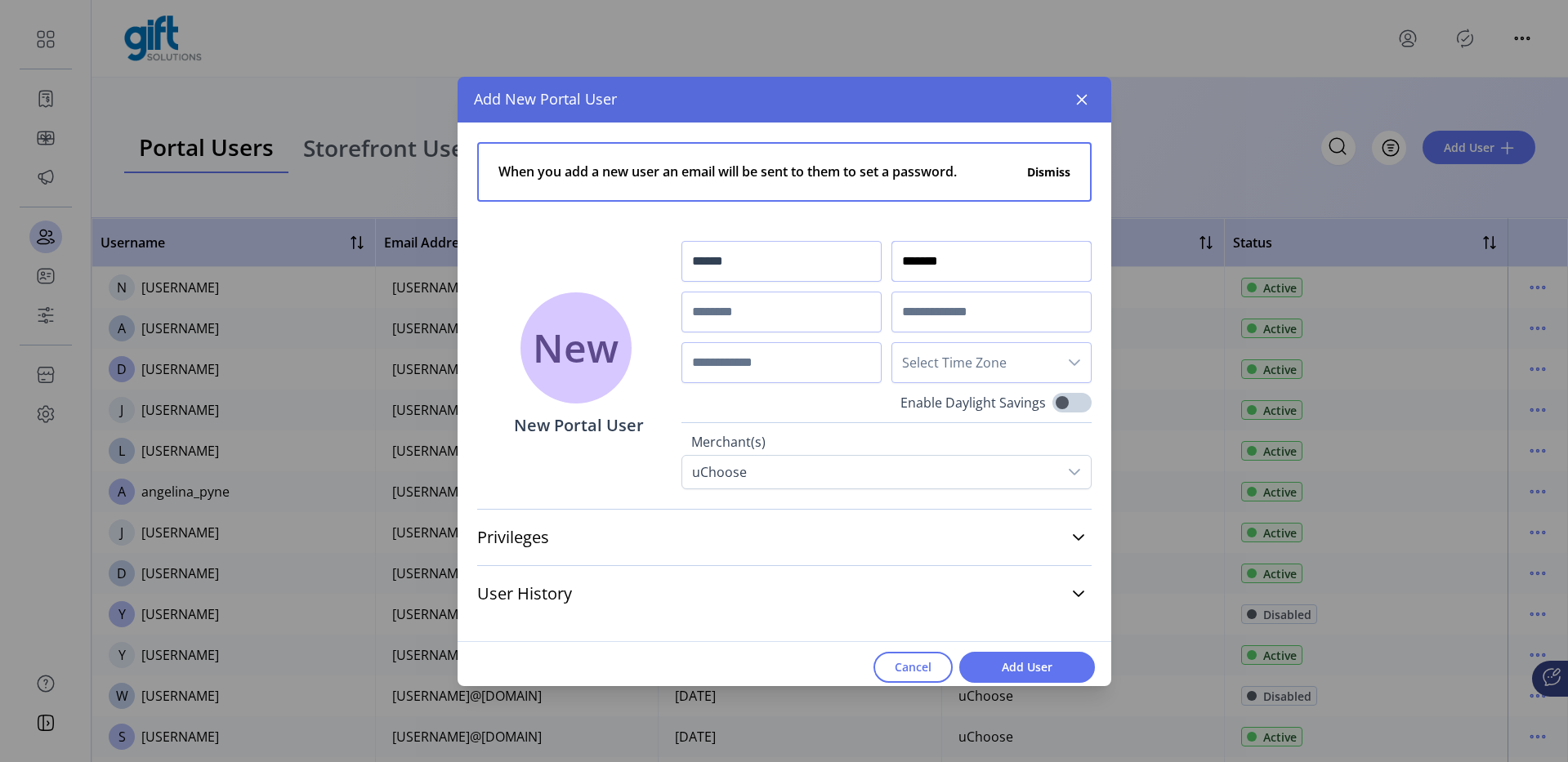 type on "*******" 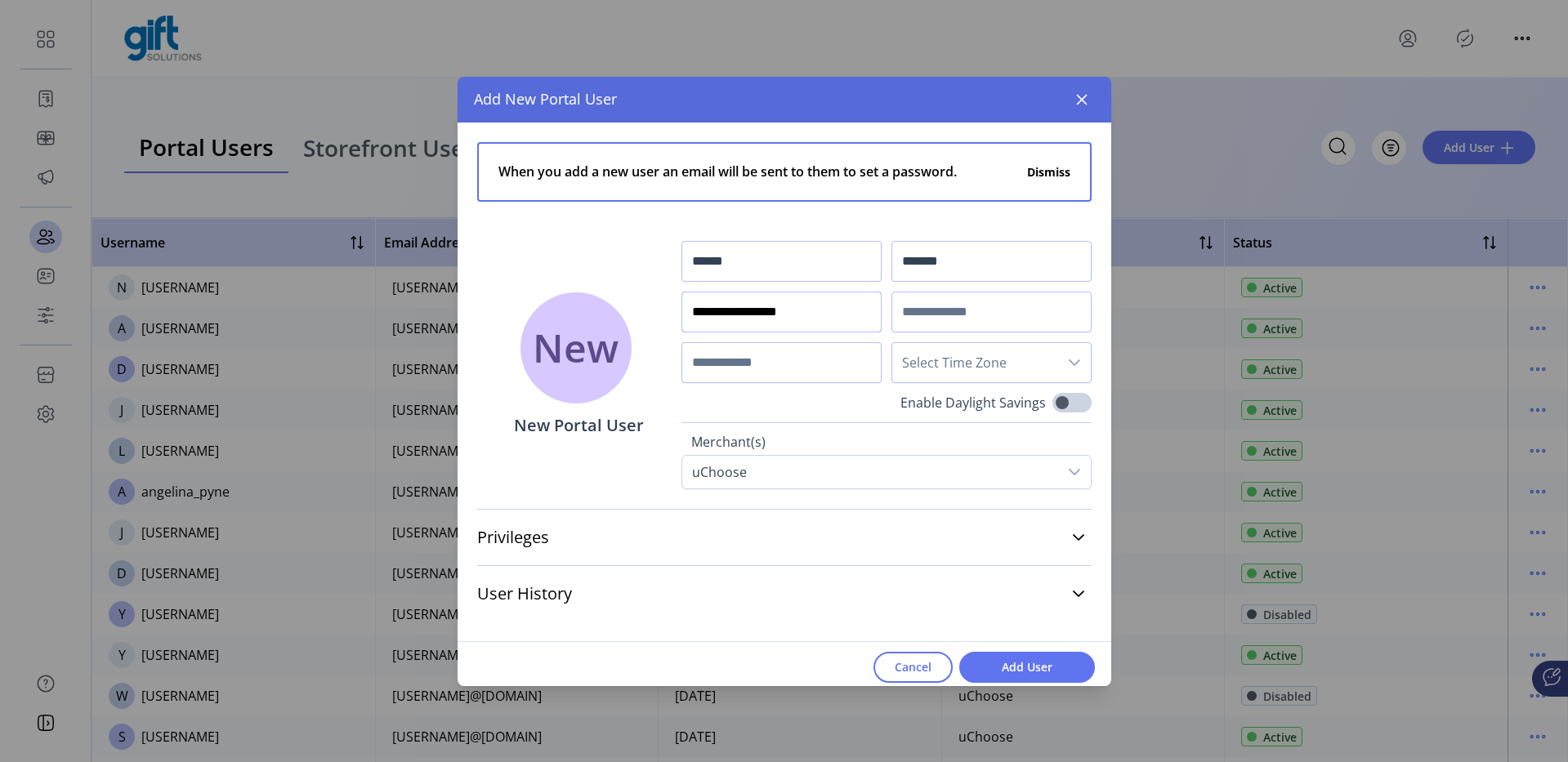 type on "**********" 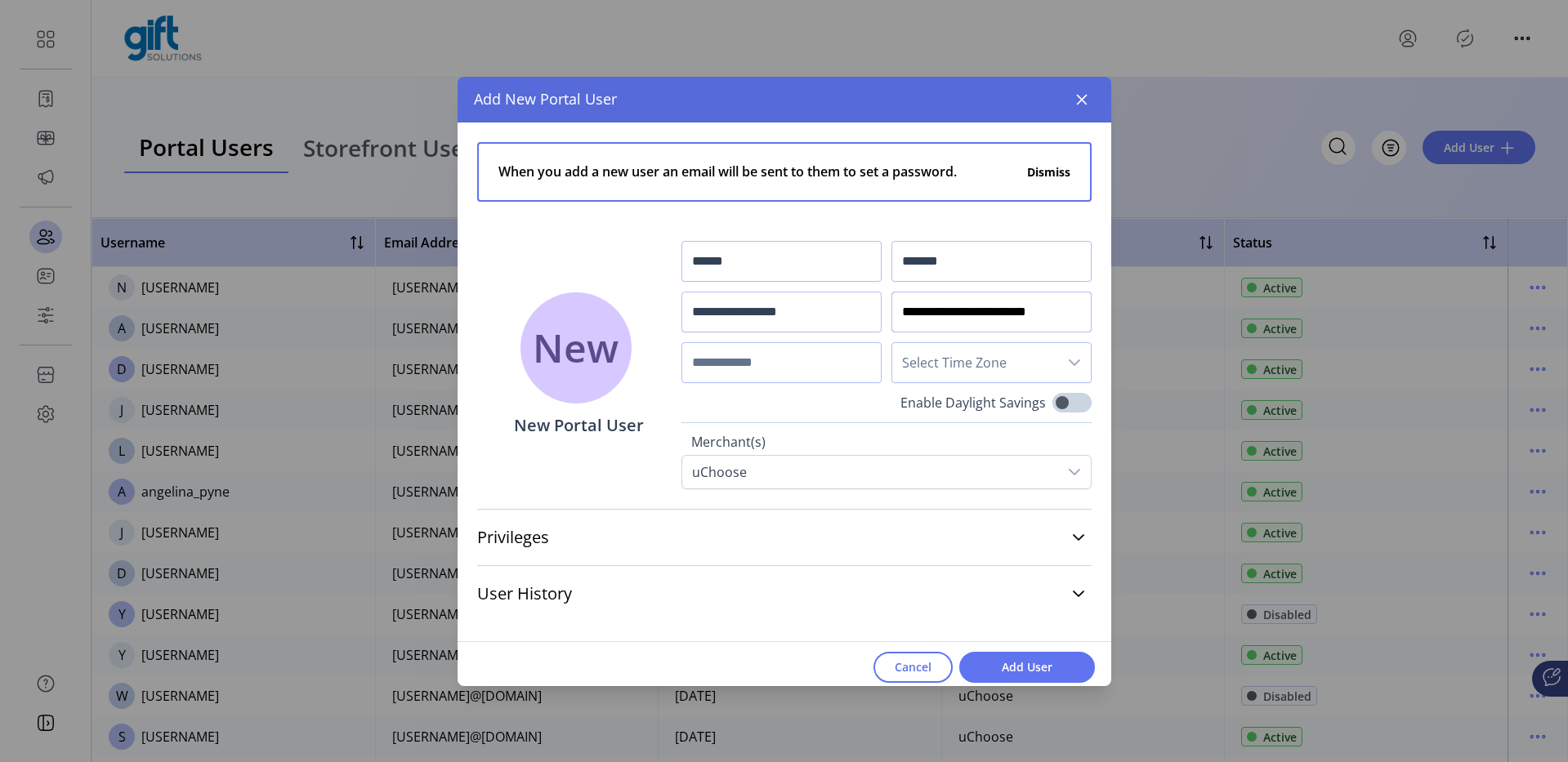 type on "**********" 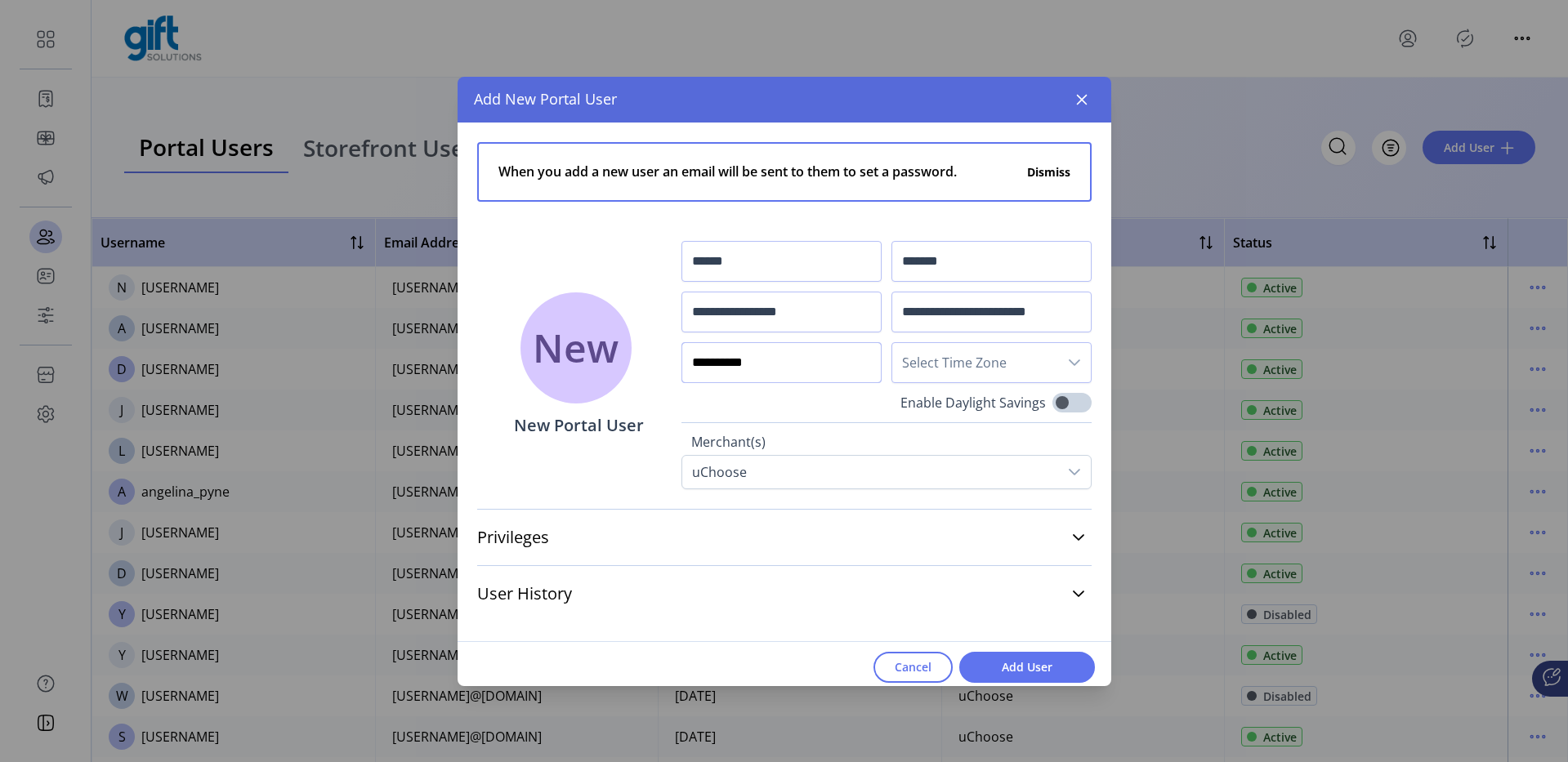 type on "**********" 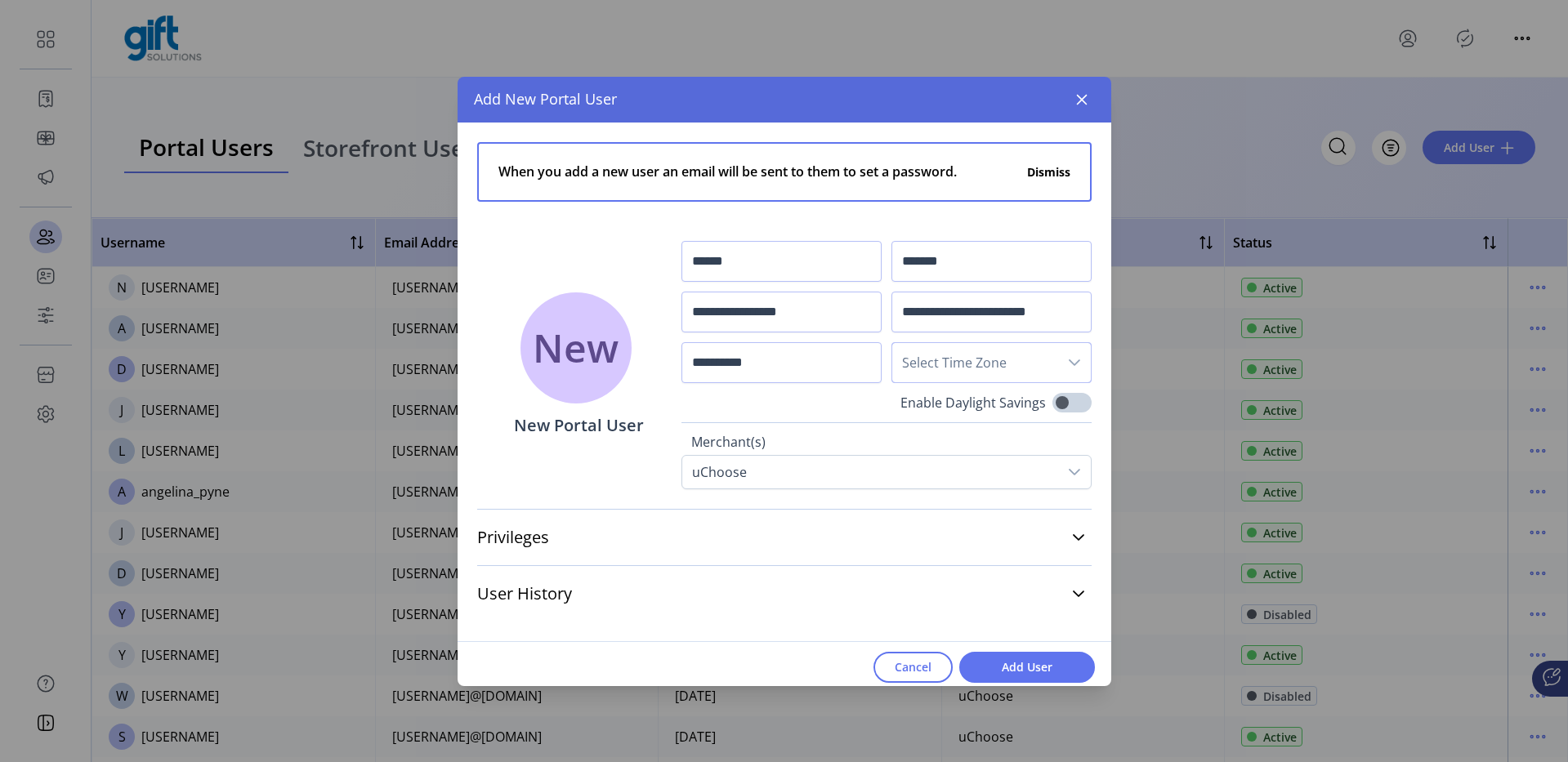 click on "Select Time Zone" at bounding box center [975, 363] 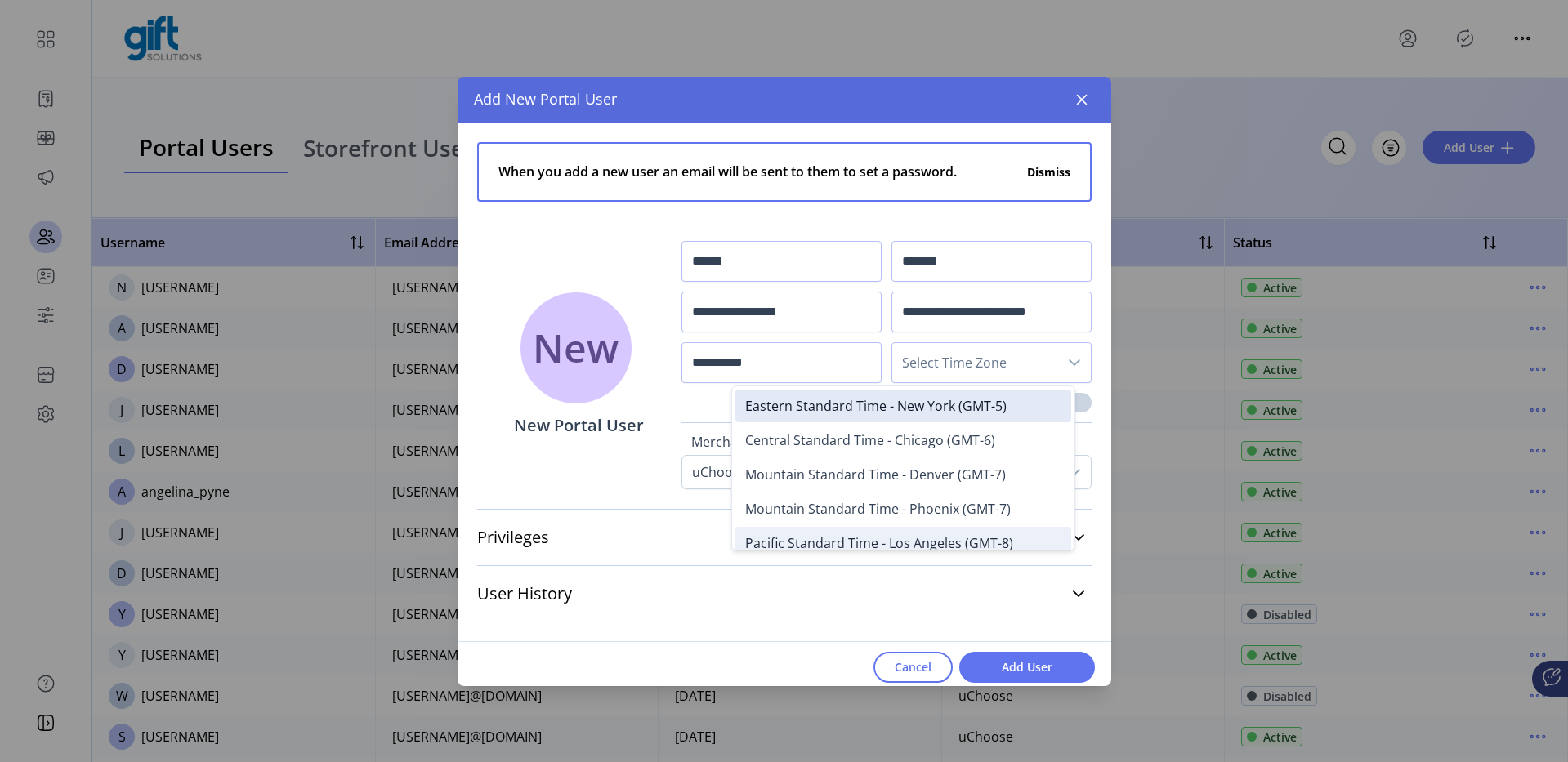 click on "Pacific Standard Time - Los Angeles (GMT-8)" at bounding box center [879, 543] 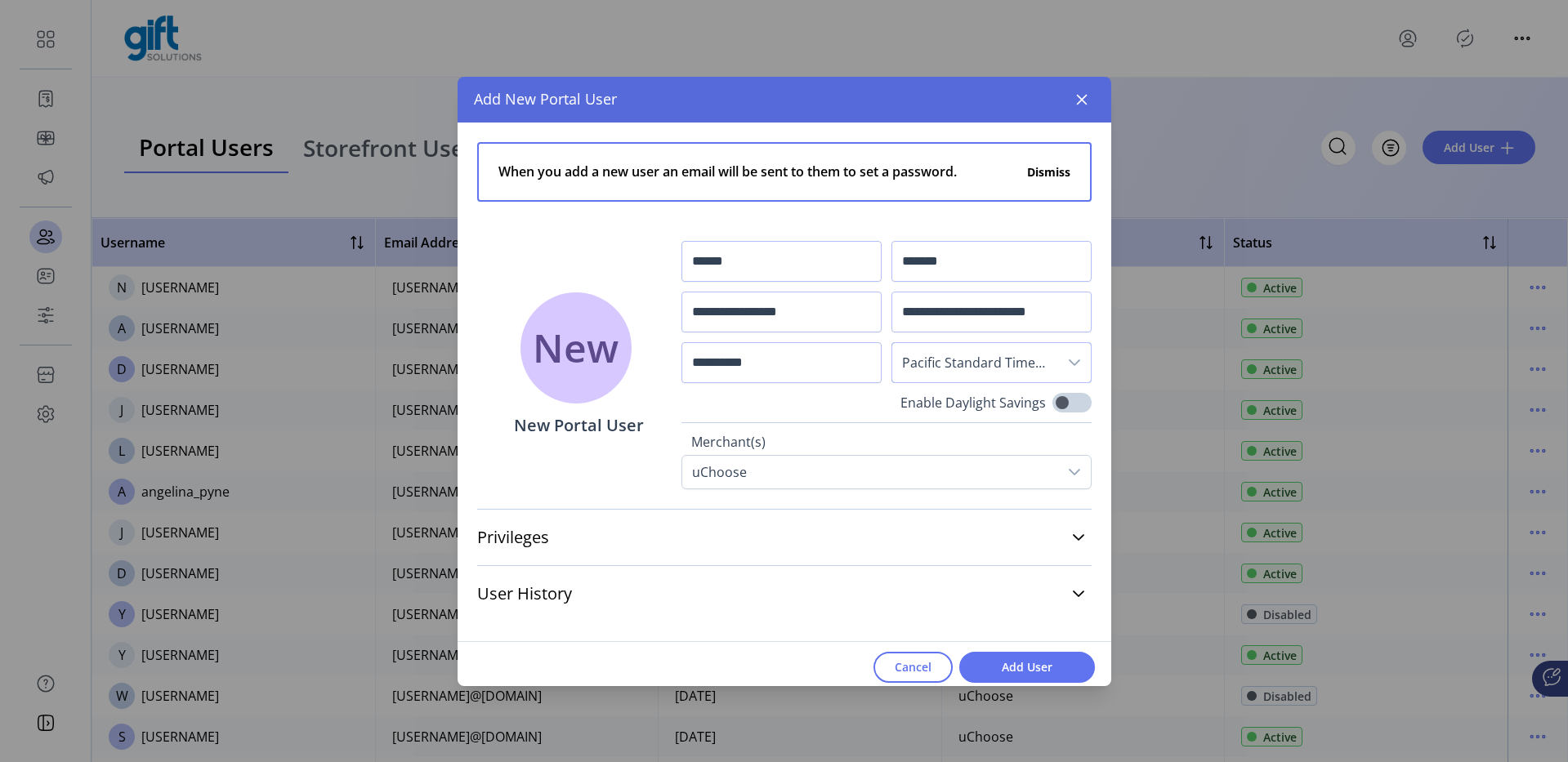 click on "**********" at bounding box center (886, 365) 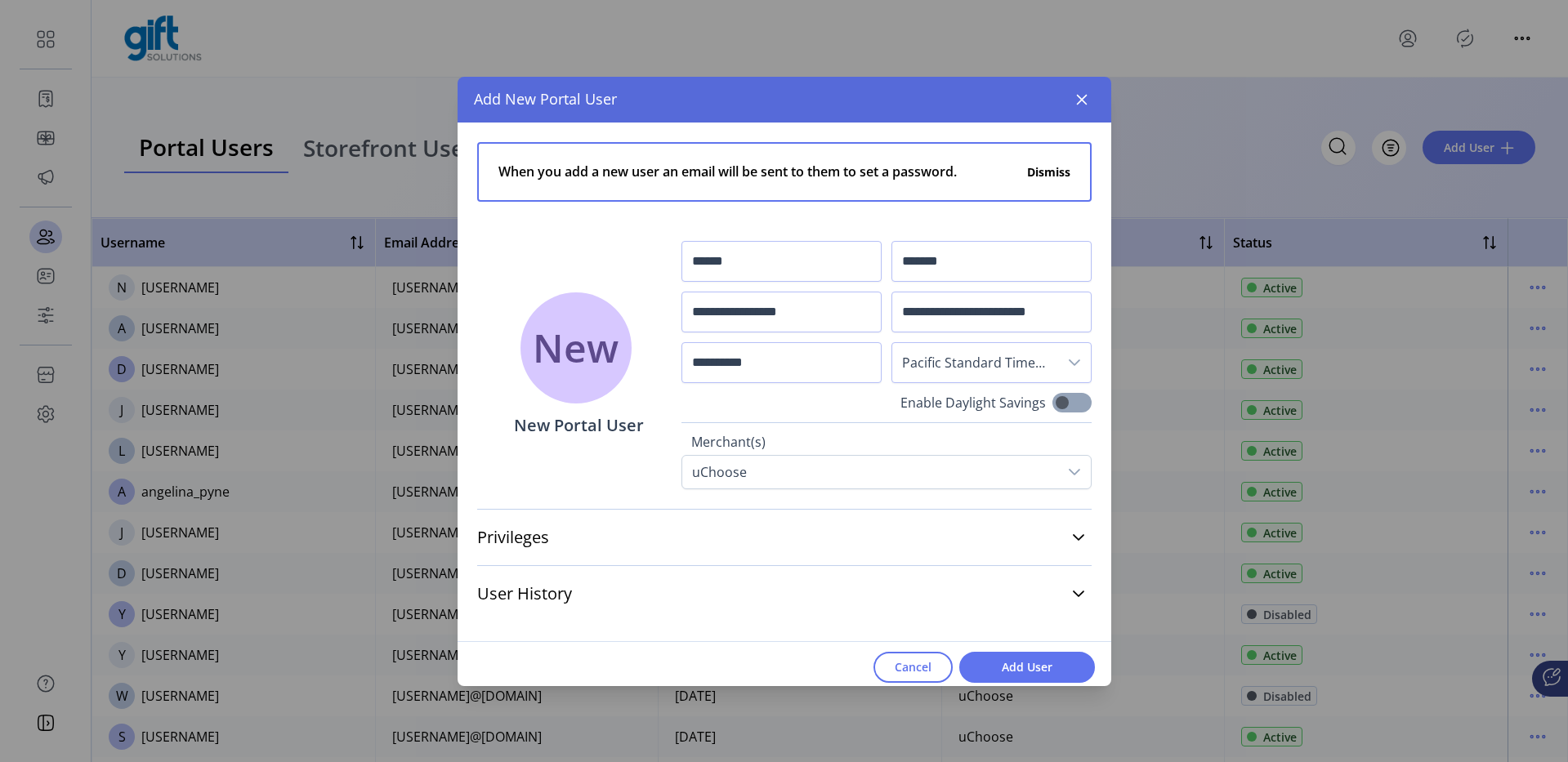 click at bounding box center [1072, 403] 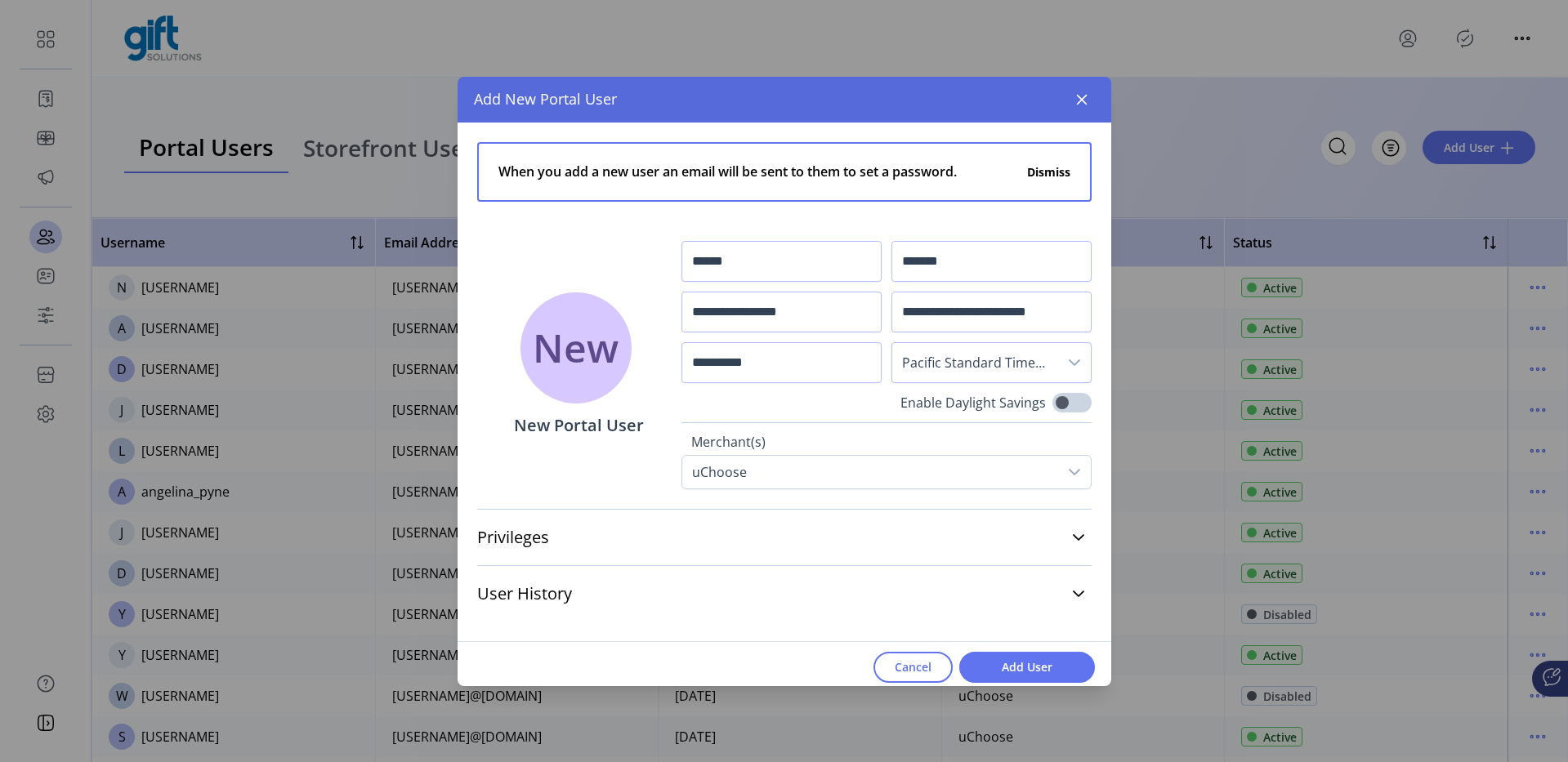 scroll, scrollTop: 10, scrollLeft: 6, axis: both 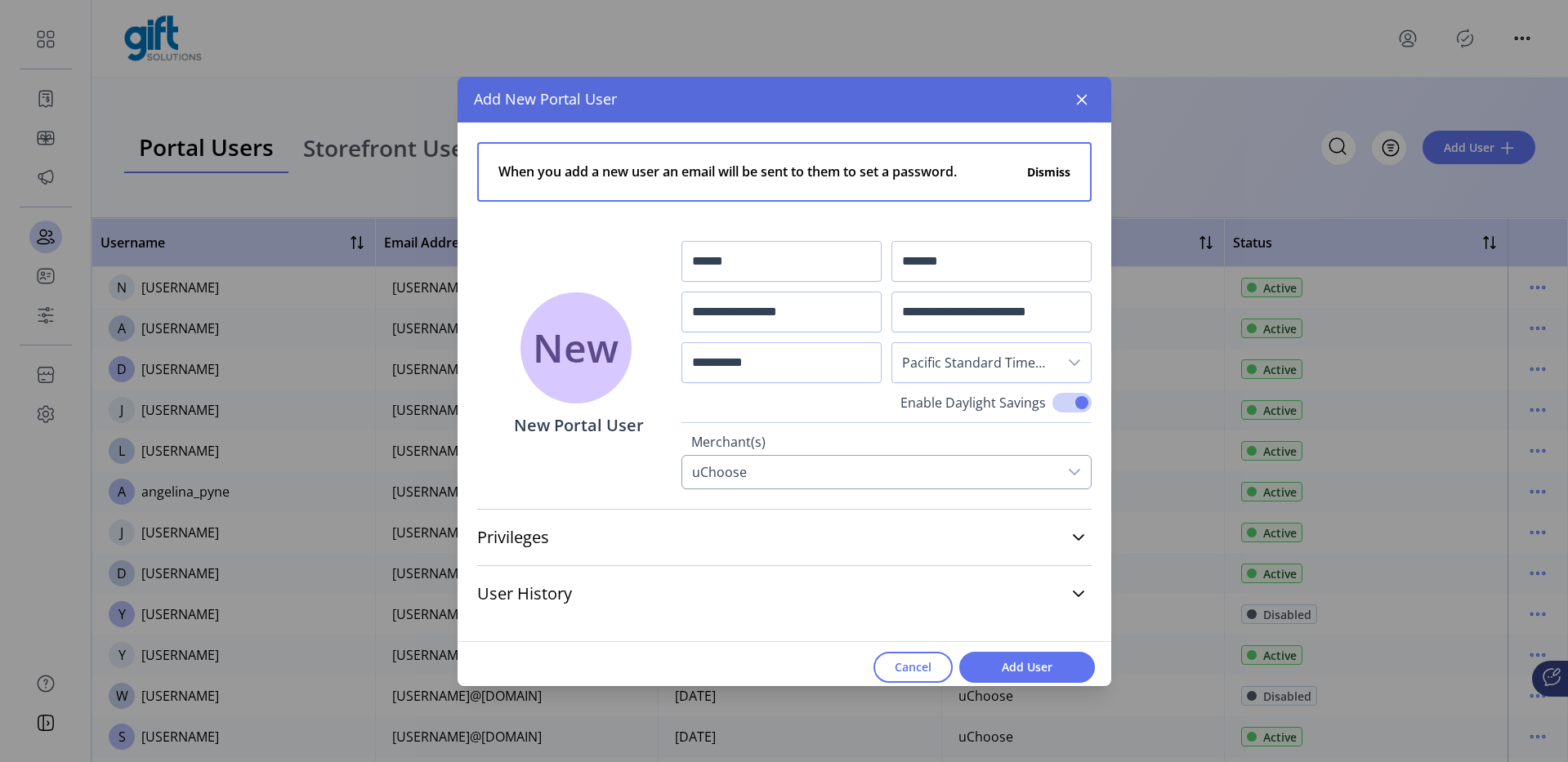 click on "uChoose" at bounding box center [869, 472] 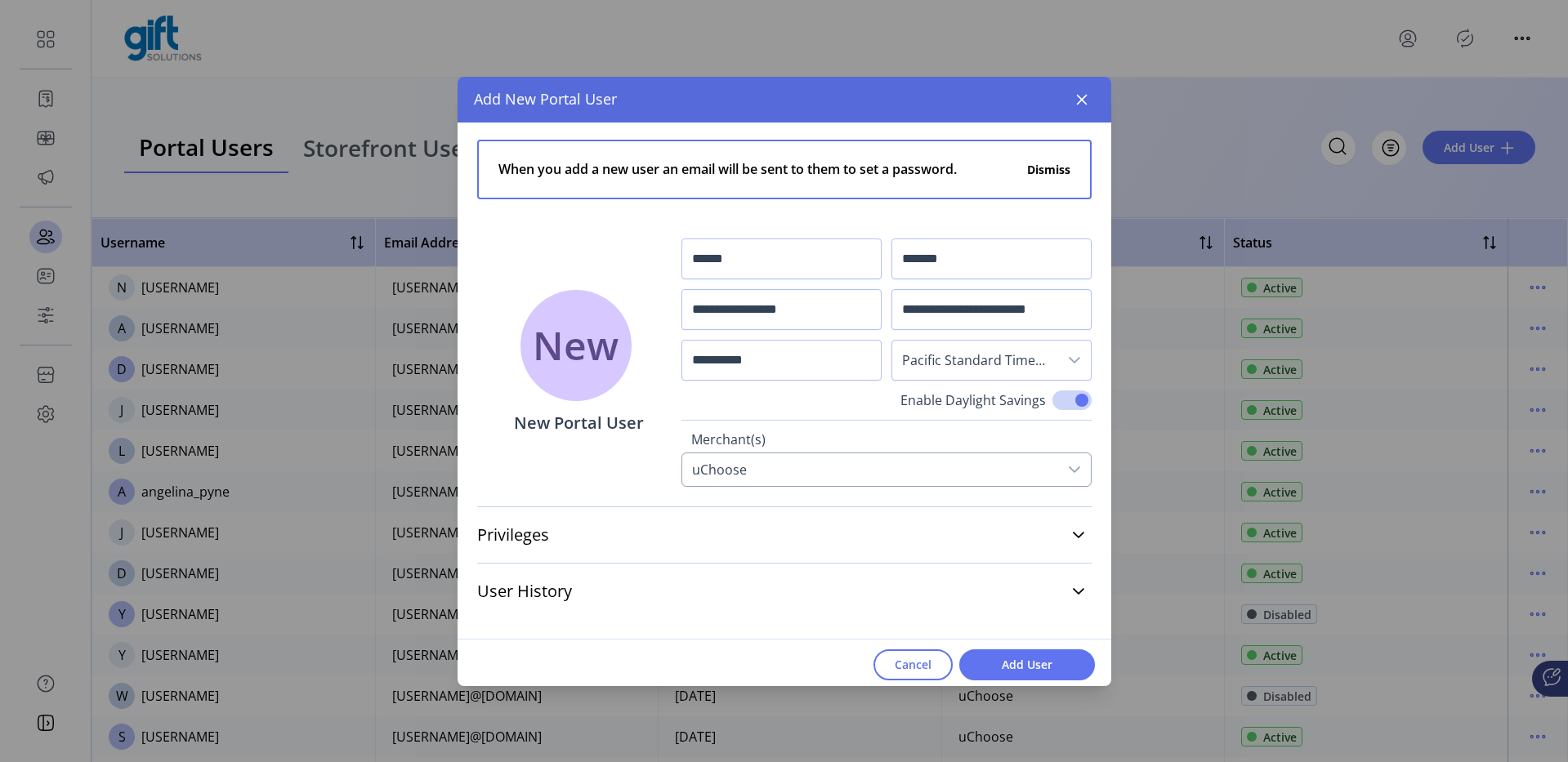 click on "uChoose" at bounding box center [869, 470] 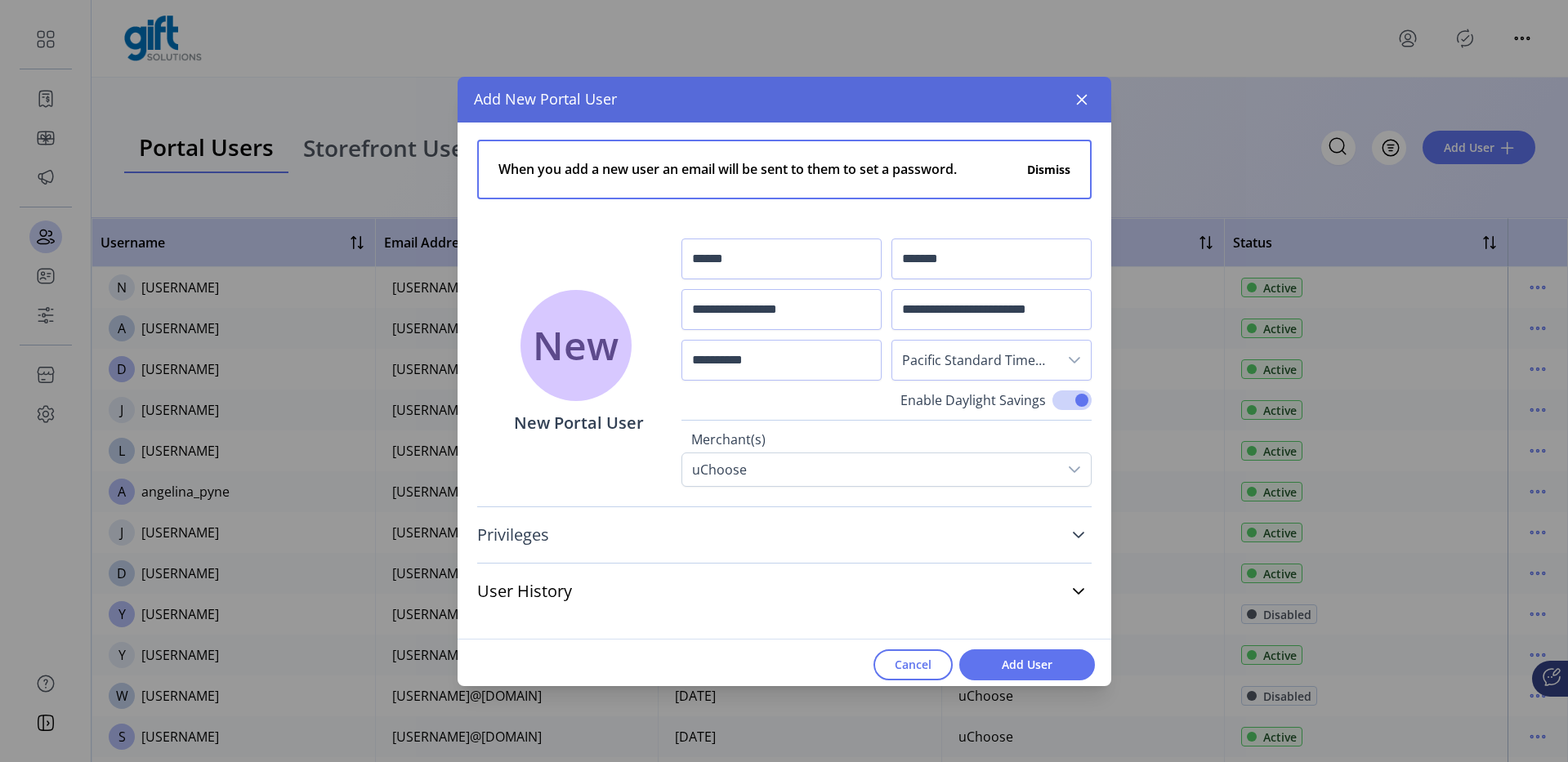scroll, scrollTop: 7, scrollLeft: 0, axis: vertical 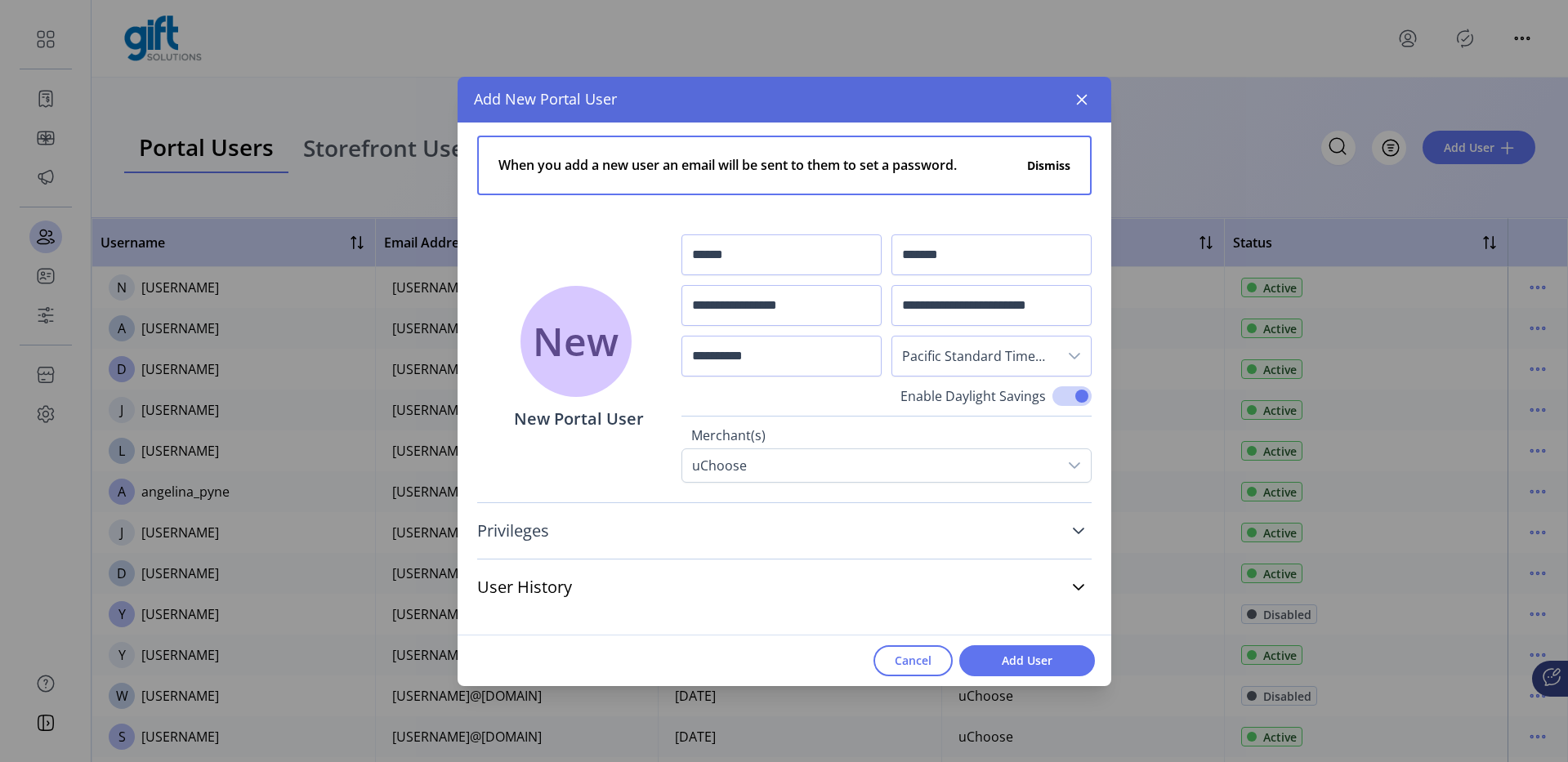 click 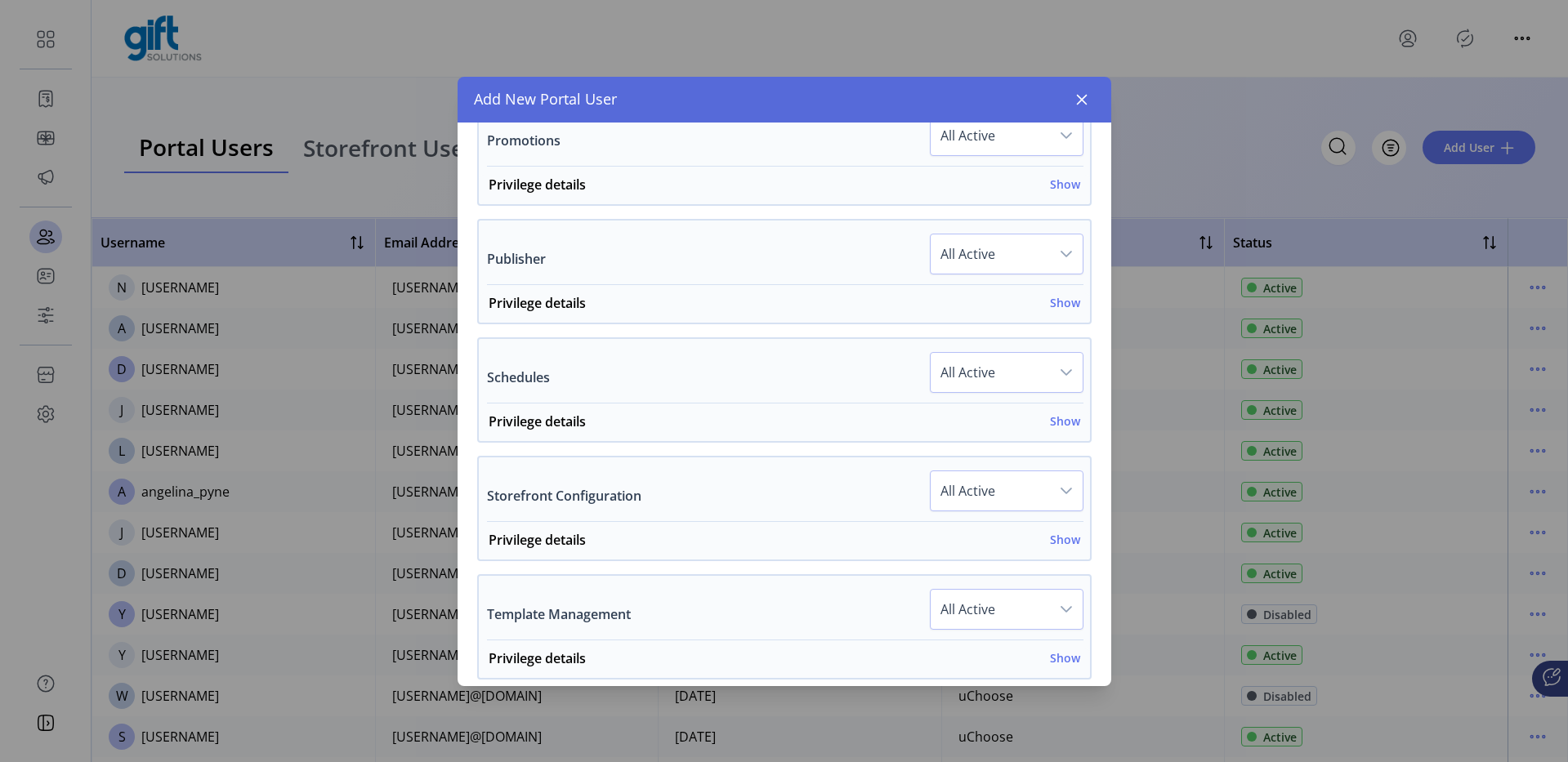 scroll, scrollTop: 1228, scrollLeft: 0, axis: vertical 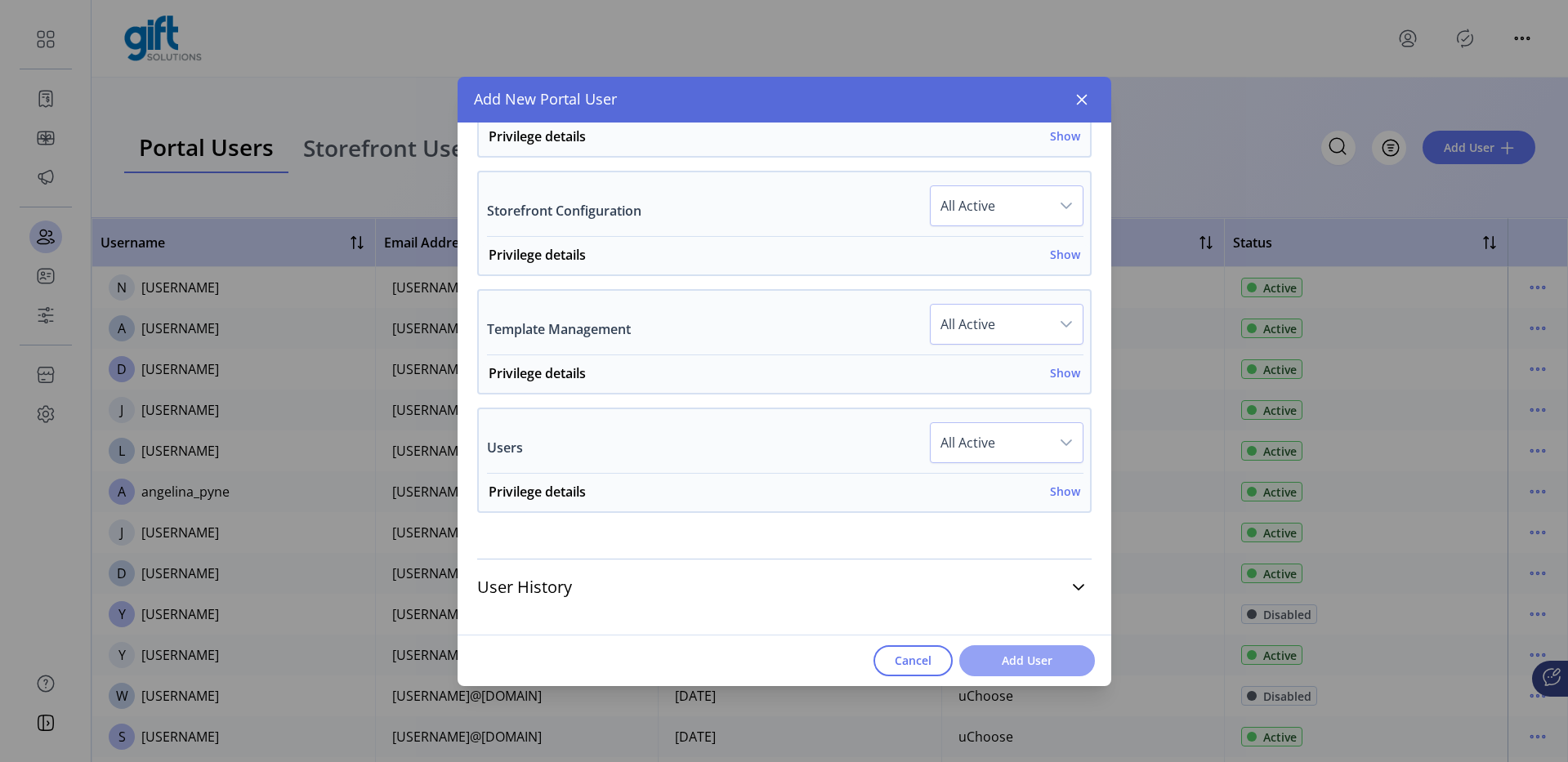 click on "Add User" at bounding box center (1027, 660) 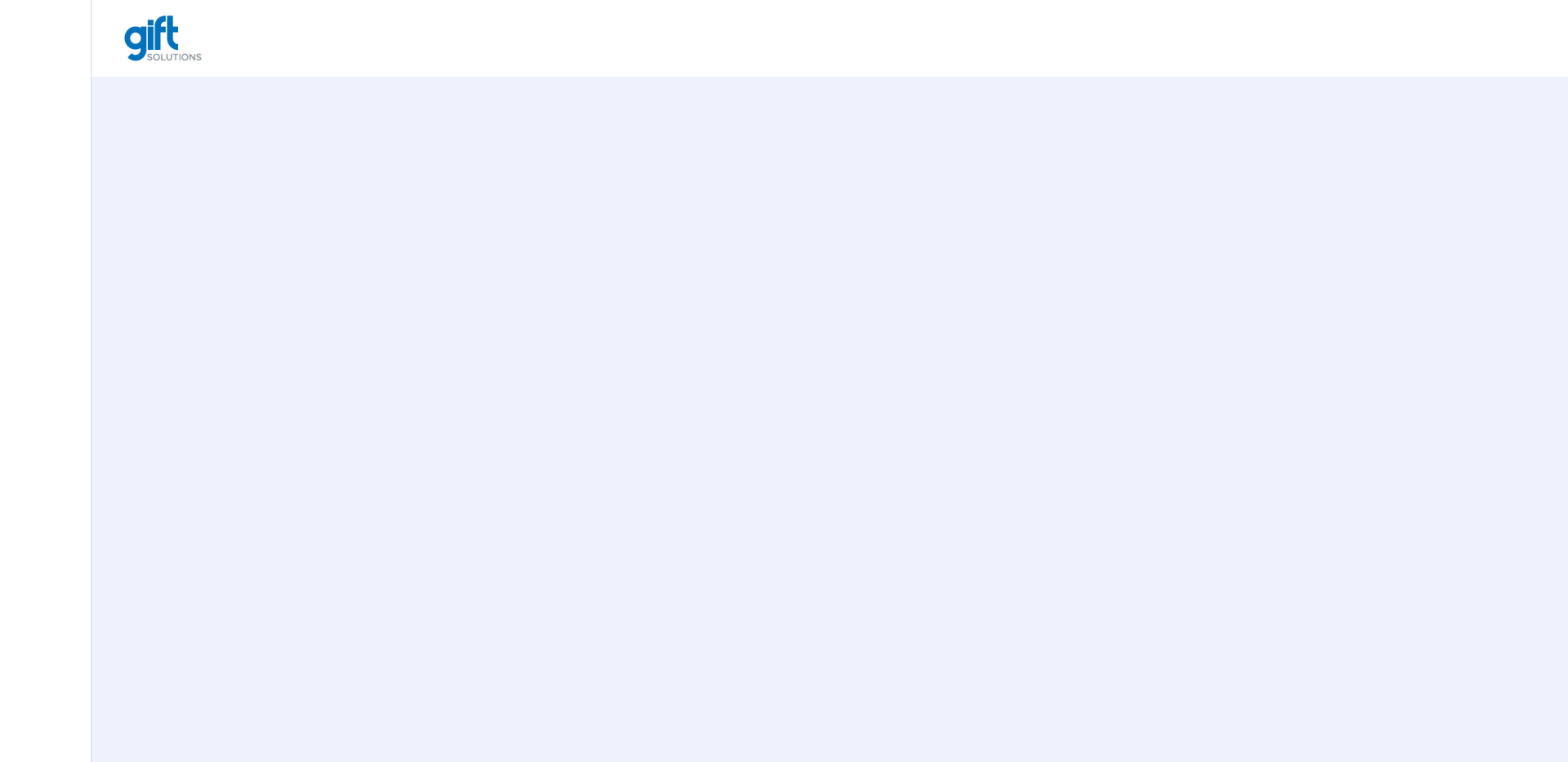 scroll, scrollTop: 0, scrollLeft: 0, axis: both 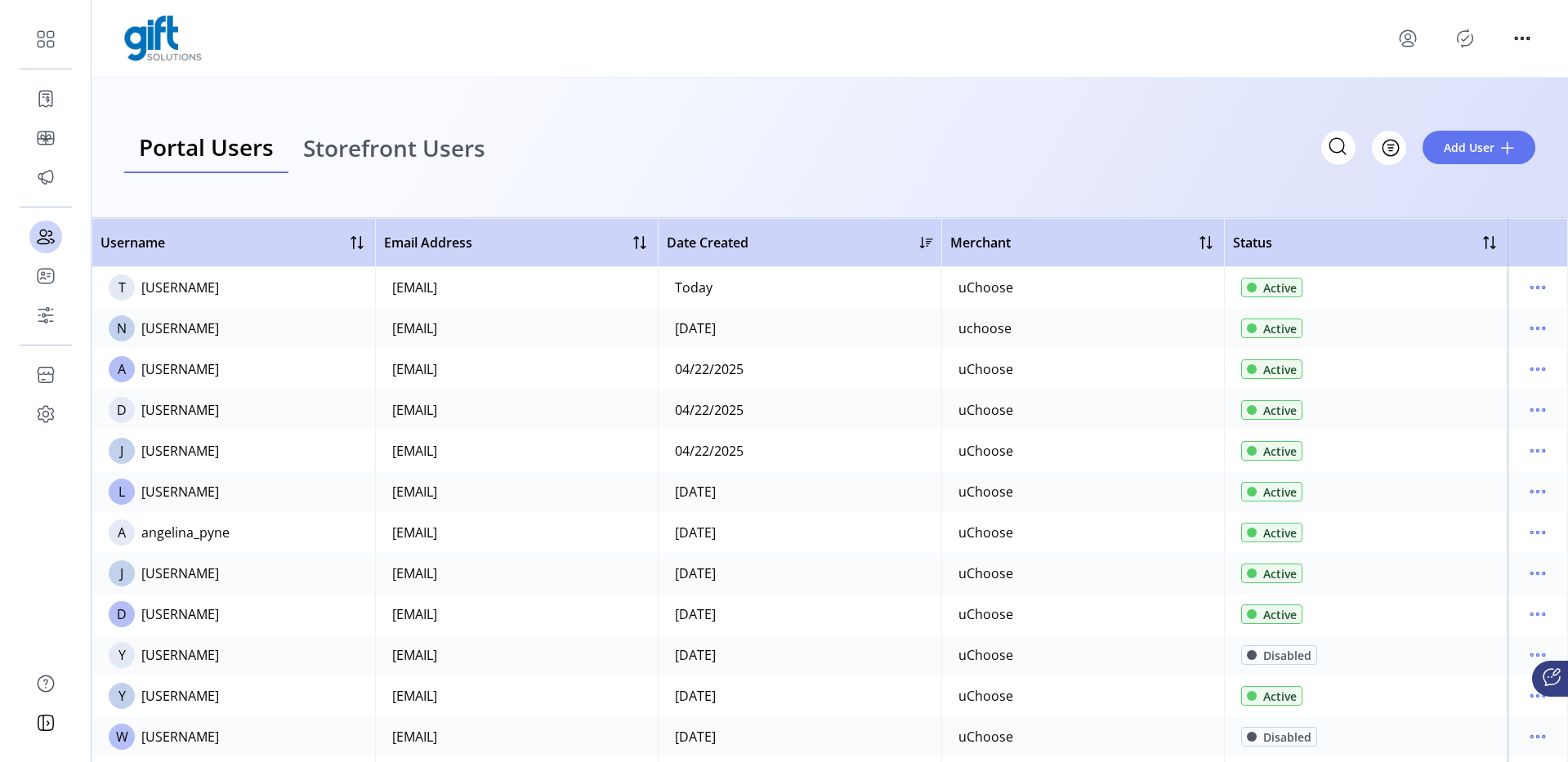 drag, startPoint x: 1459, startPoint y: 187, endPoint x: 1471, endPoint y: 168, distance: 22.472205 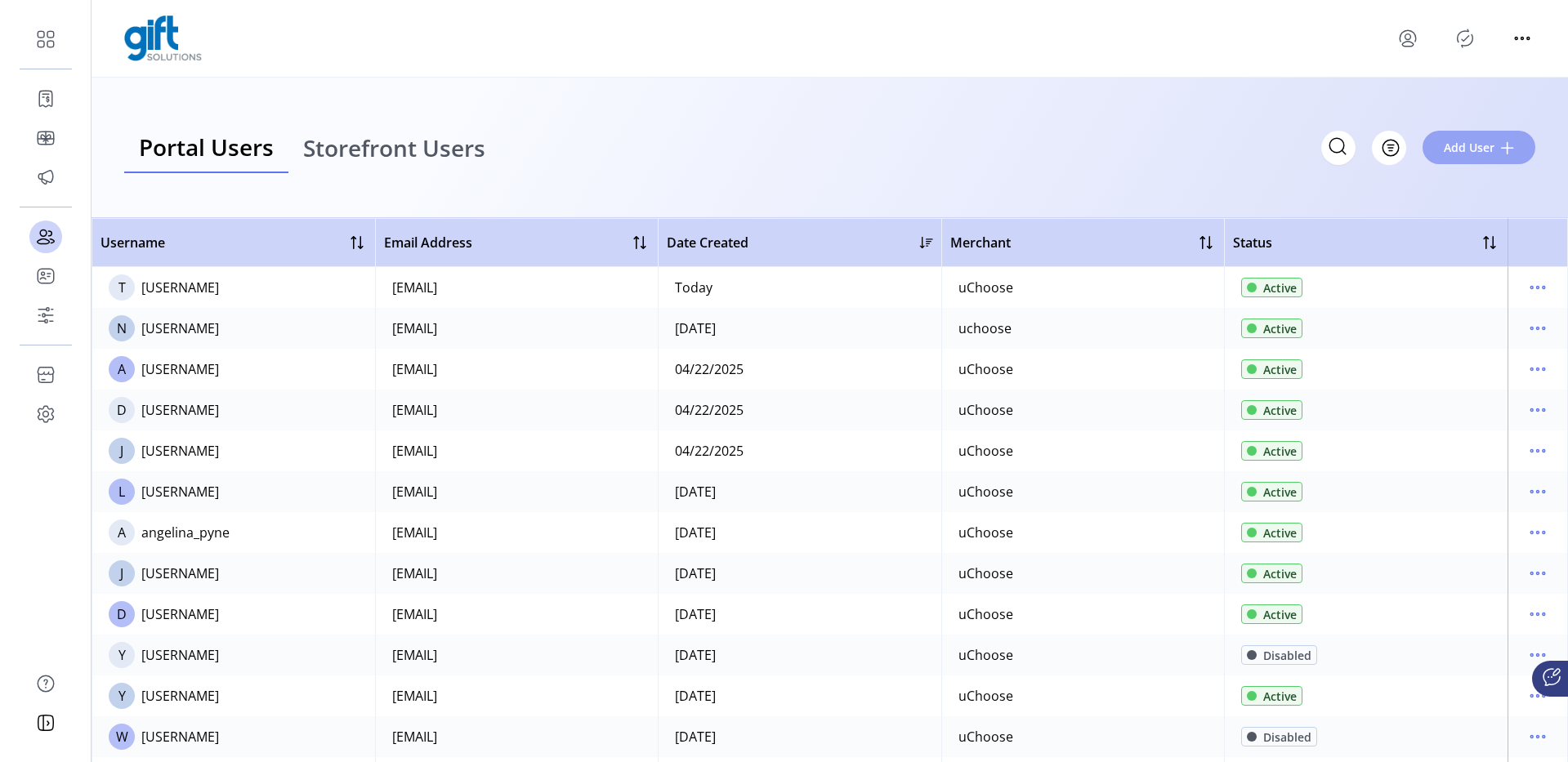 click on "Add User" 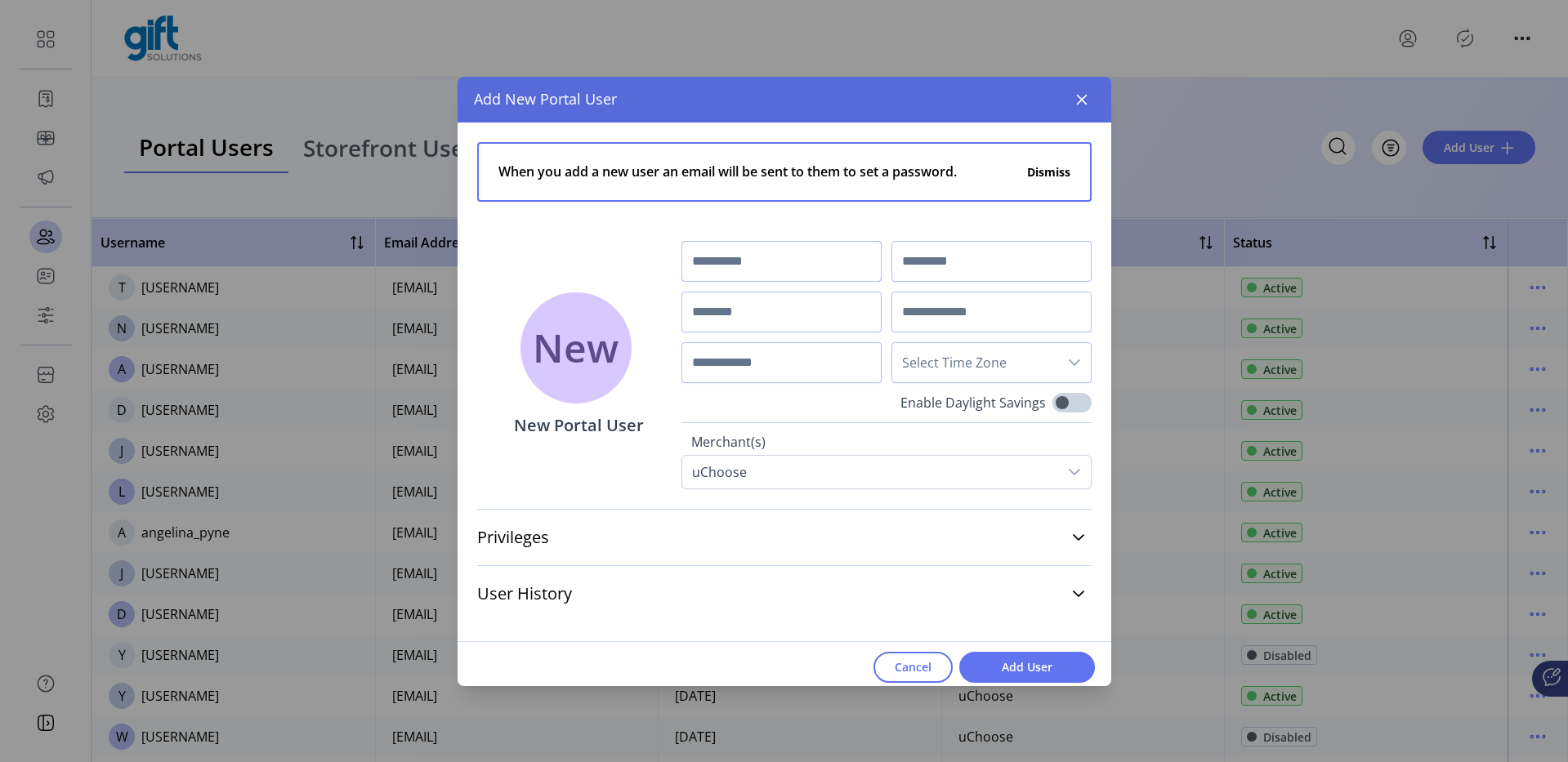 drag, startPoint x: 780, startPoint y: 246, endPoint x: 787, endPoint y: 261, distance: 16.552945 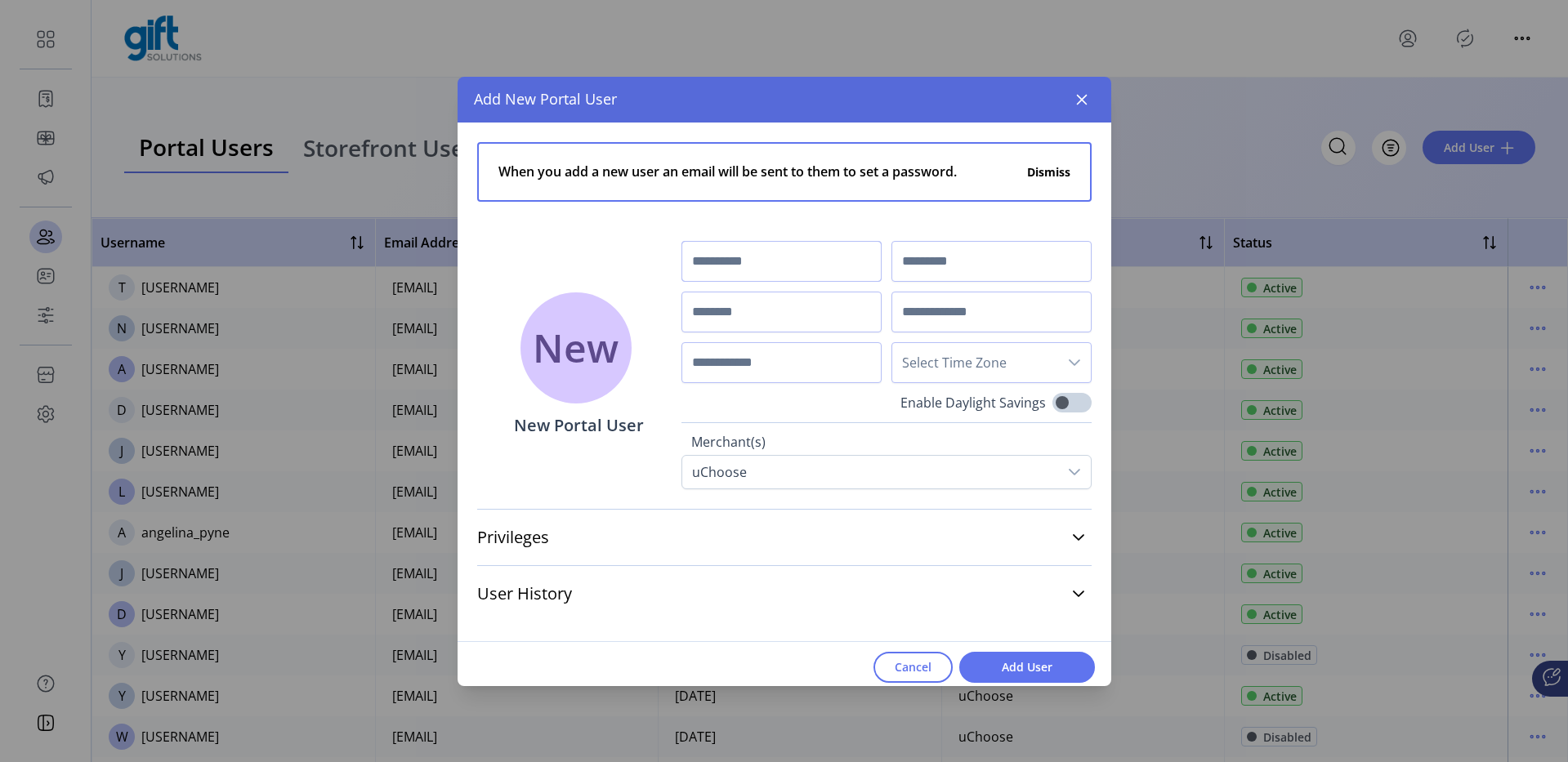 click at bounding box center (781, 261) 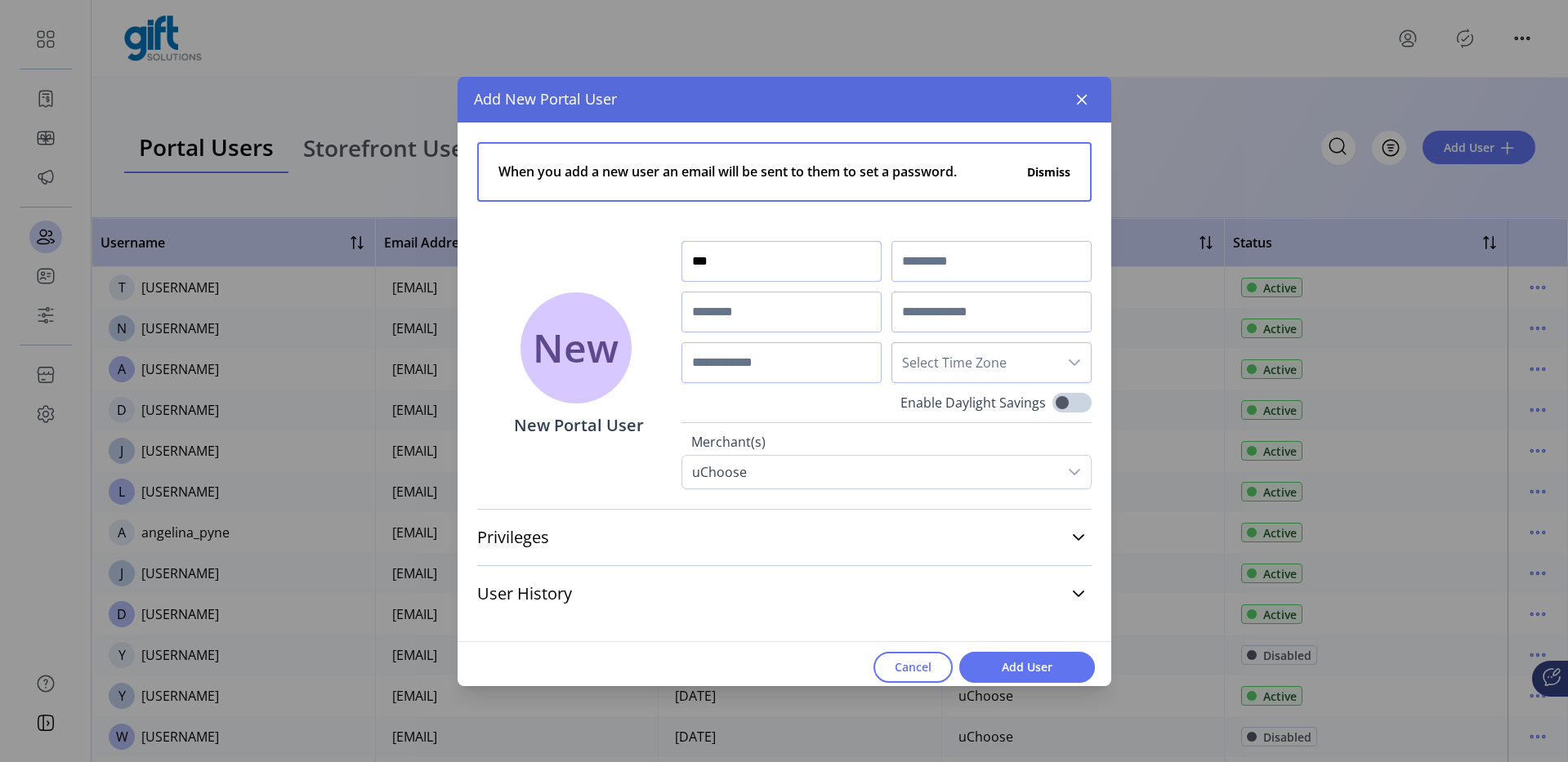 type on "***" 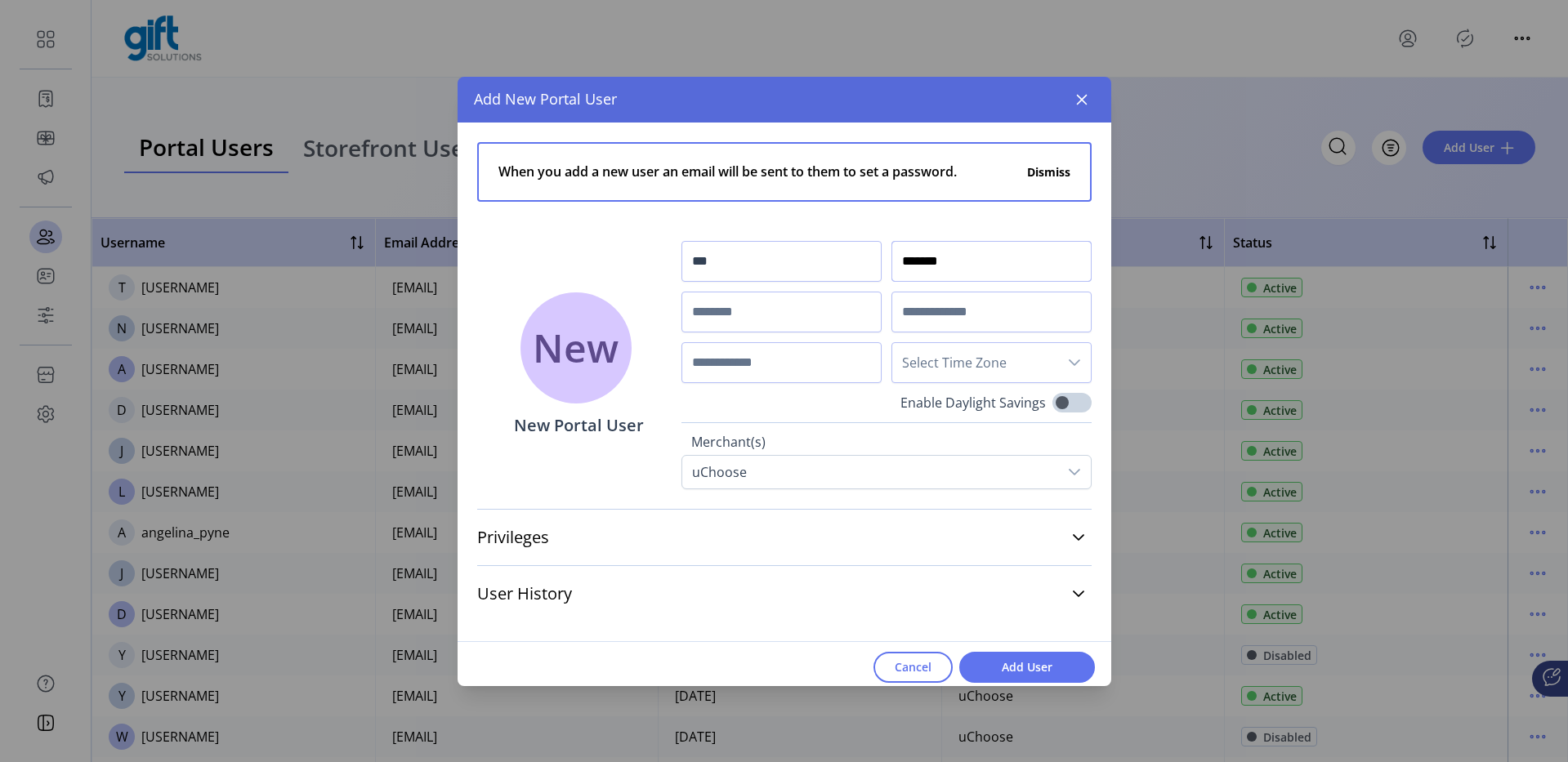 type on "*******" 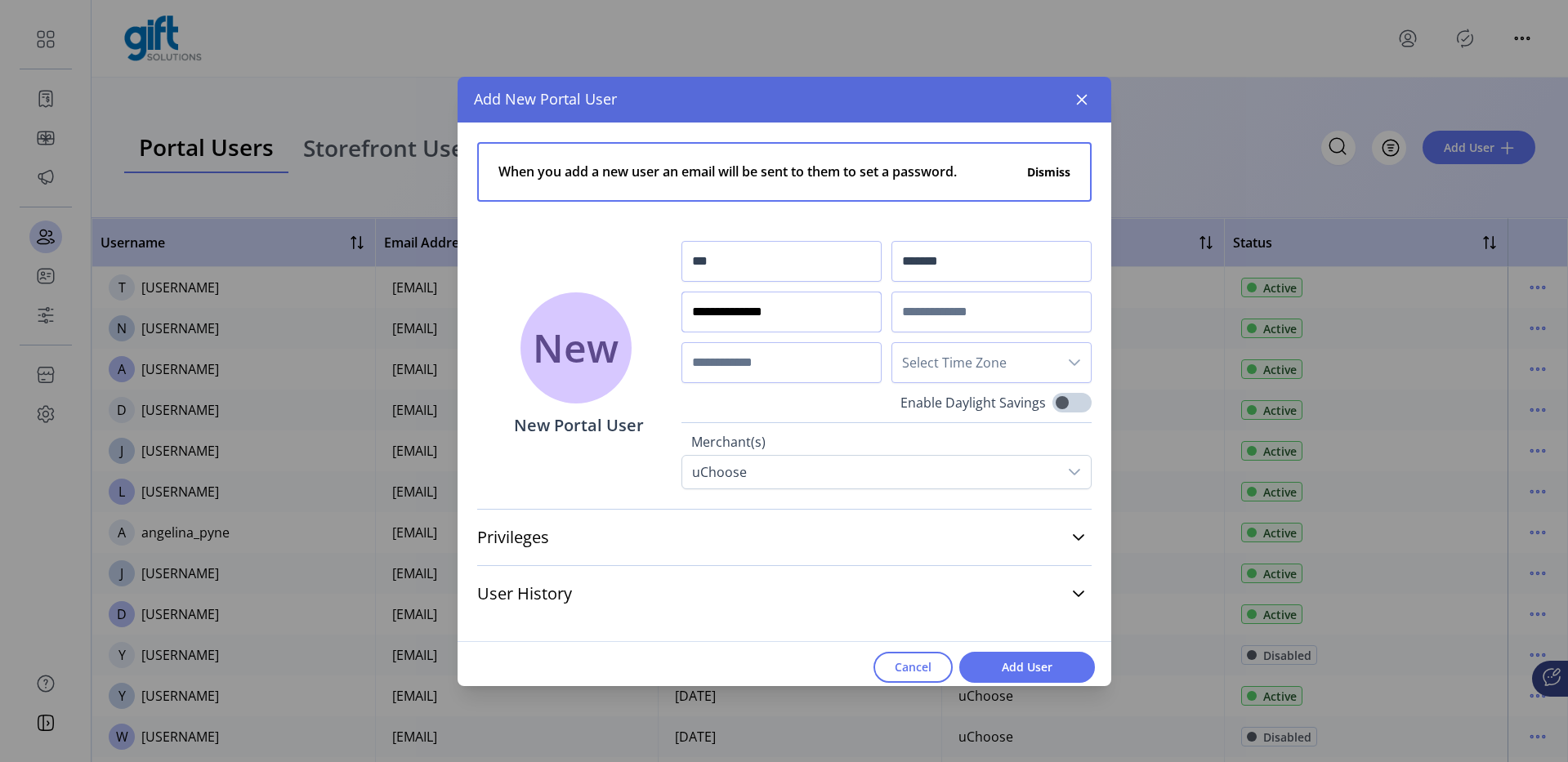 type on "**********" 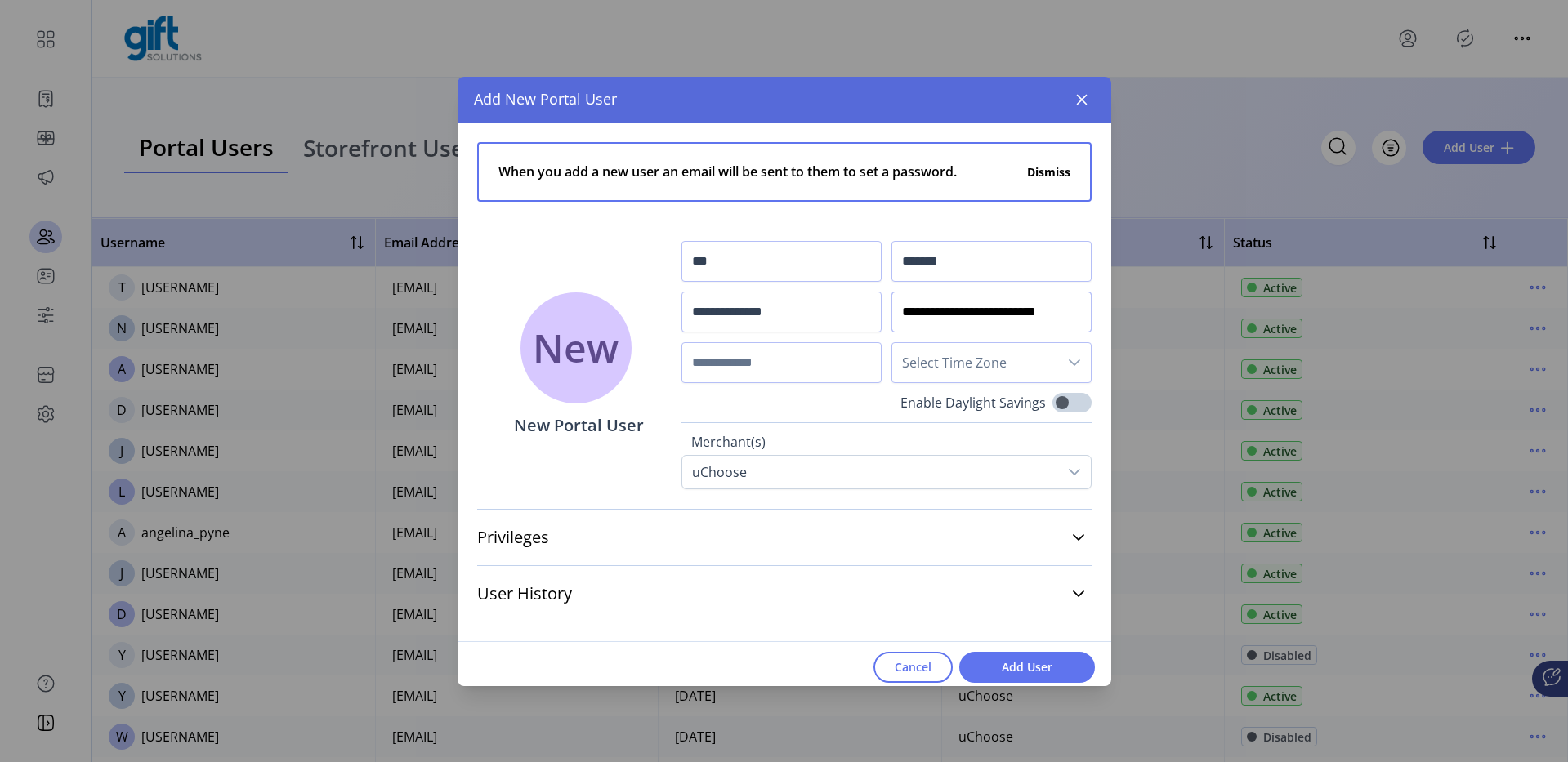 type on "**********" 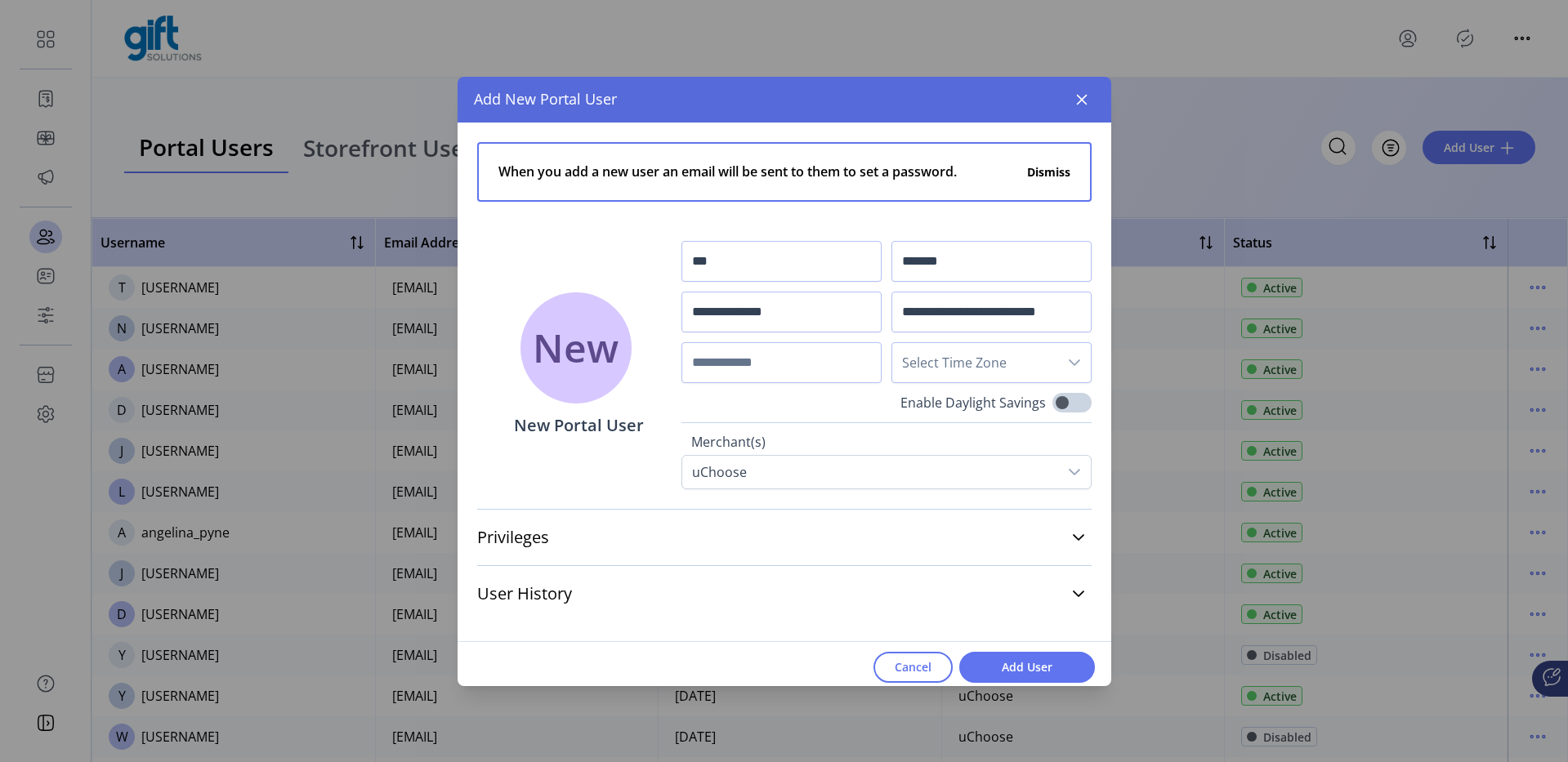 click on "Select Time Zone" at bounding box center [975, 363] 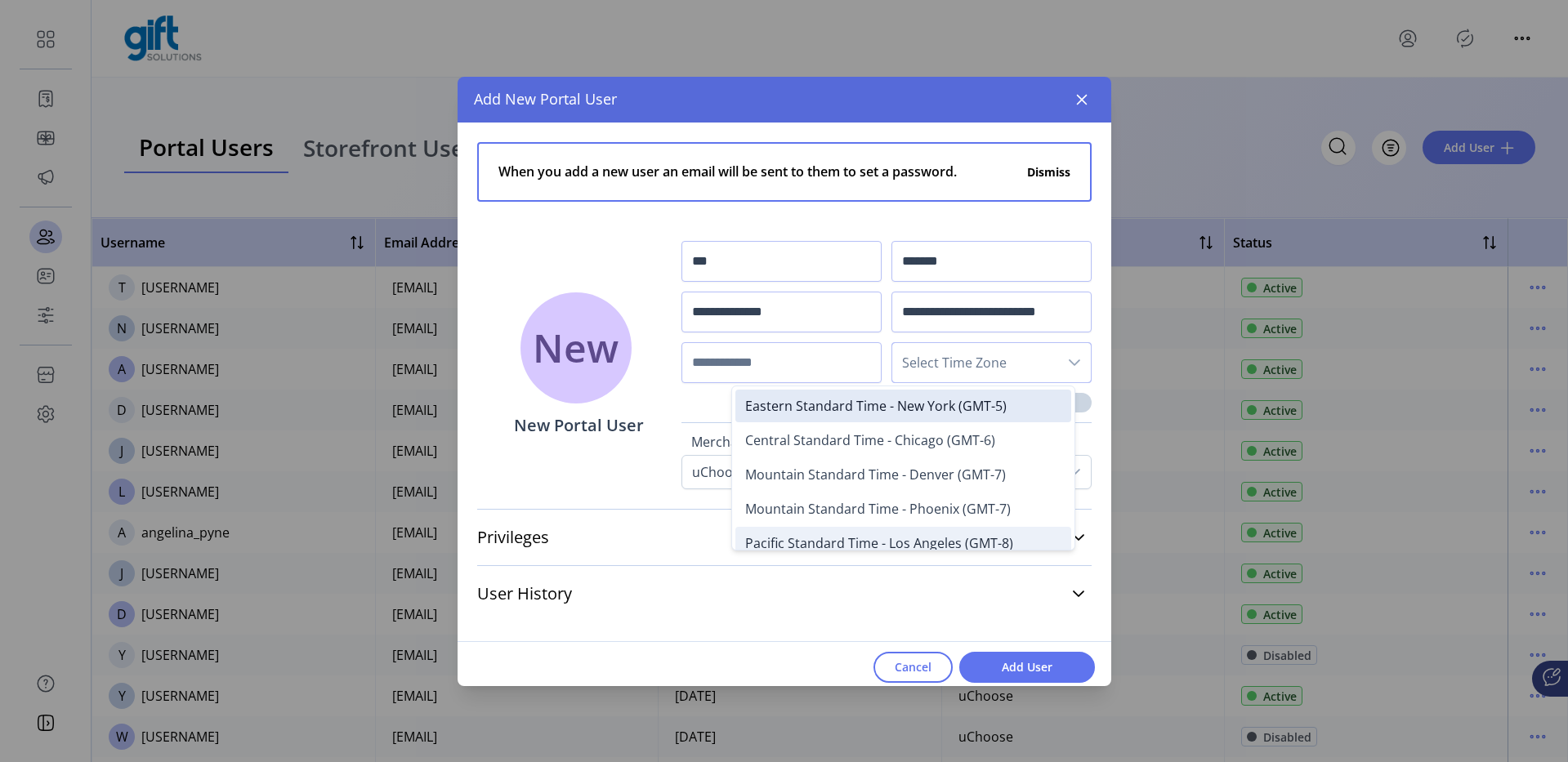 click on "Pacific Standard Time - Los Angeles (GMT-8)" at bounding box center (879, 543) 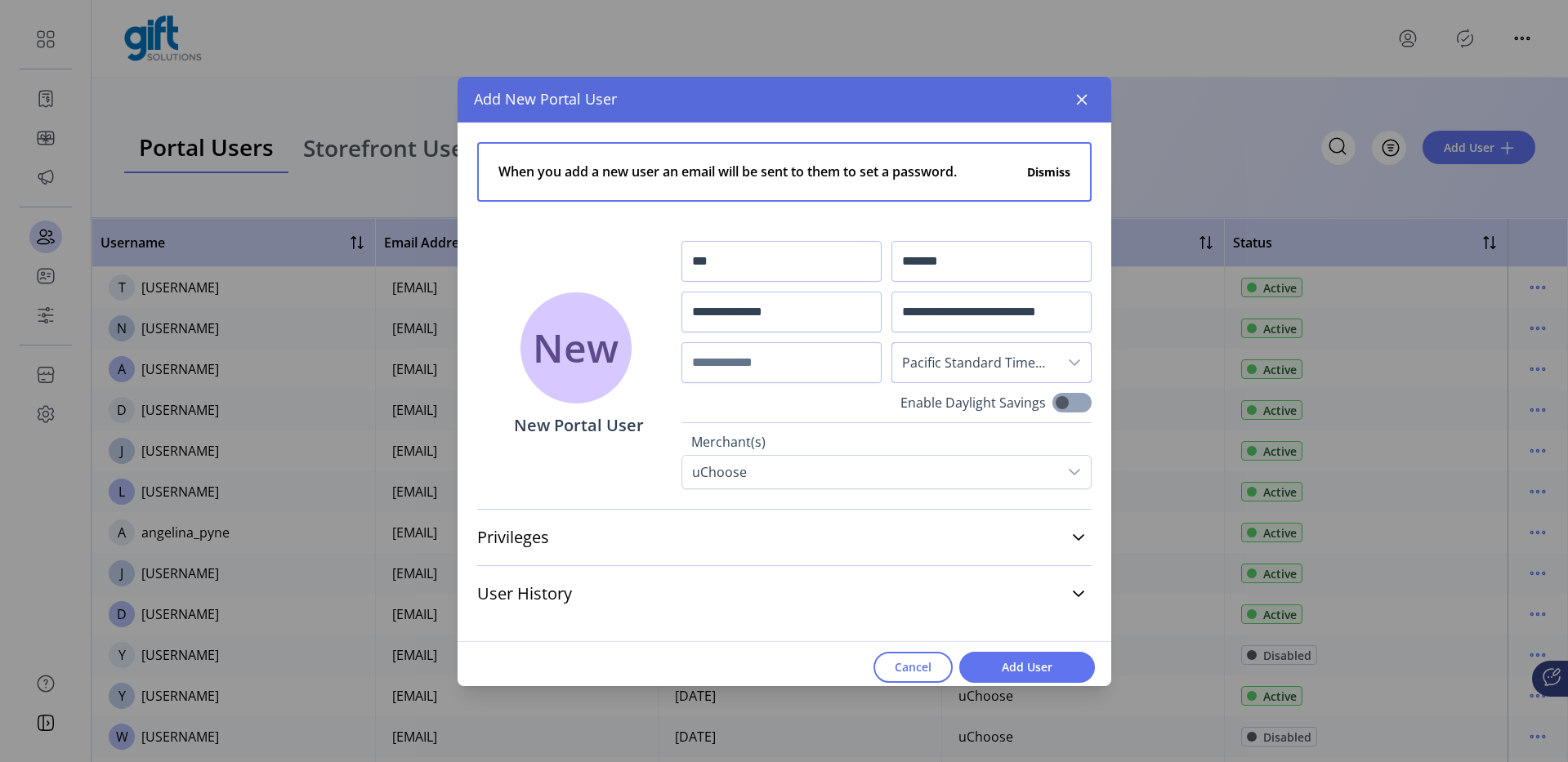 click at bounding box center [1072, 403] 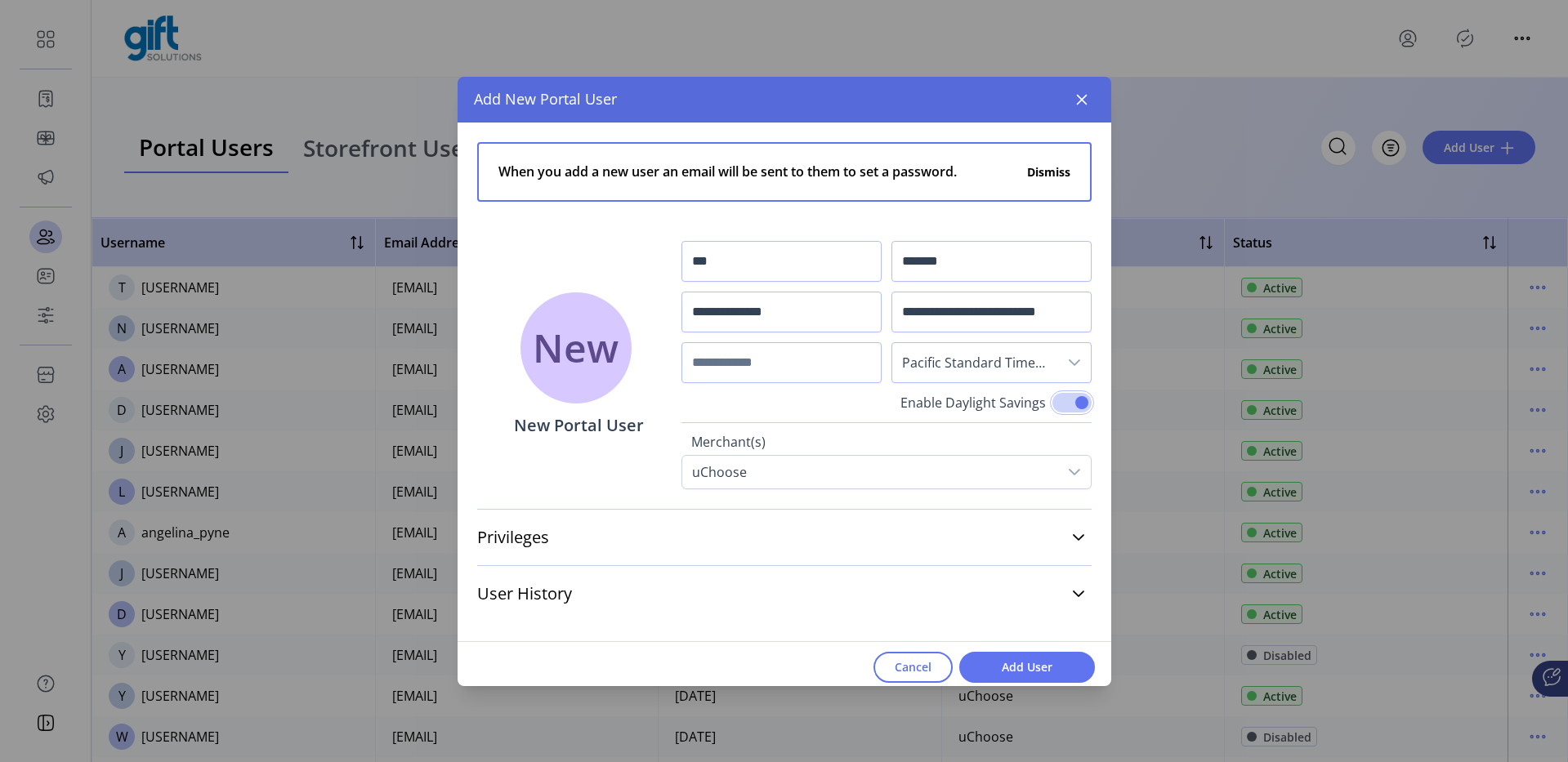 scroll, scrollTop: 10, scrollLeft: 6, axis: both 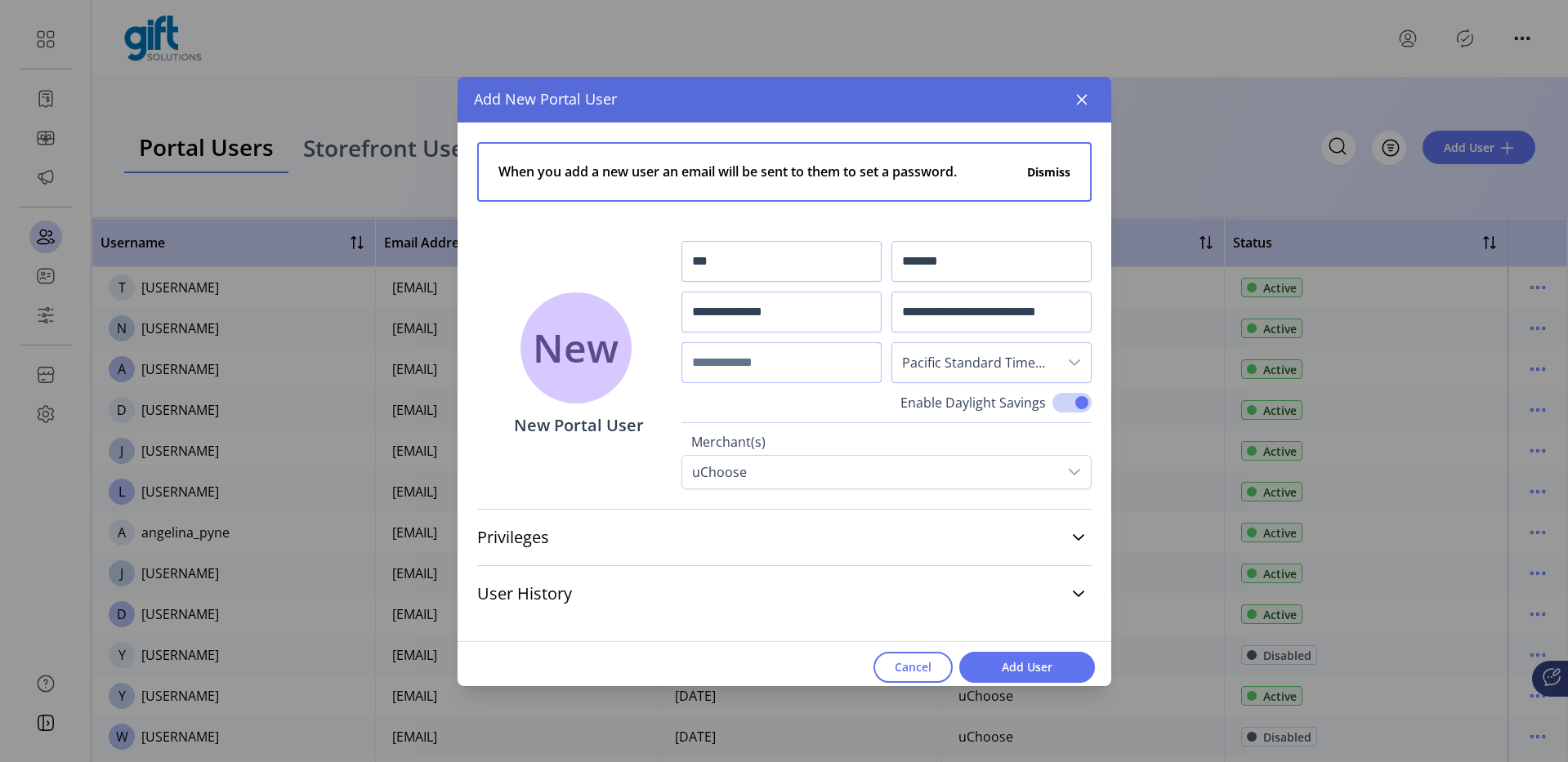 click at bounding box center [781, 363] 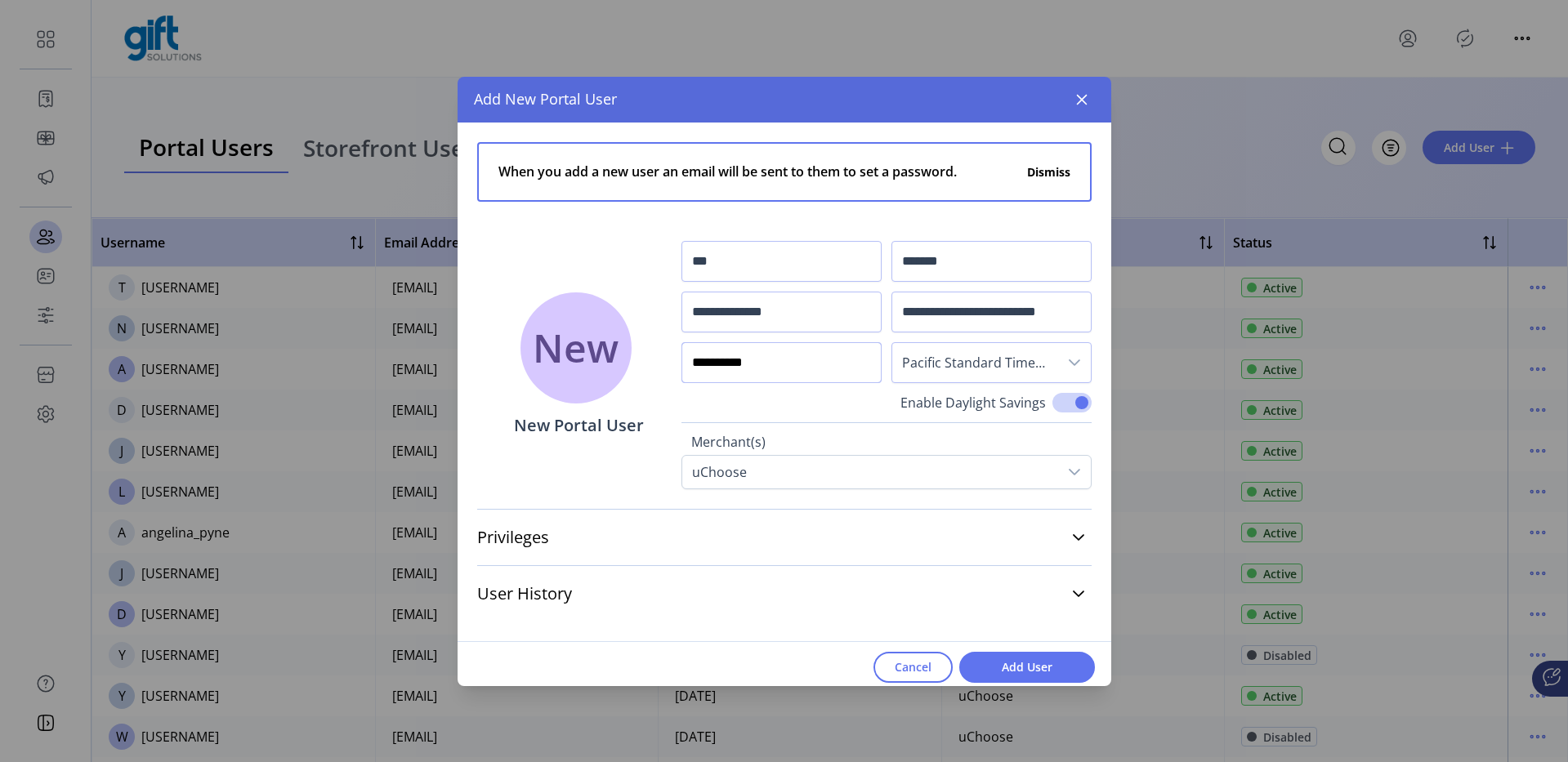 type on "**********" 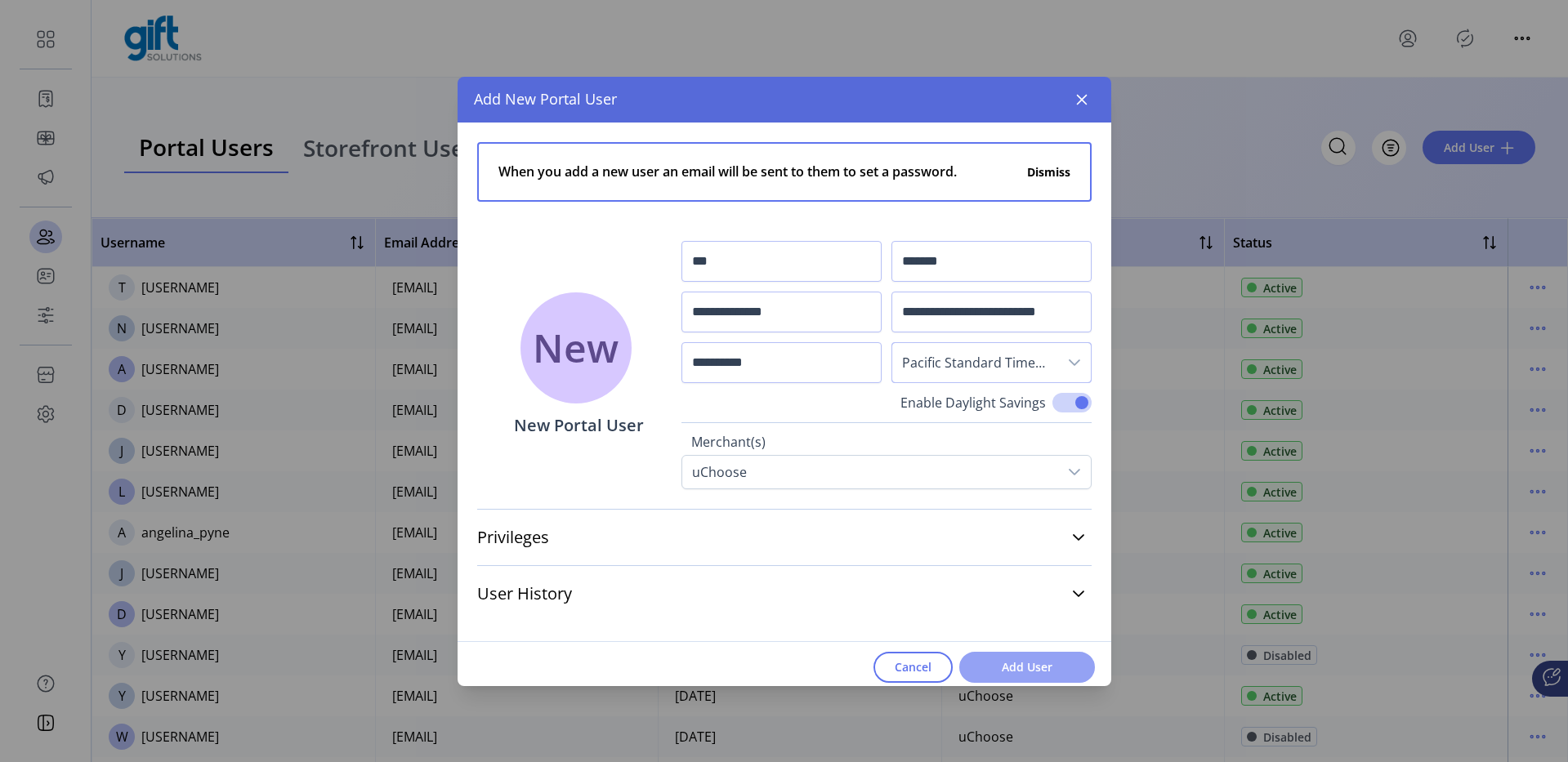 click on "Add User" at bounding box center (1027, 666) 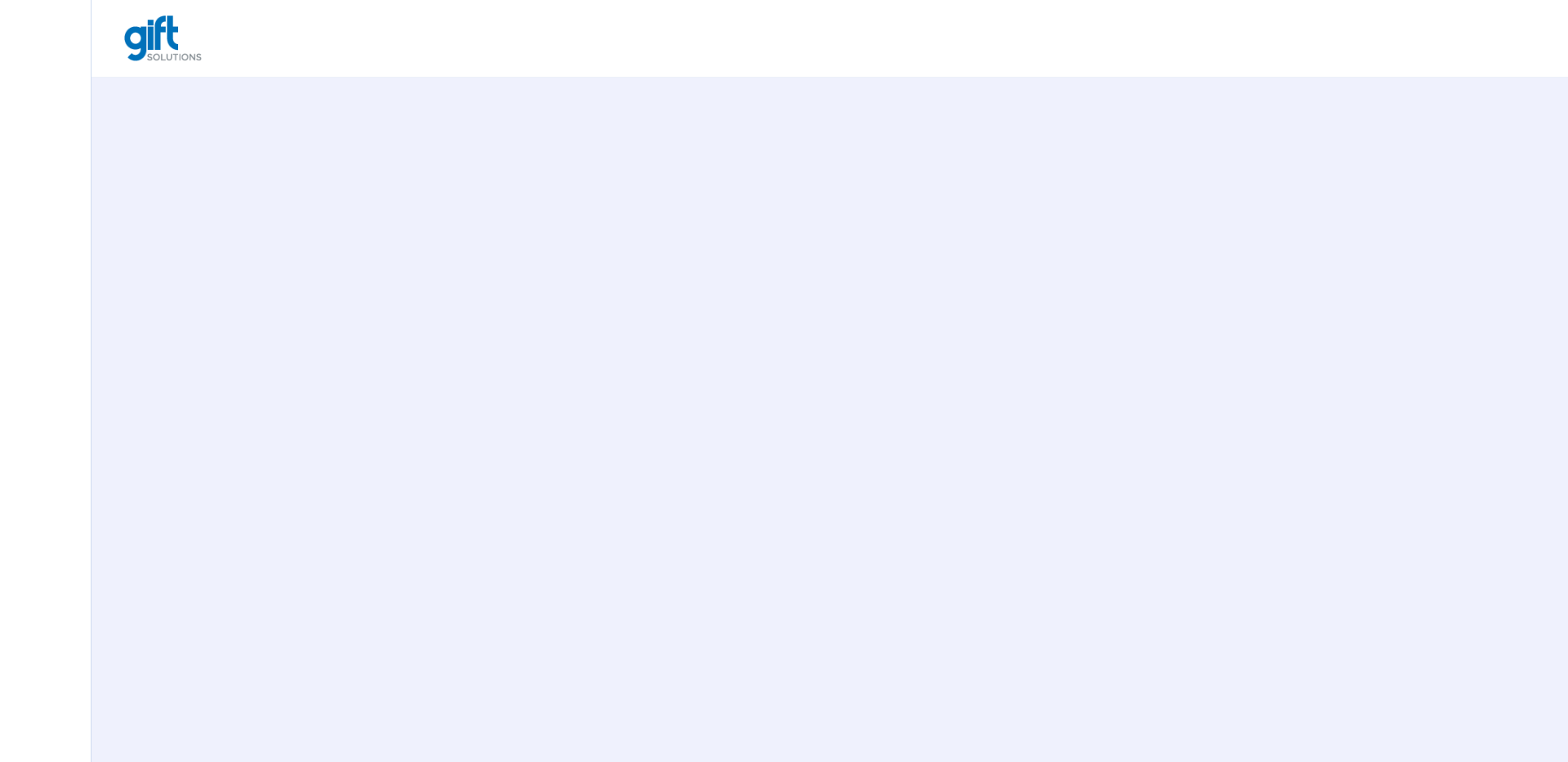scroll, scrollTop: 0, scrollLeft: 0, axis: both 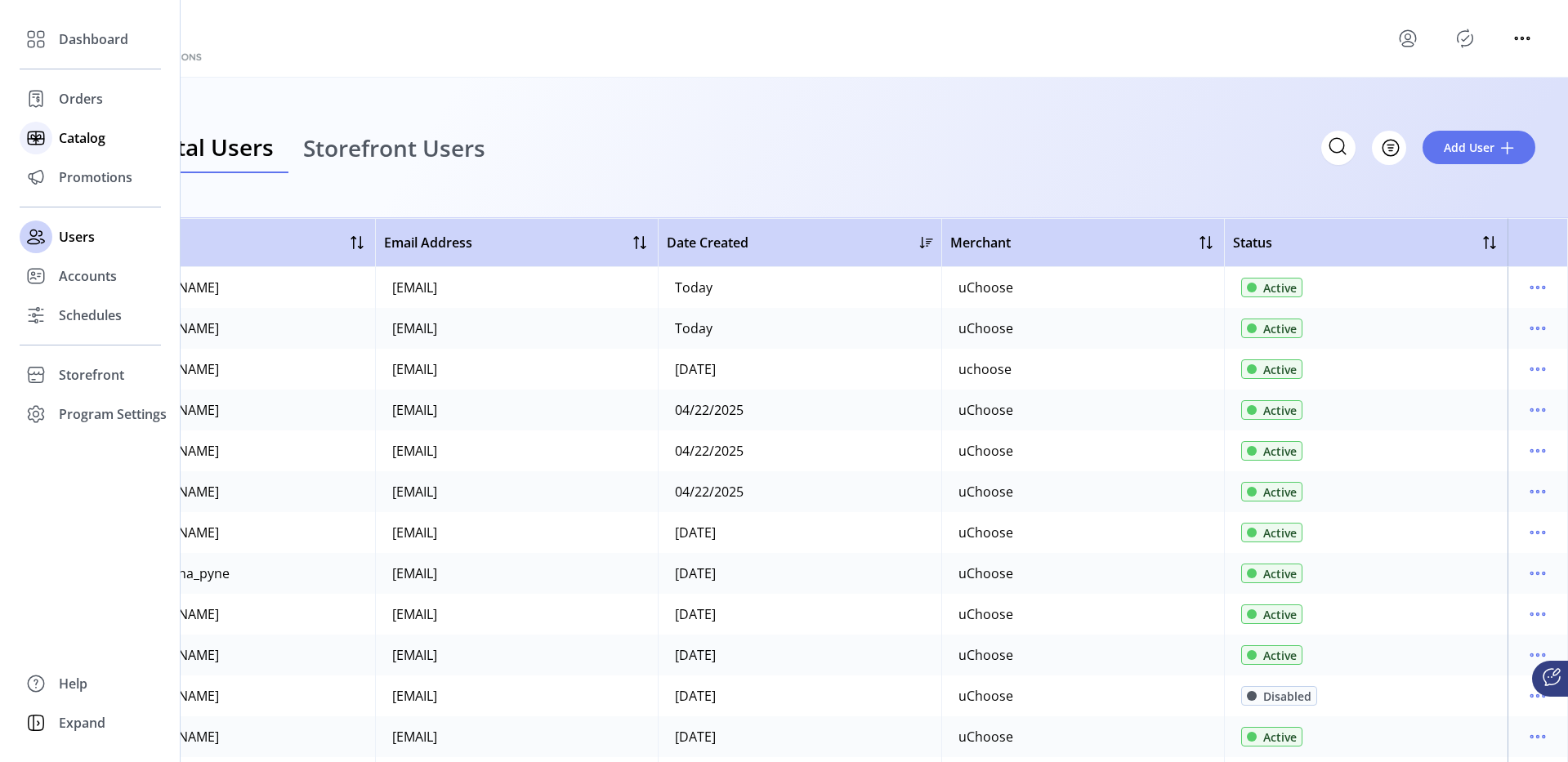 click 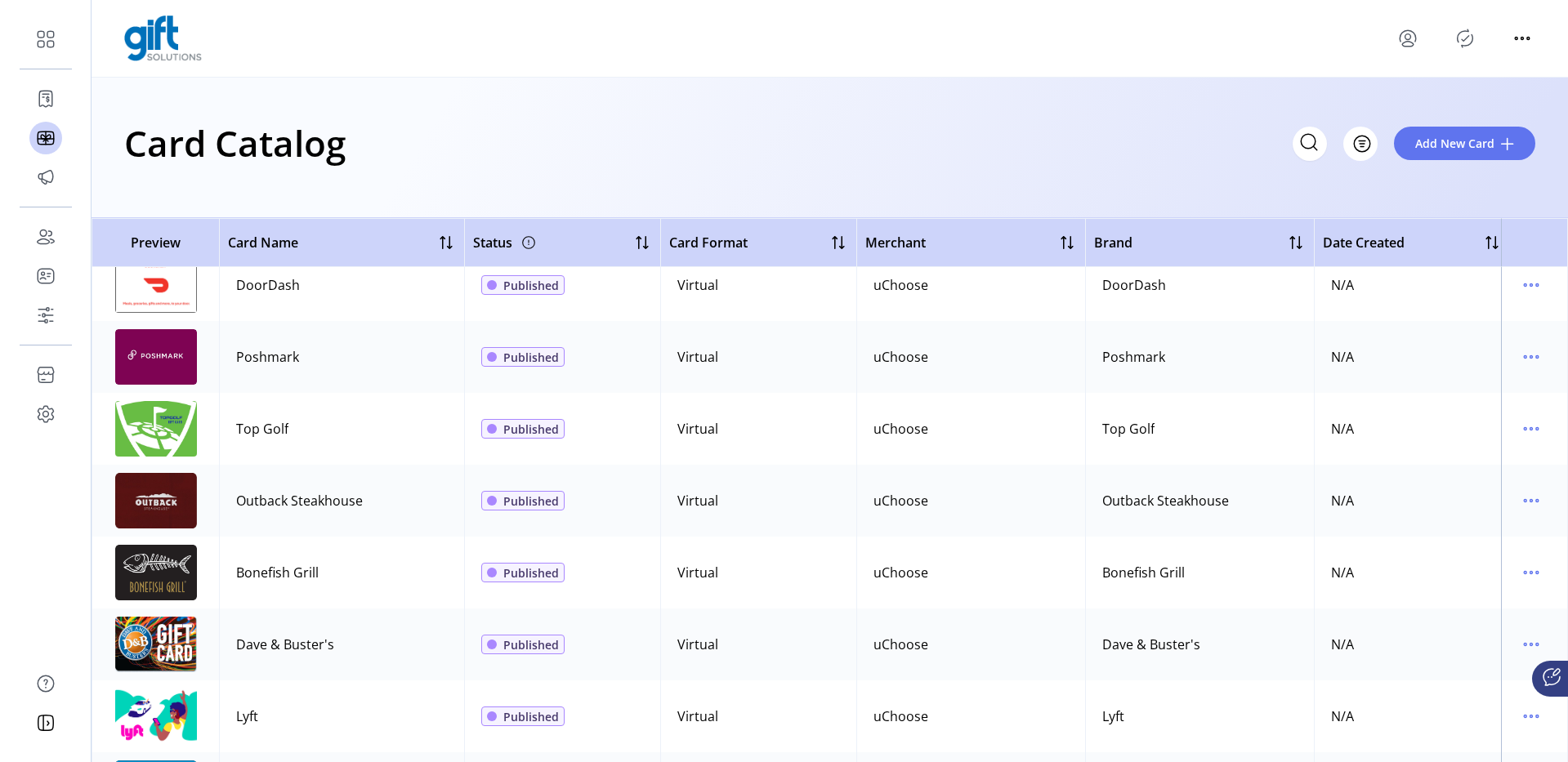 scroll, scrollTop: 10305, scrollLeft: 0, axis: vertical 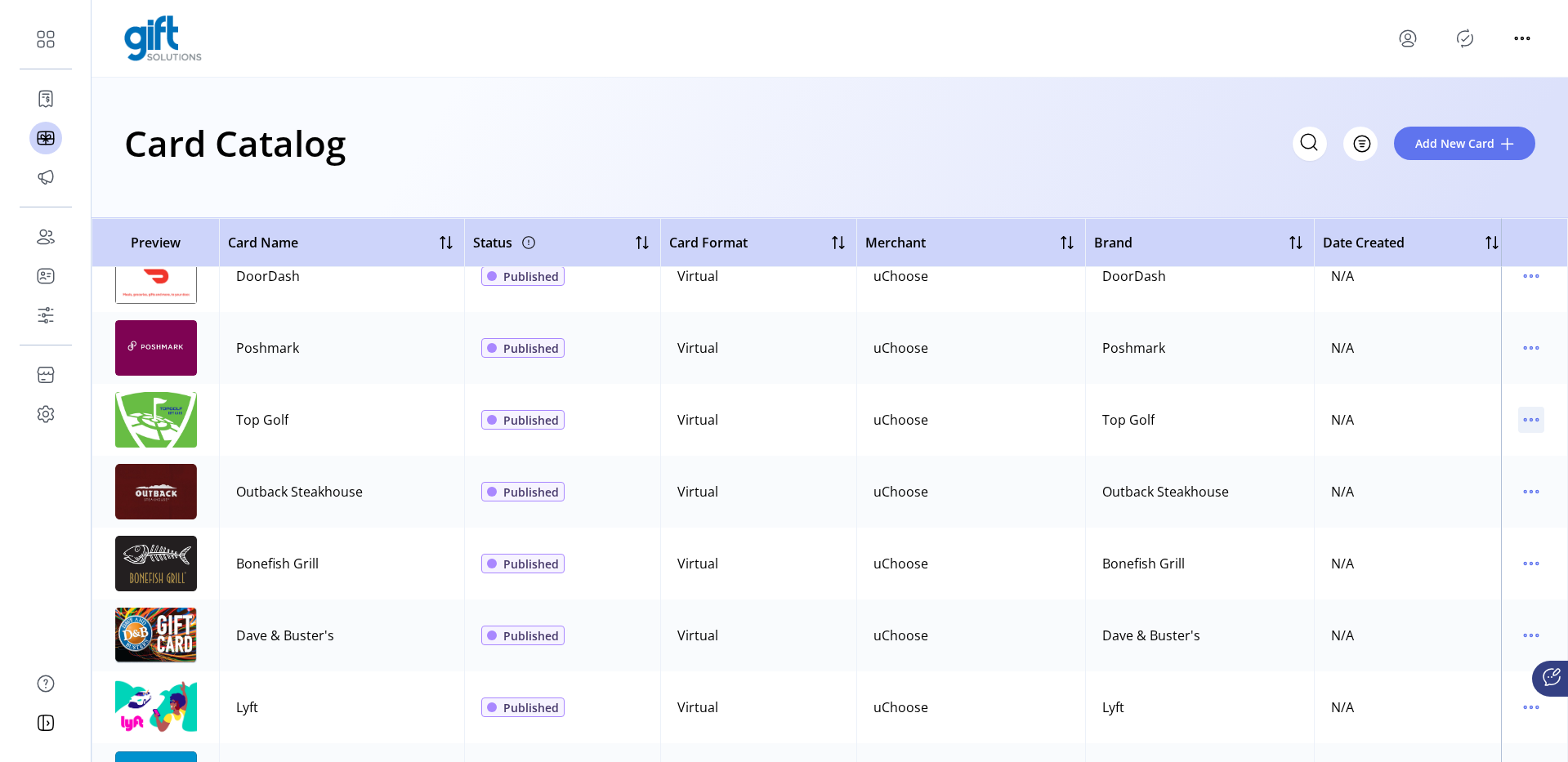 click 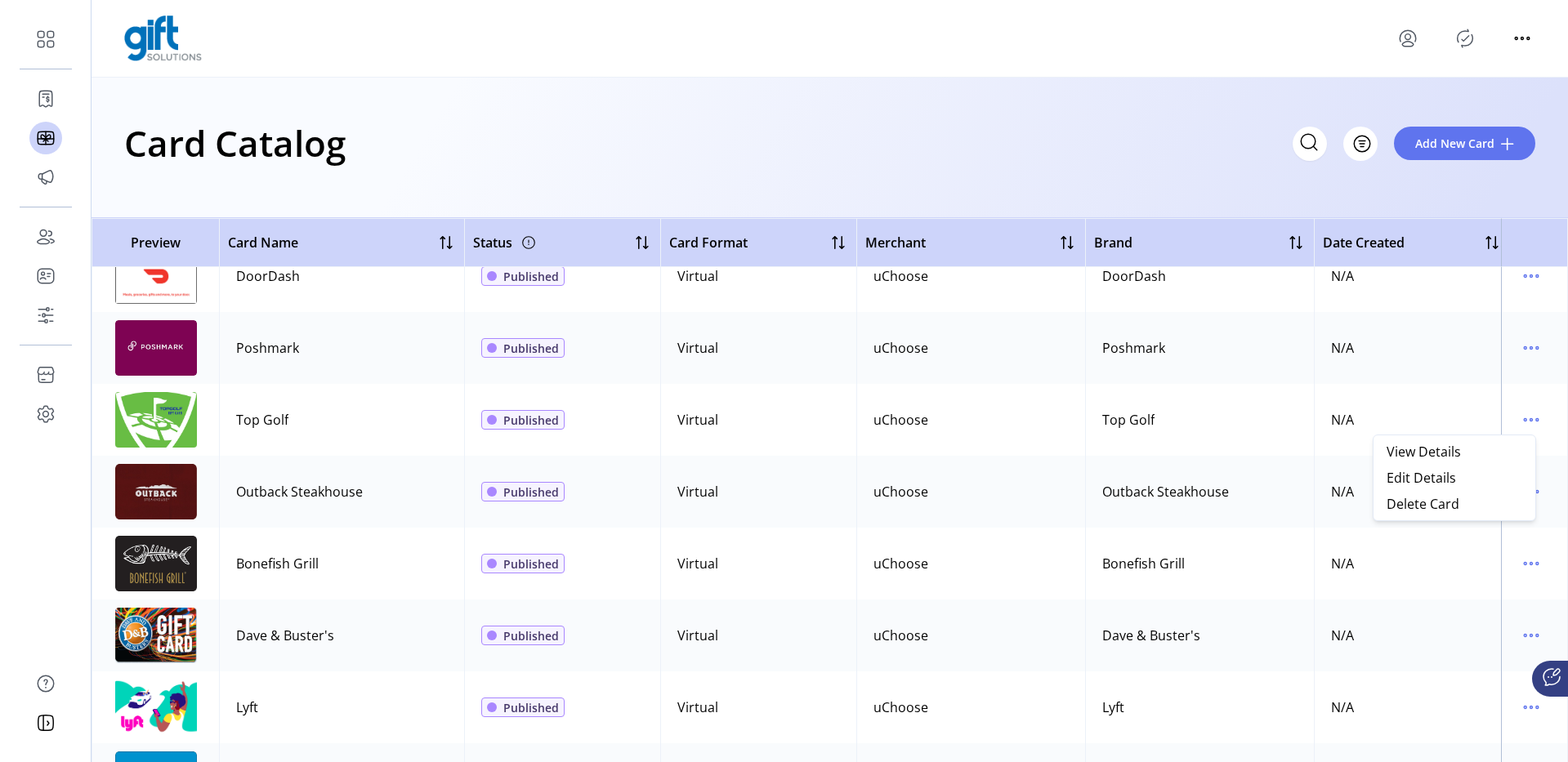 click on "Card Catalog
Filter Add New Card" 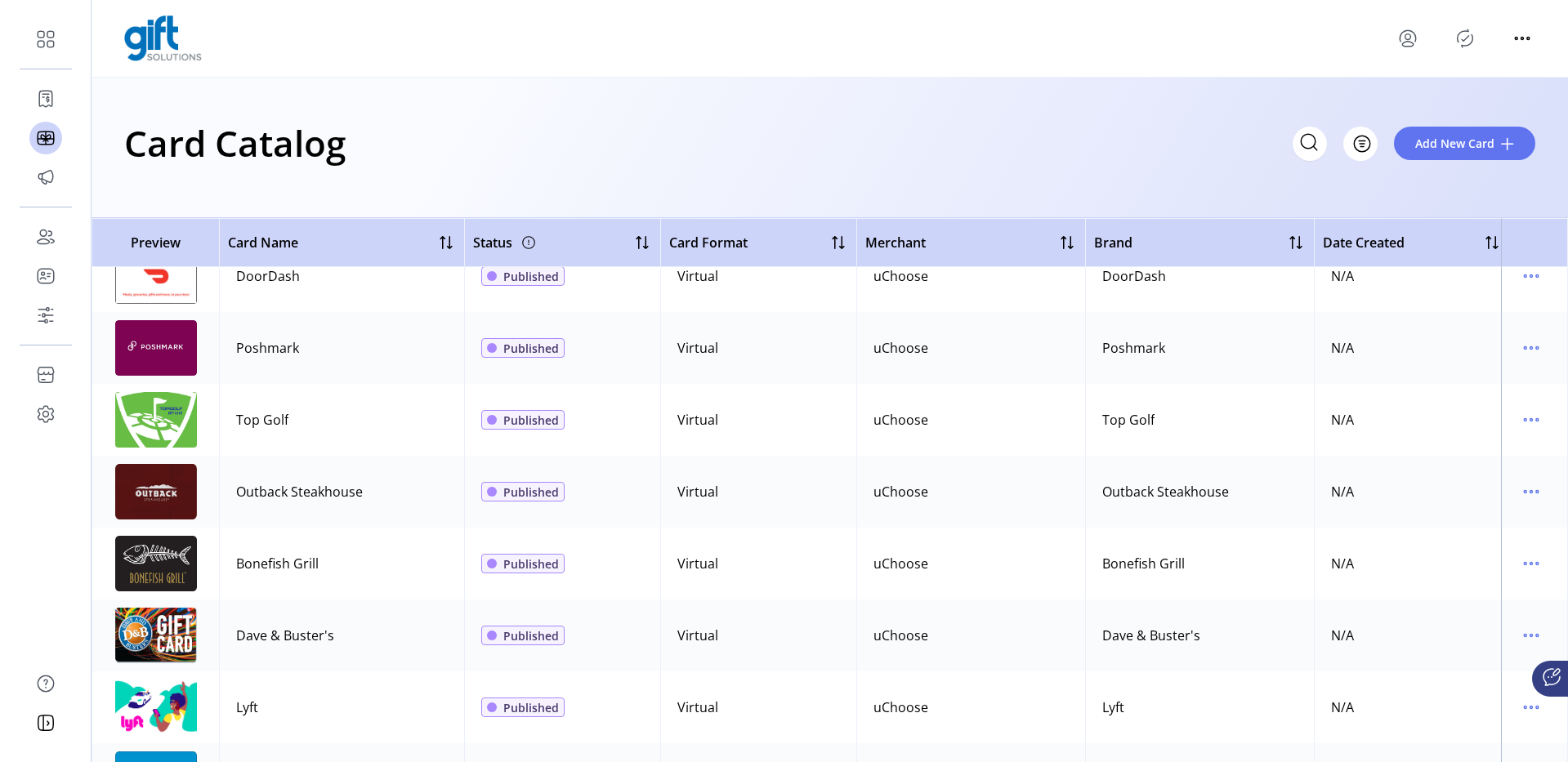 click 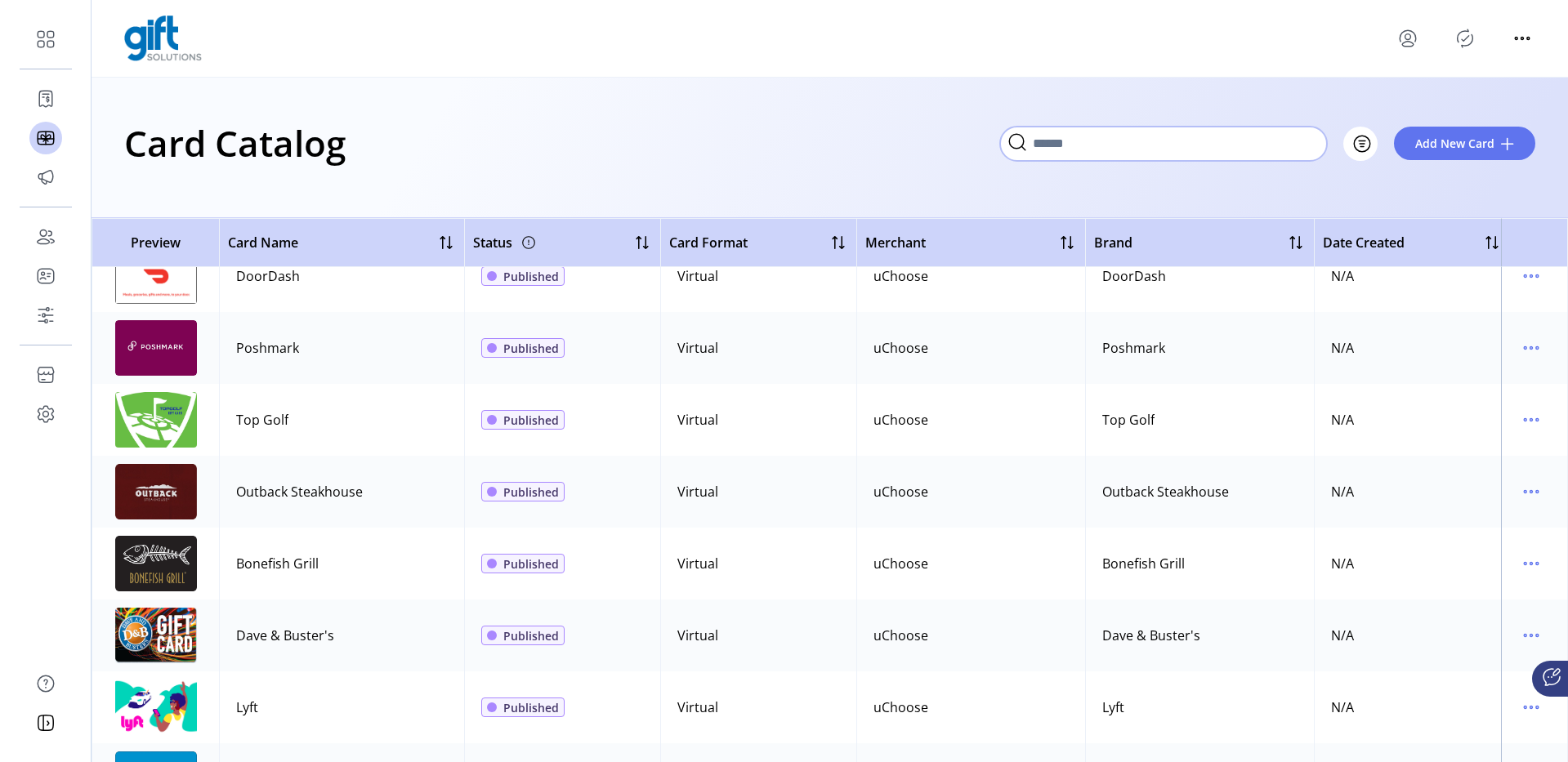 click 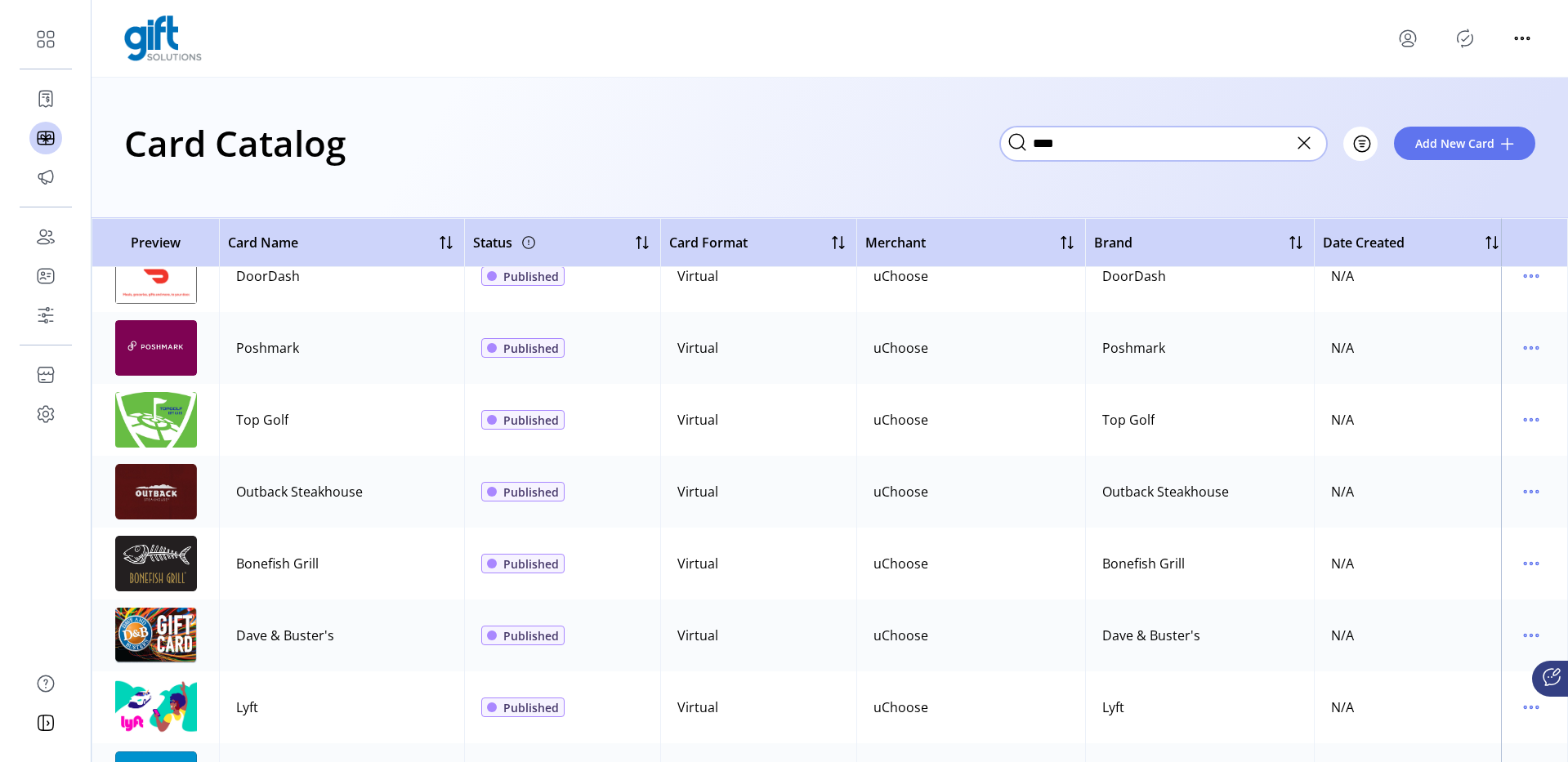 type on "****" 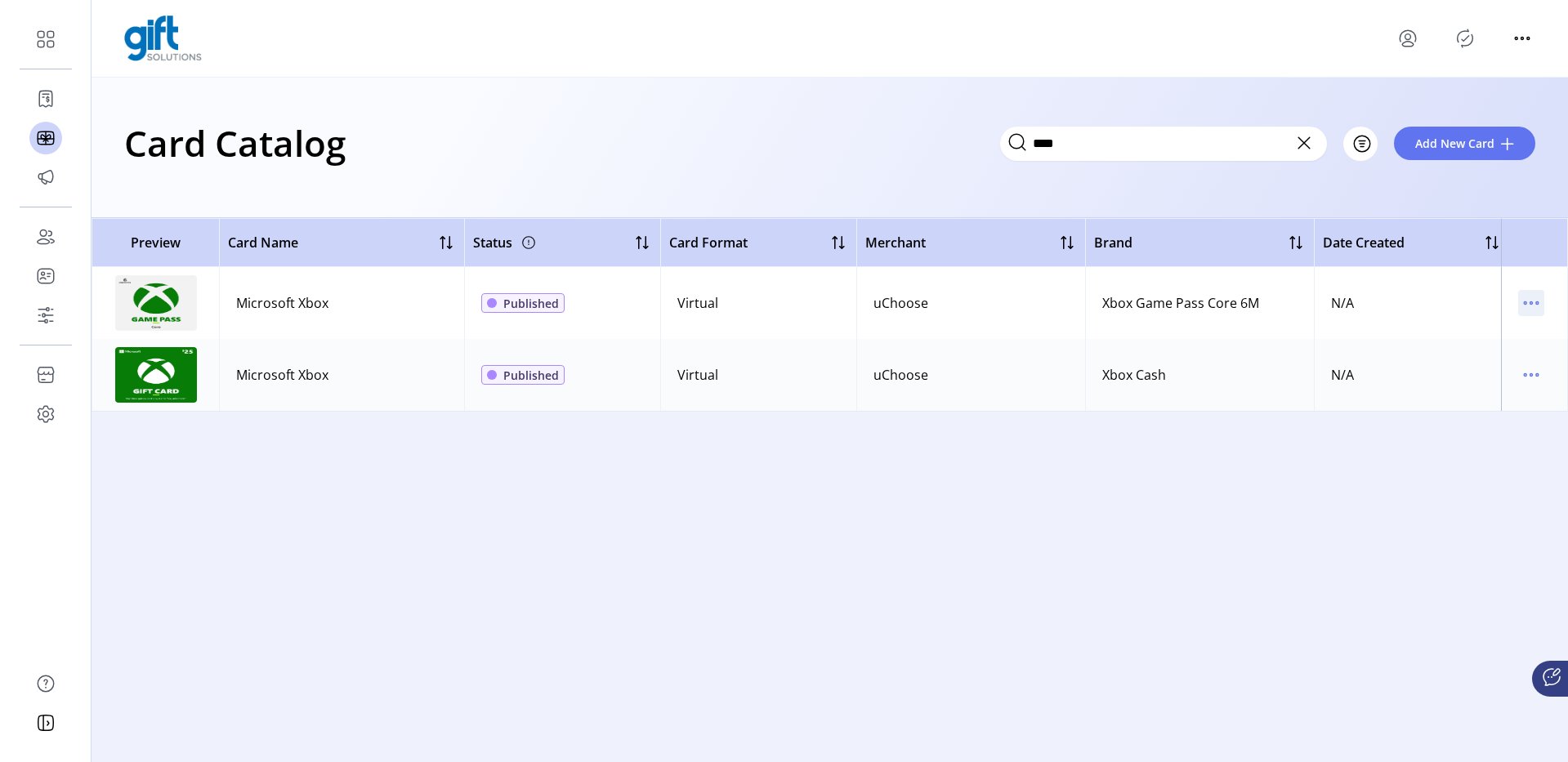 click 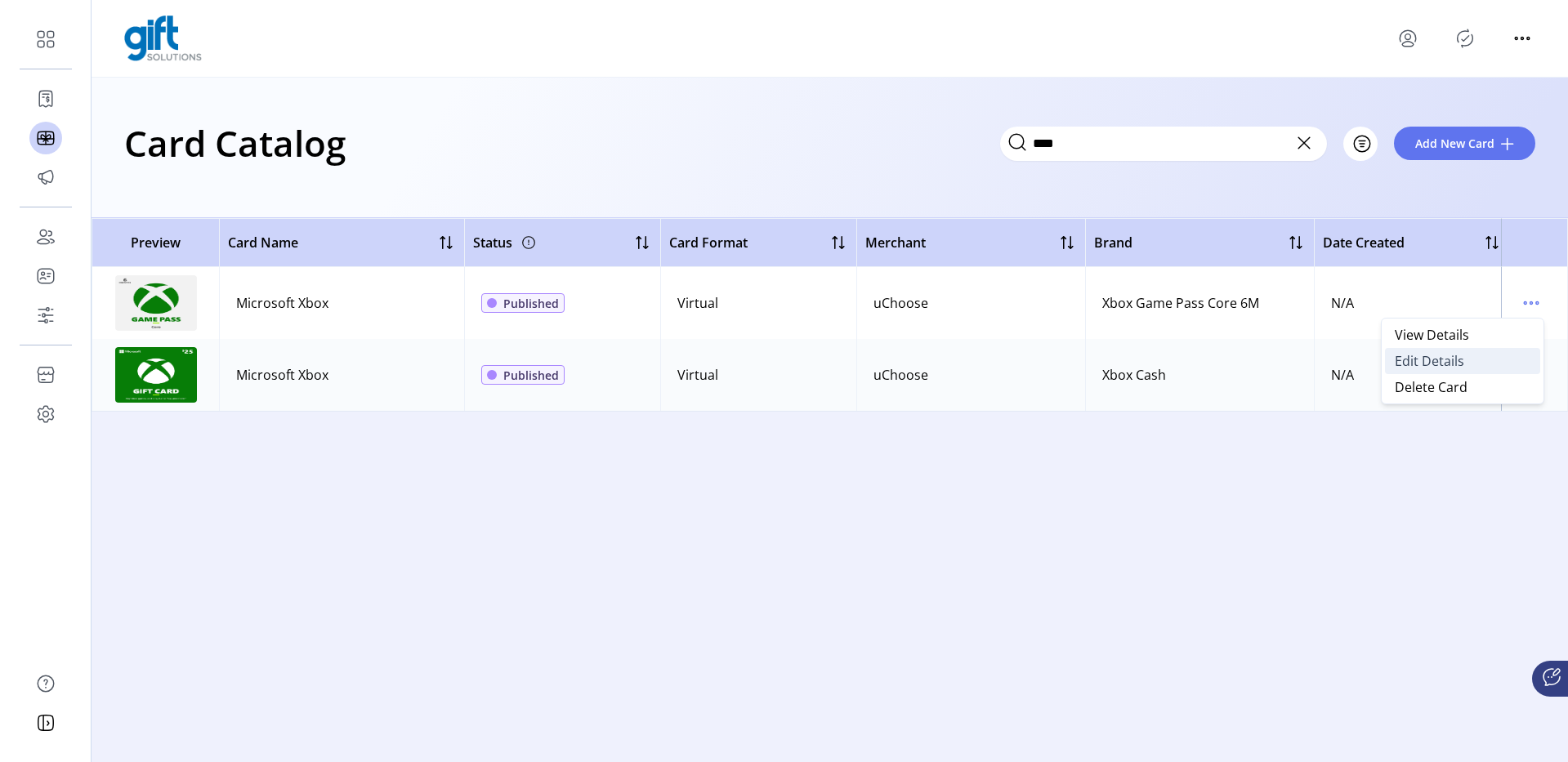 click on "Edit Details" at bounding box center (1429, 361) 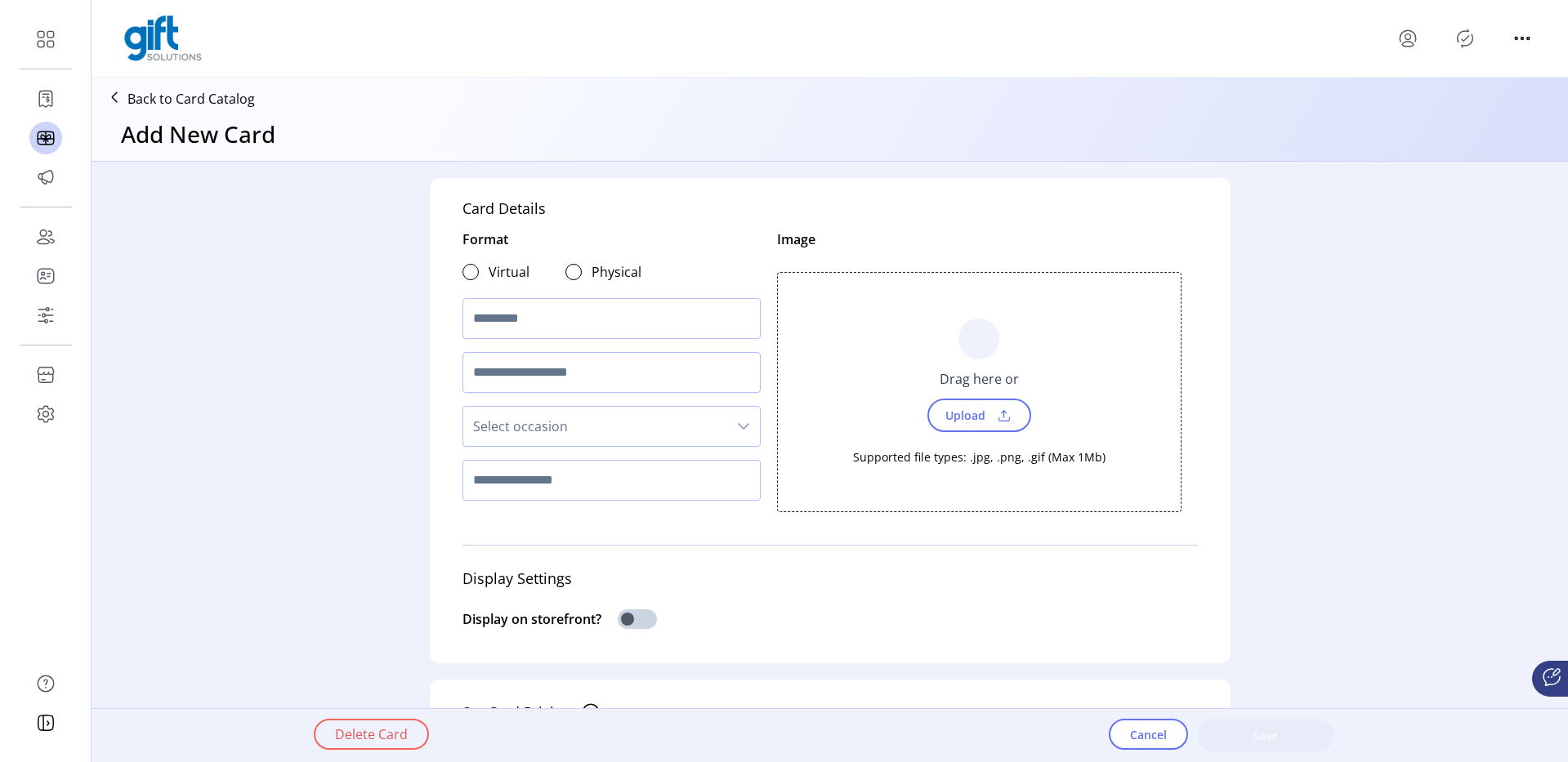 type on "*********" 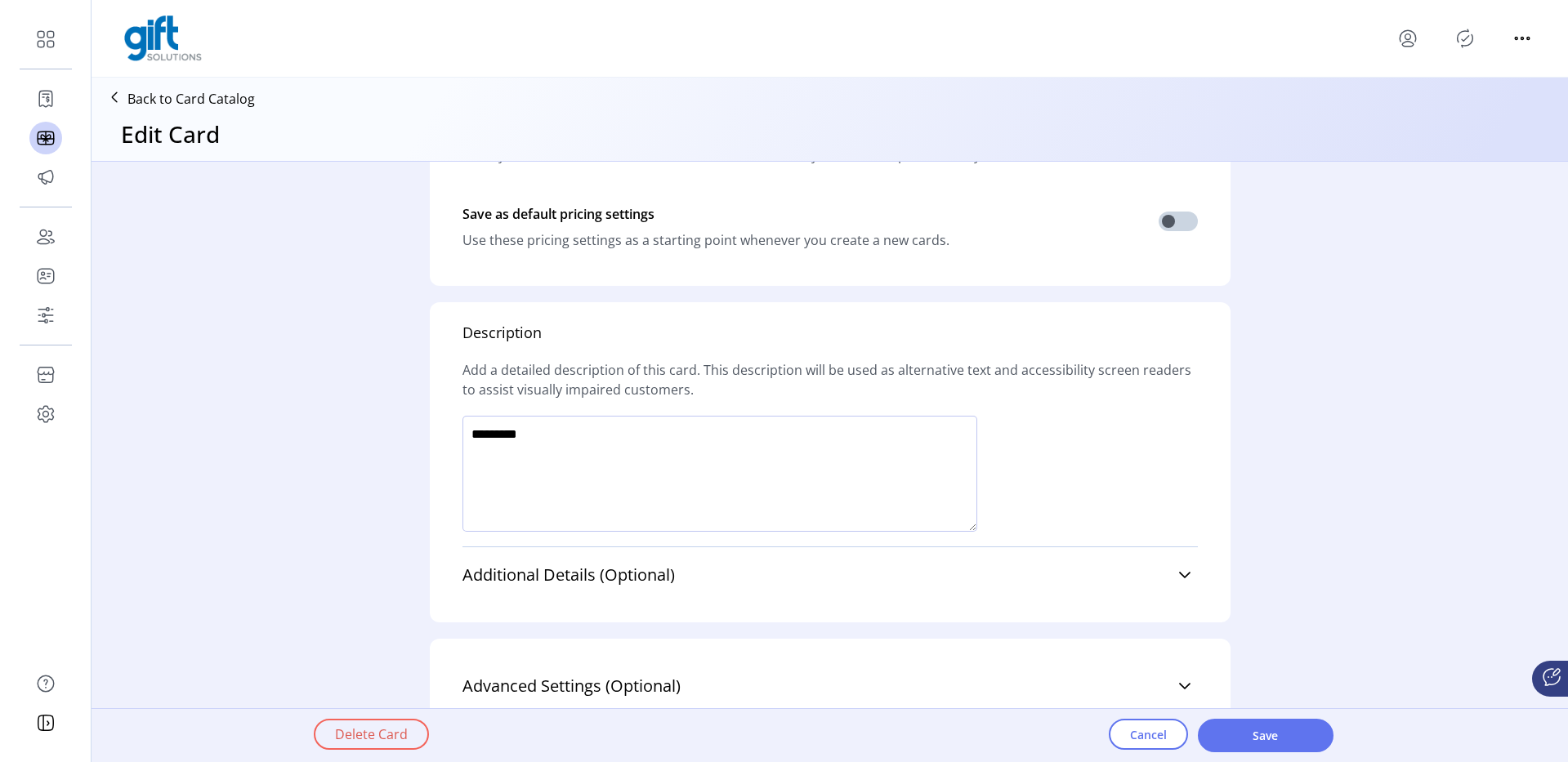 scroll, scrollTop: 1045, scrollLeft: 0, axis: vertical 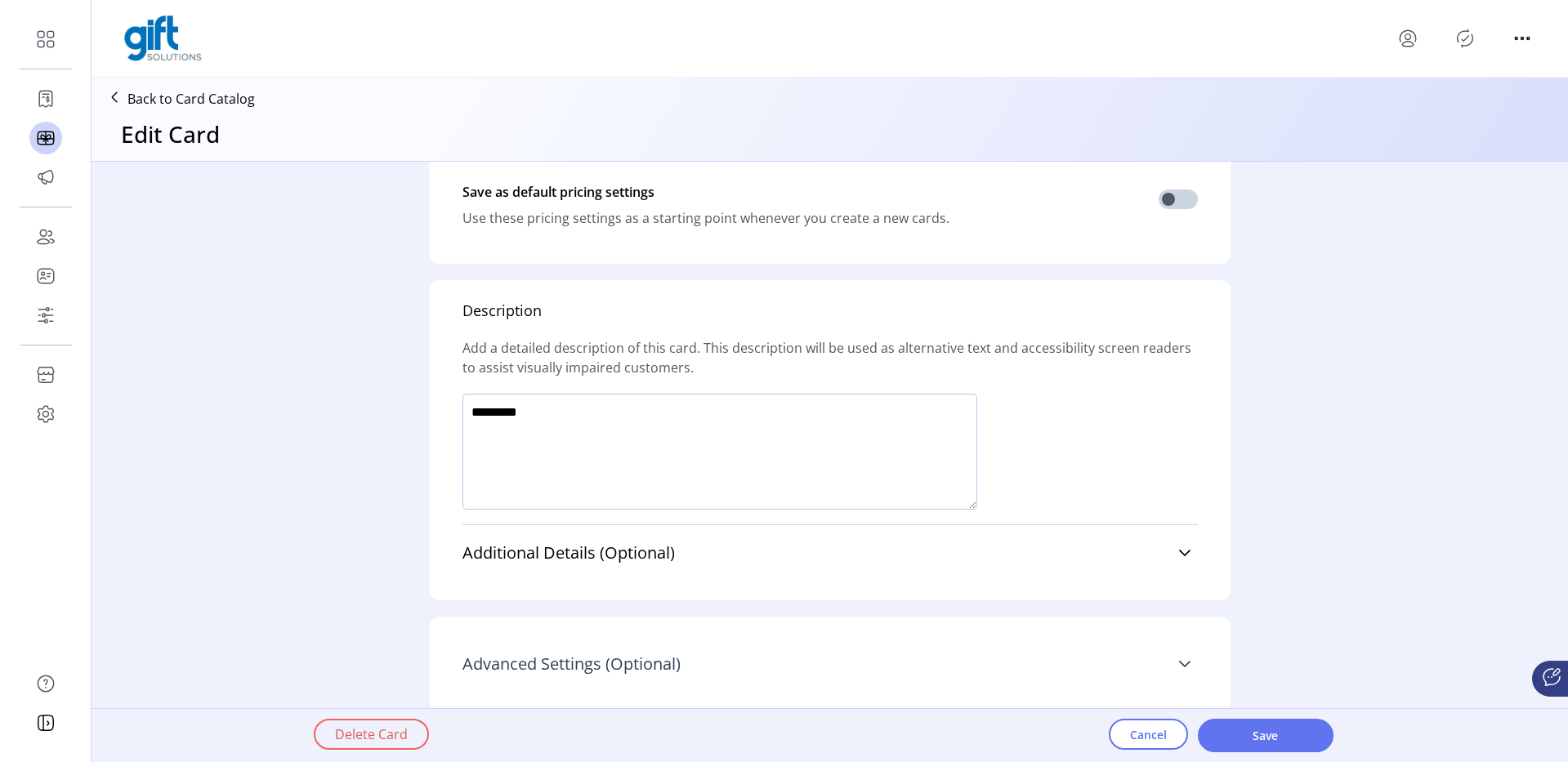 click on "Advanced Settings (Optional)" at bounding box center [571, 664] 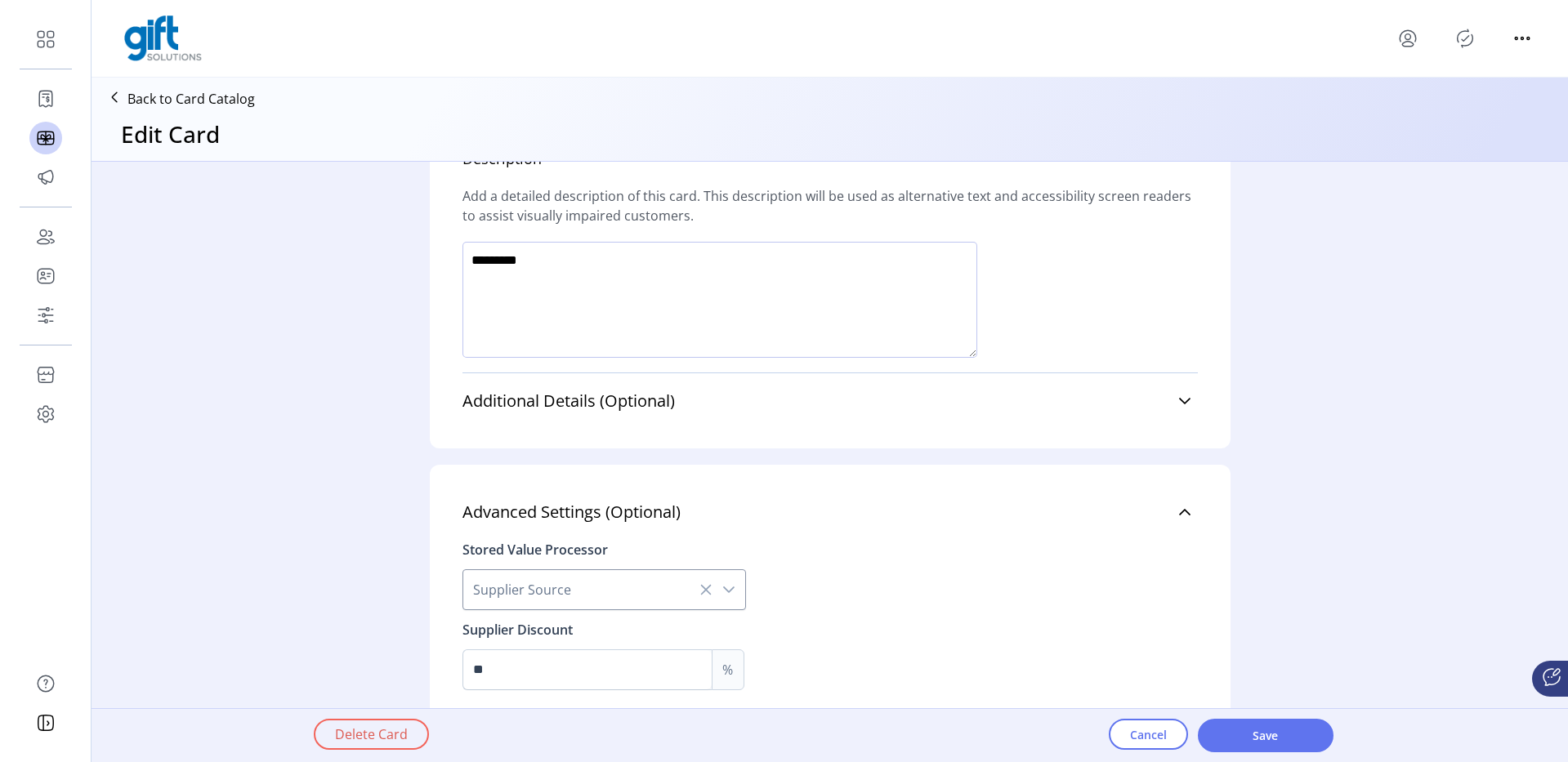 scroll, scrollTop: 1225, scrollLeft: 0, axis: vertical 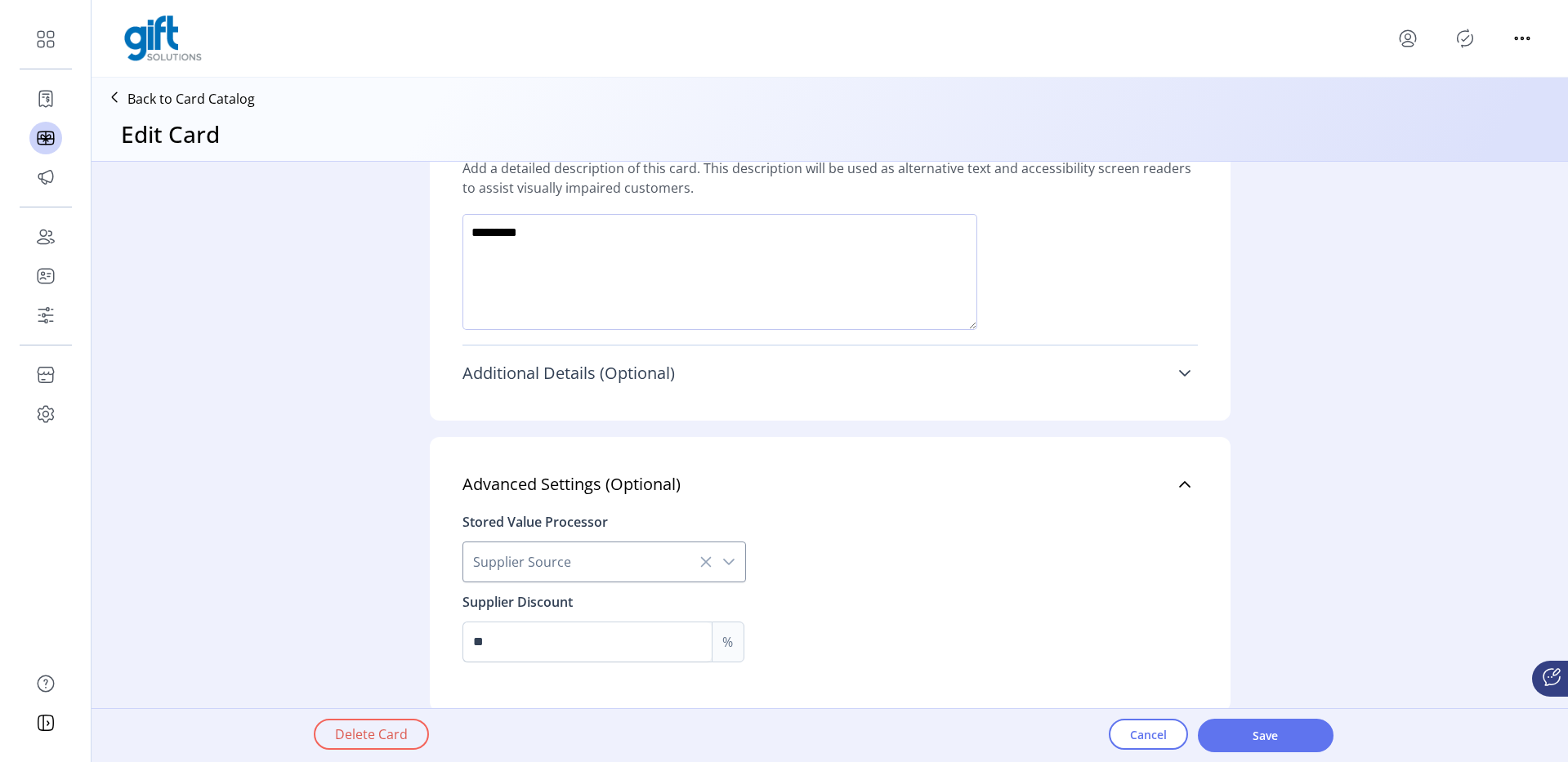 click on "Additional Details (Optional)" at bounding box center (569, 373) 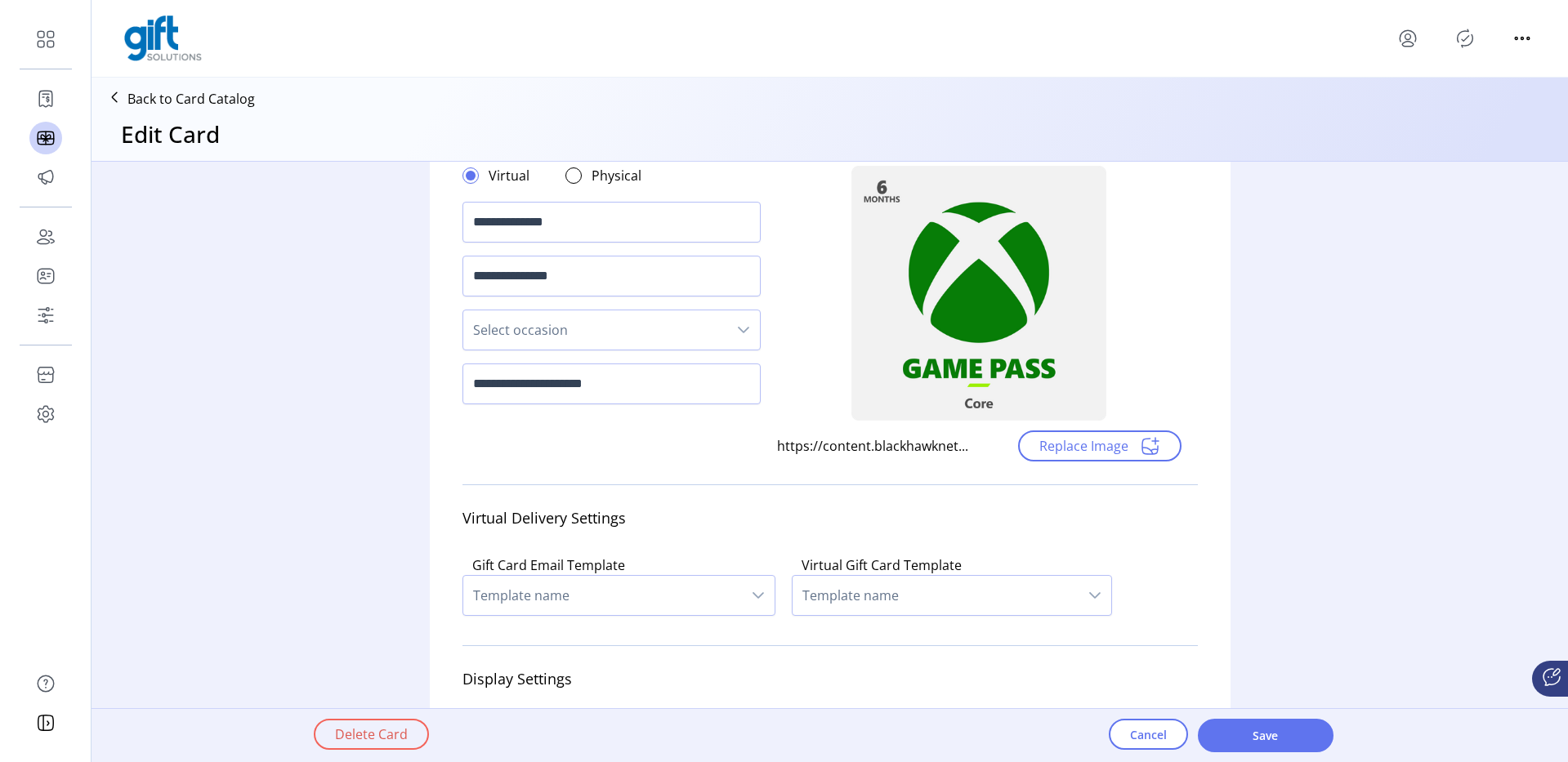 scroll, scrollTop: 0, scrollLeft: 0, axis: both 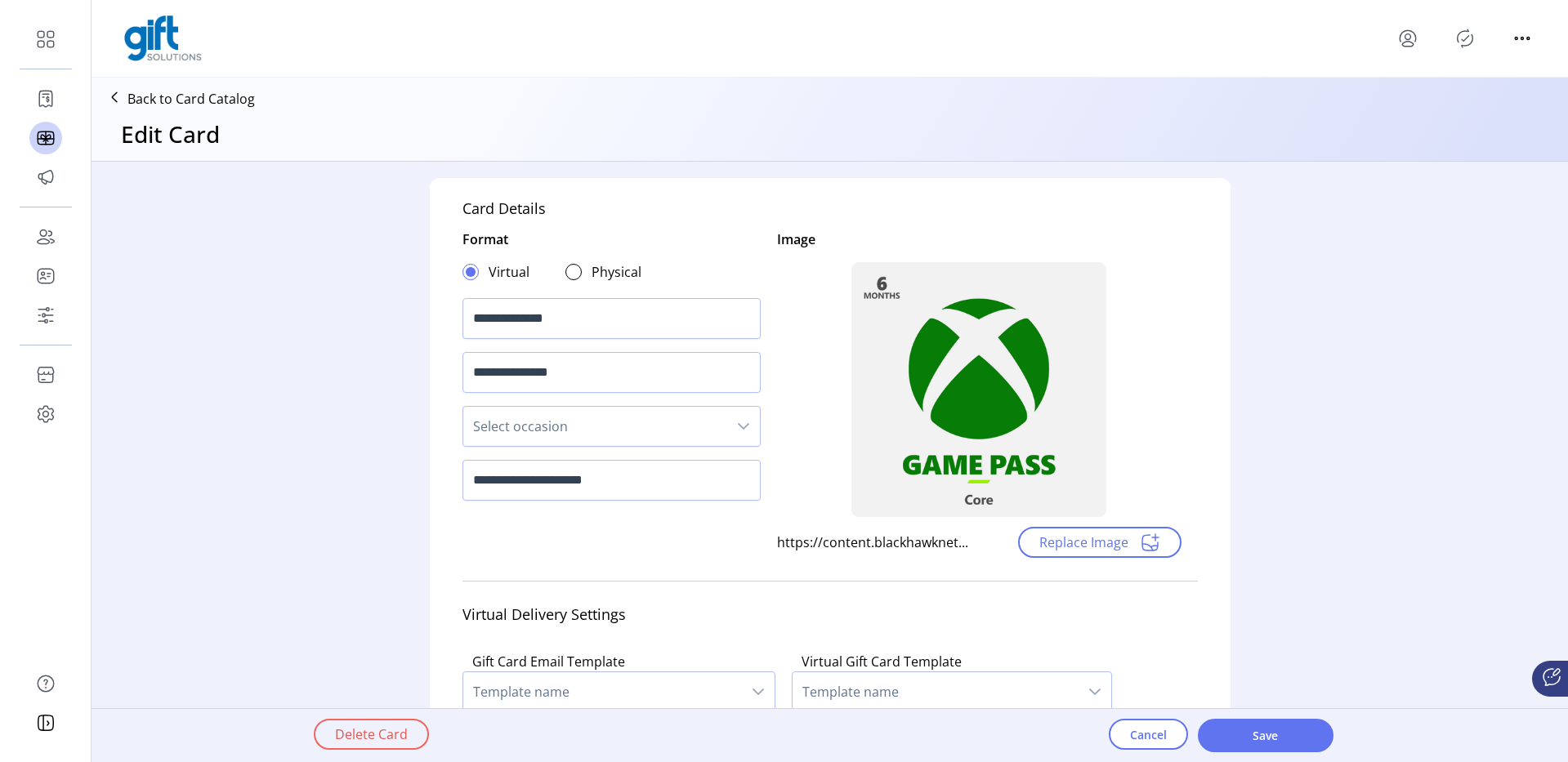 click 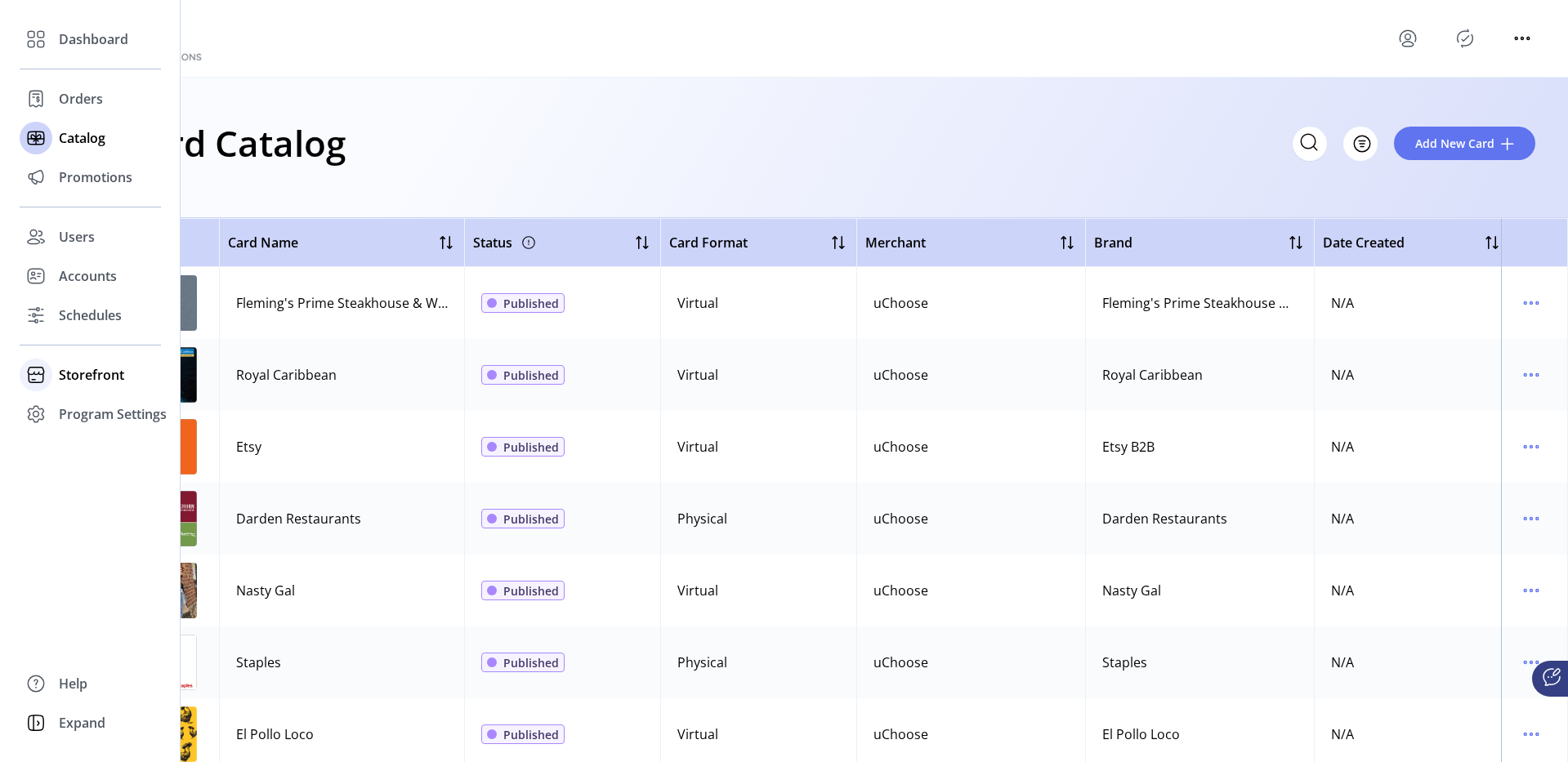 click on "Storefront" 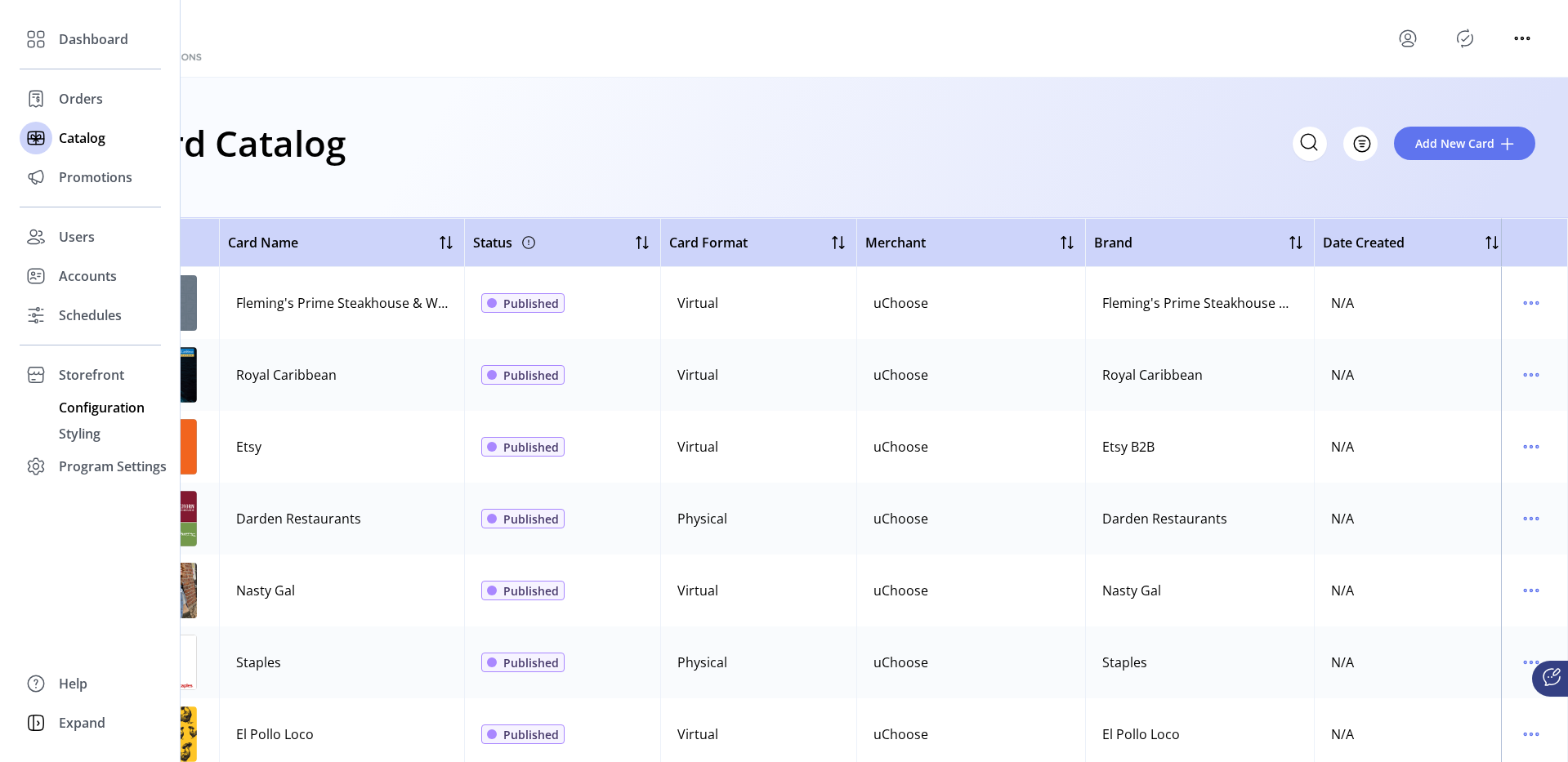 click on "Configuration" 